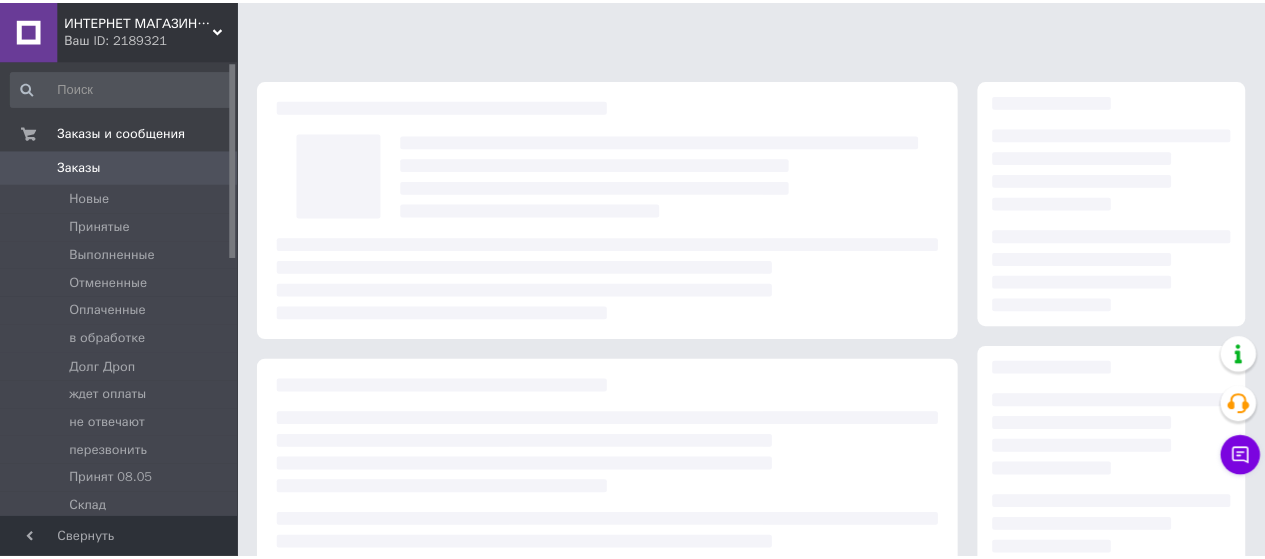 scroll, scrollTop: 0, scrollLeft: 0, axis: both 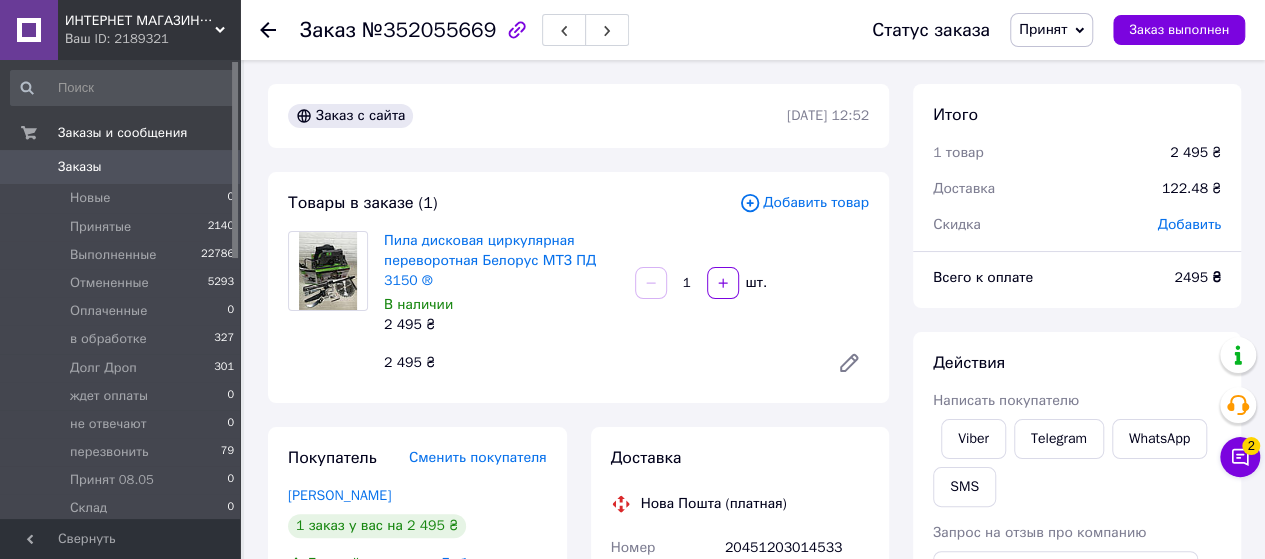 click on "Заказы" at bounding box center [80, 167] 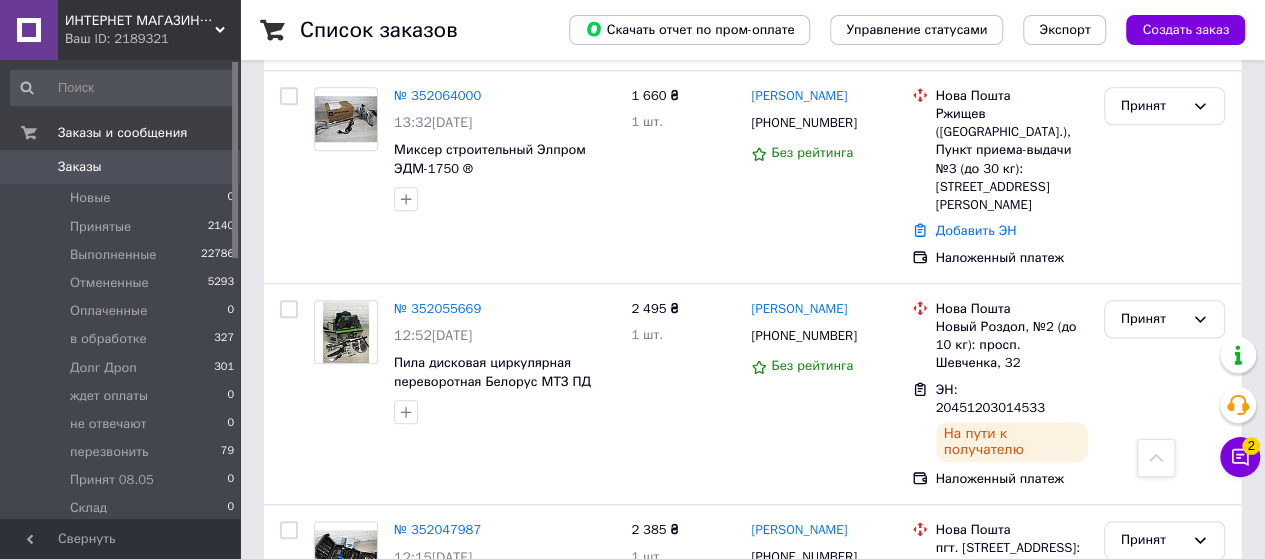 scroll, scrollTop: 900, scrollLeft: 0, axis: vertical 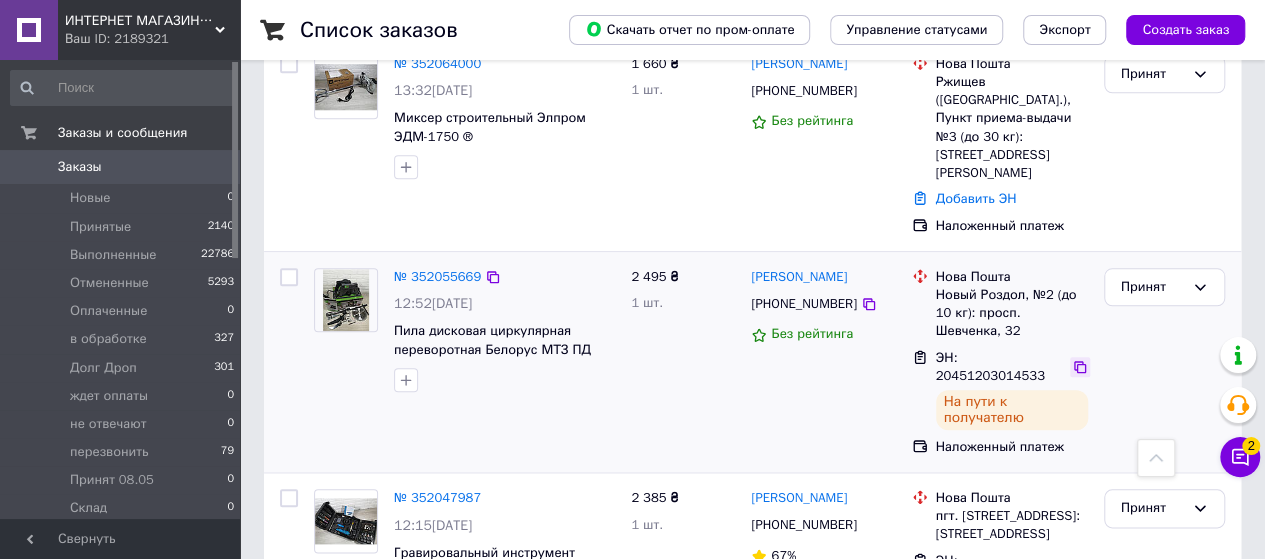click 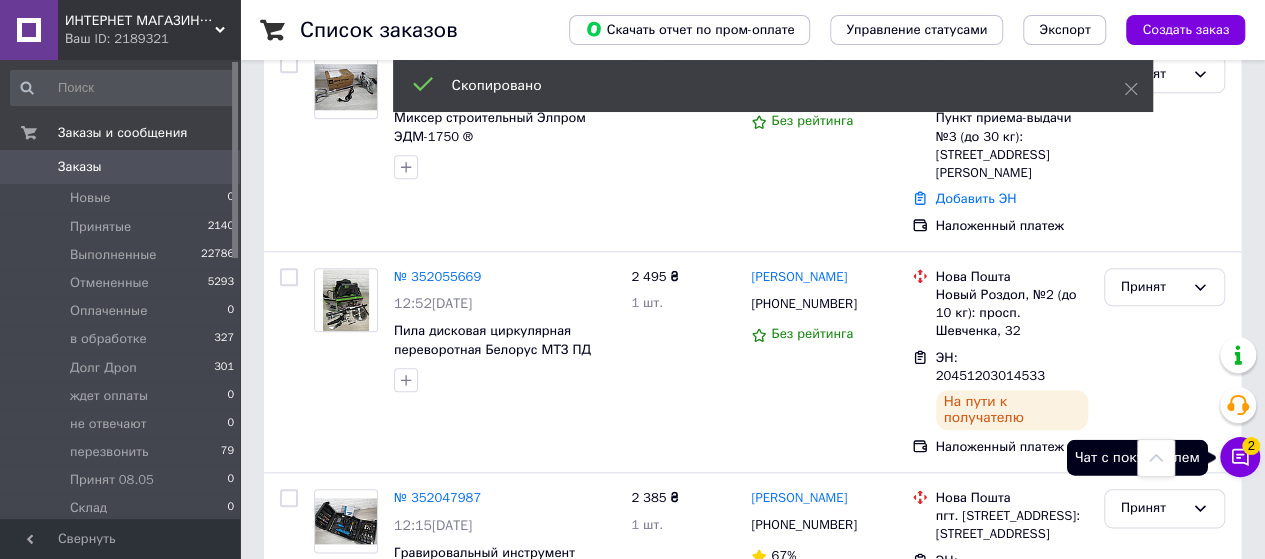 click 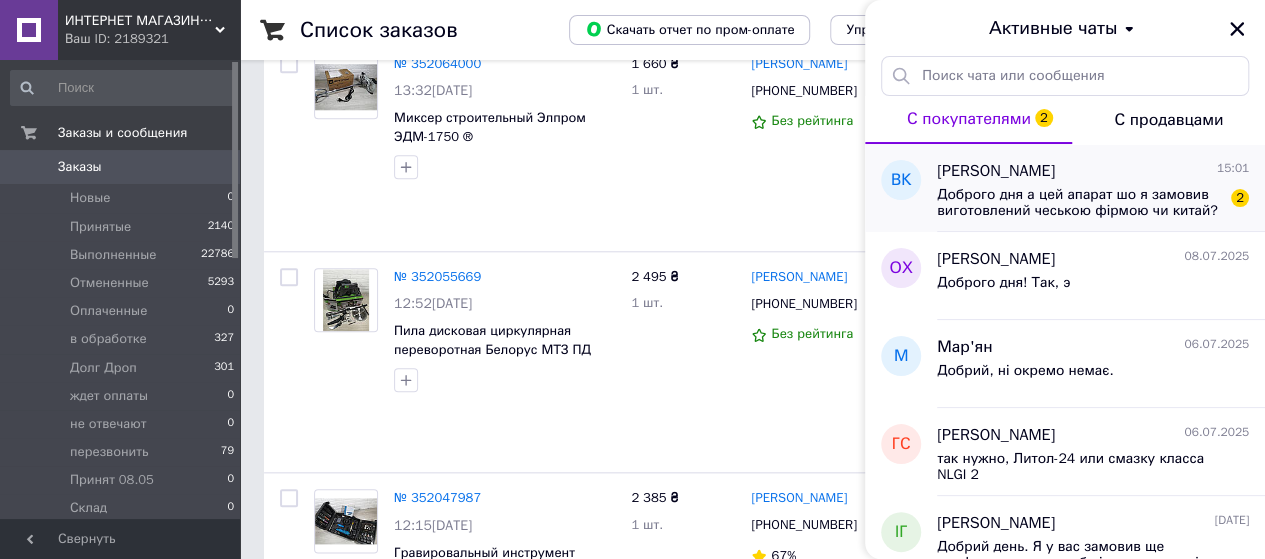click on "[PERSON_NAME]" at bounding box center (996, 171) 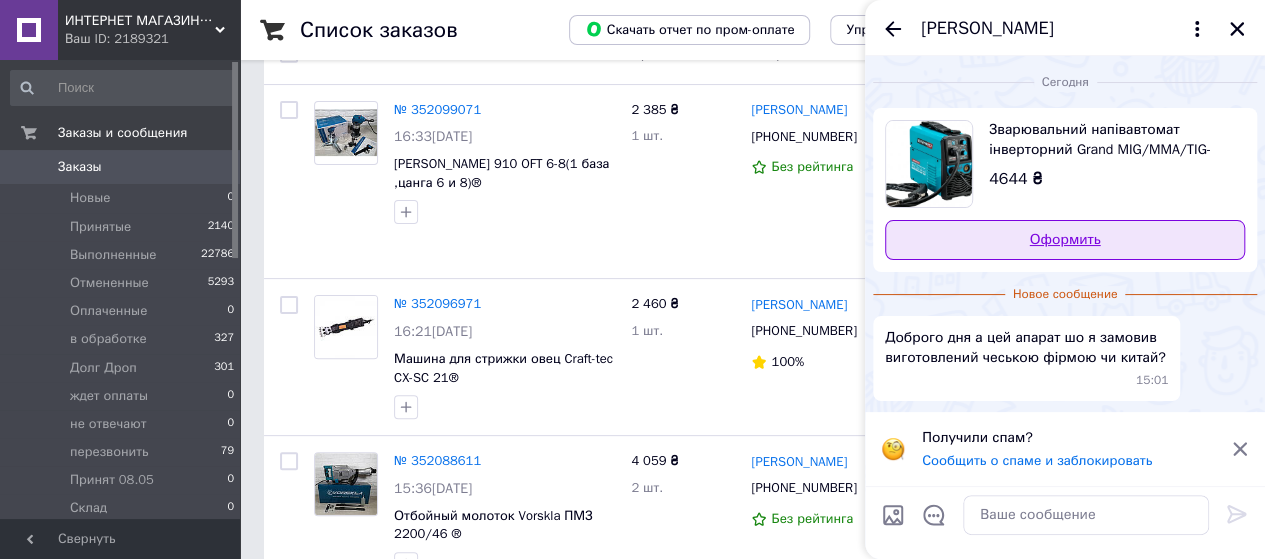 scroll, scrollTop: 100, scrollLeft: 0, axis: vertical 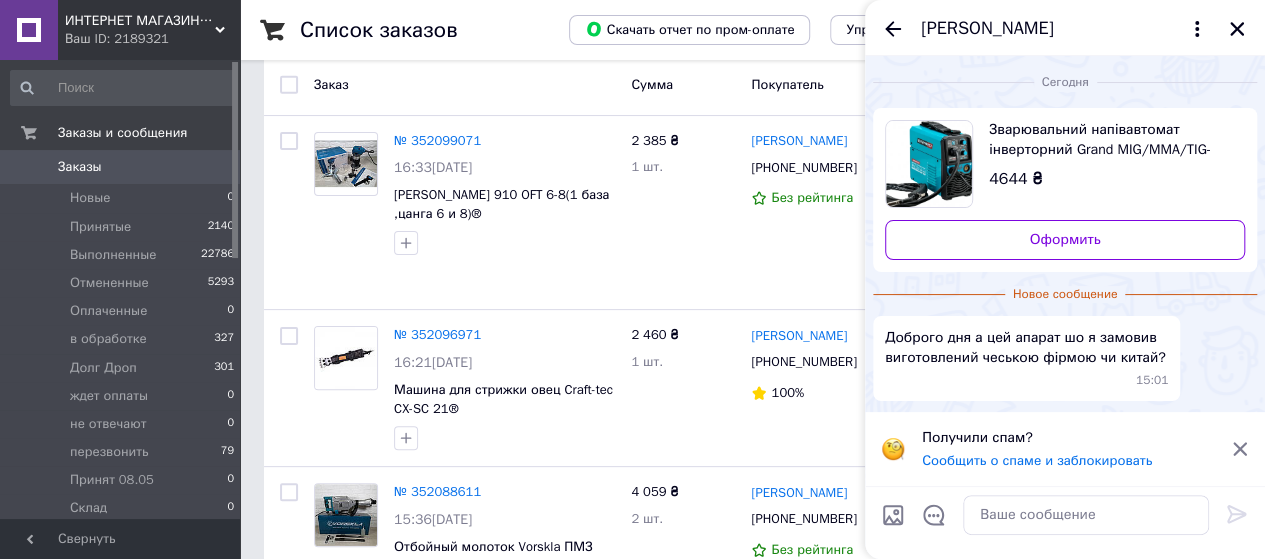 drag, startPoint x: 1104, startPoint y: 28, endPoint x: 976, endPoint y: 34, distance: 128.14055 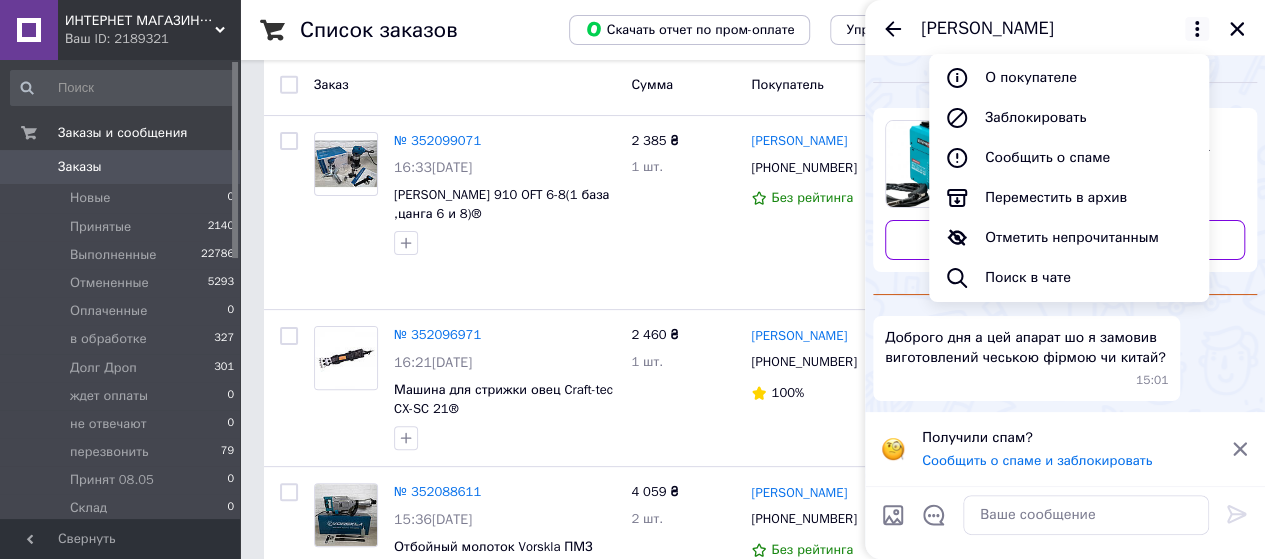 click on "[PERSON_NAME]" at bounding box center [987, 29] 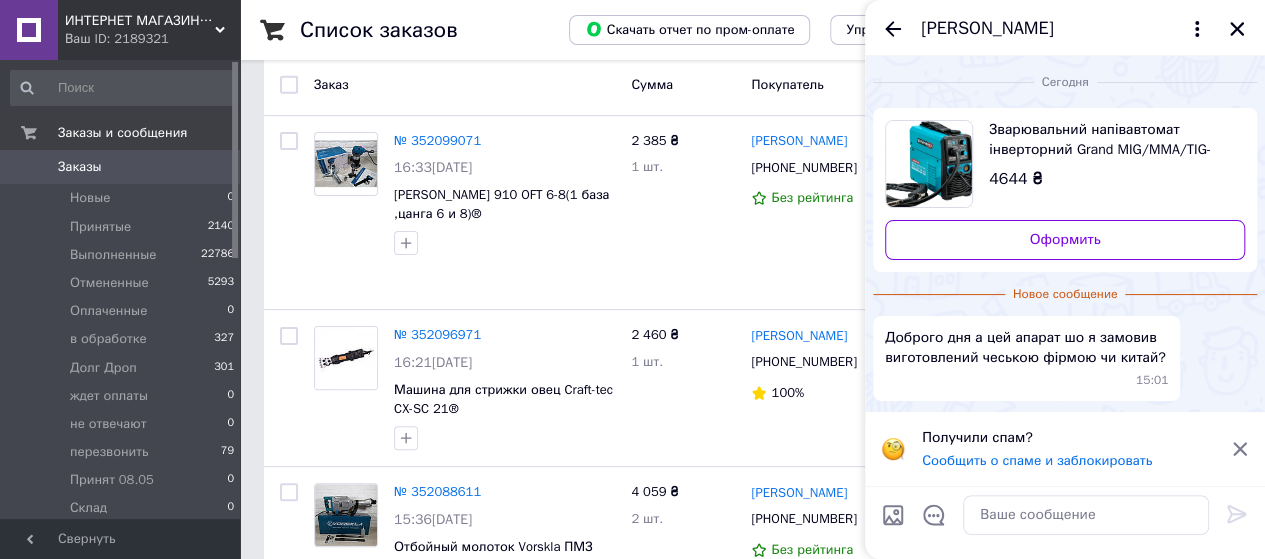 click on "[PERSON_NAME]" at bounding box center (987, 29) 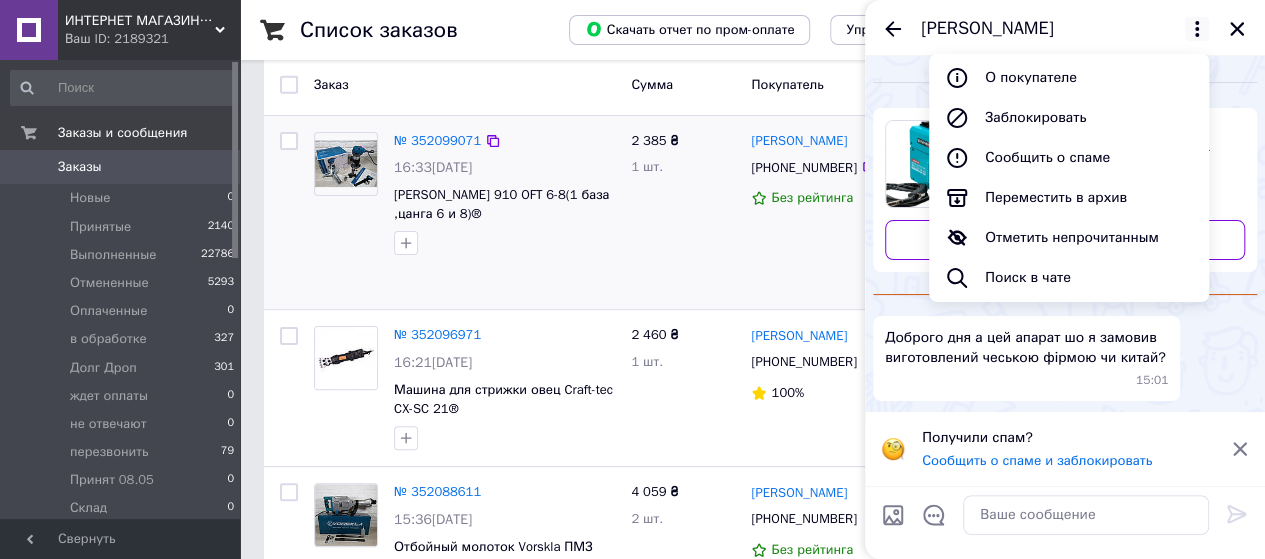 click on "Без рейтинга" at bounding box center (823, 198) 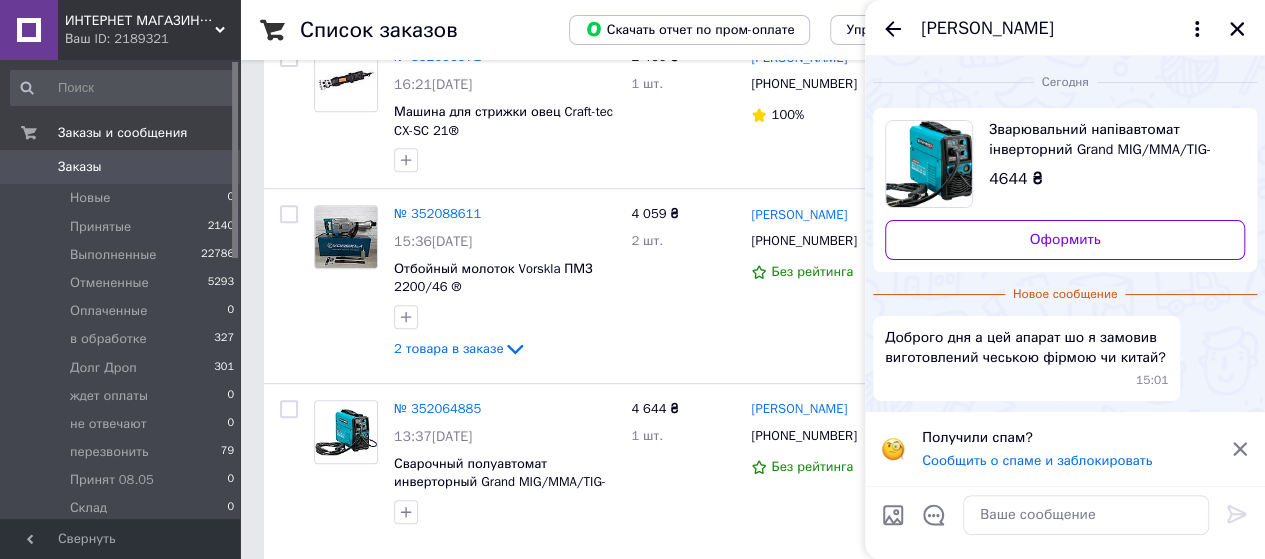 scroll, scrollTop: 500, scrollLeft: 0, axis: vertical 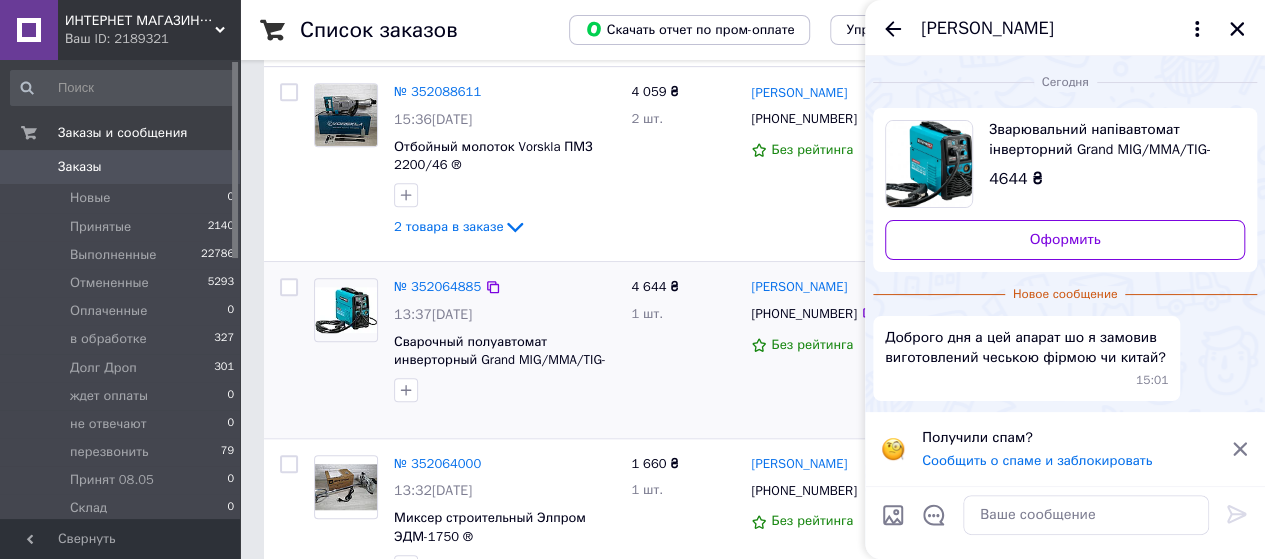 click at bounding box center [504, 390] 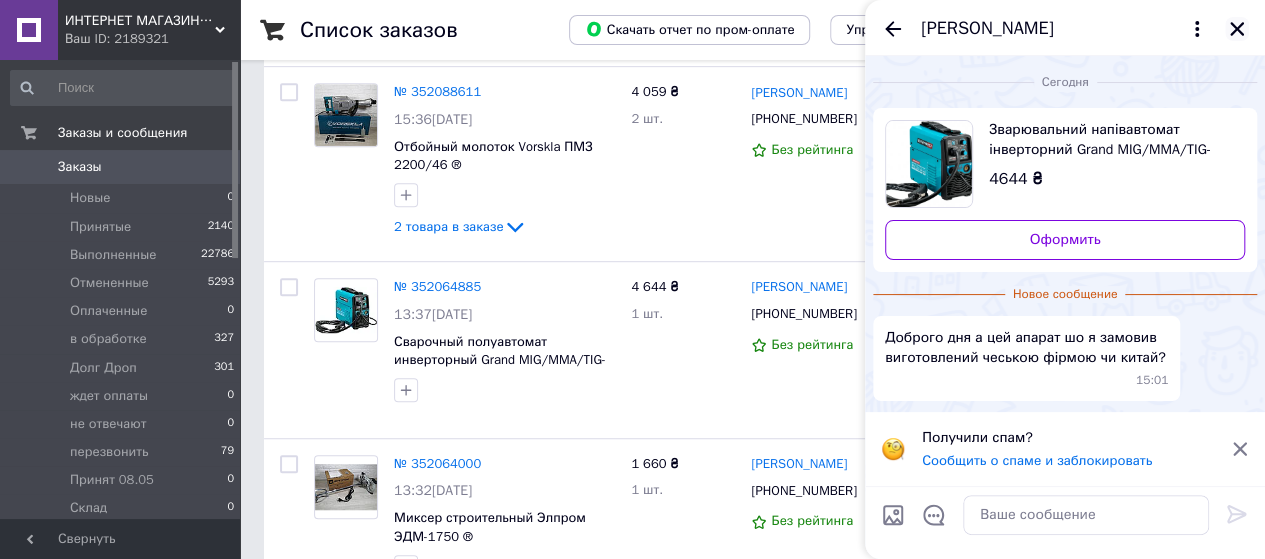 click 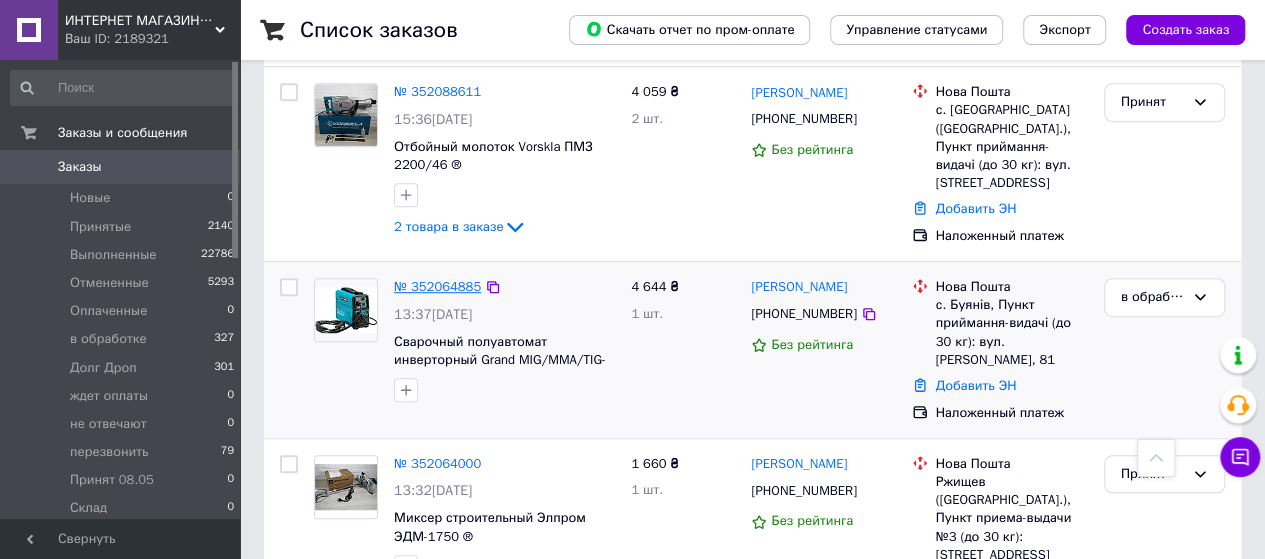 click on "№ 352064885" at bounding box center (437, 286) 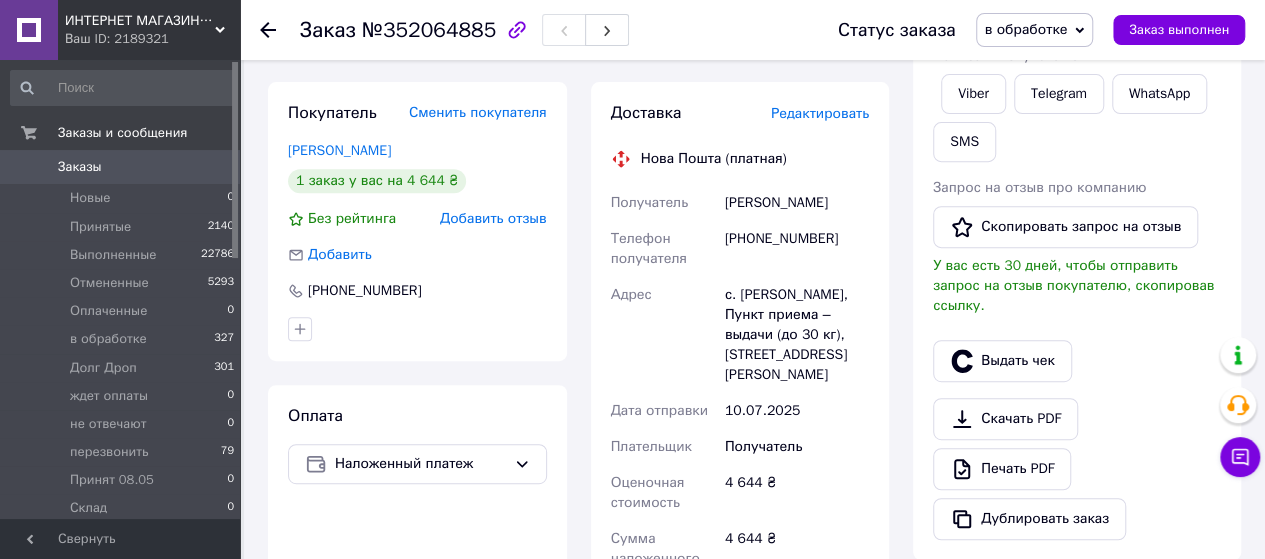 scroll, scrollTop: 300, scrollLeft: 0, axis: vertical 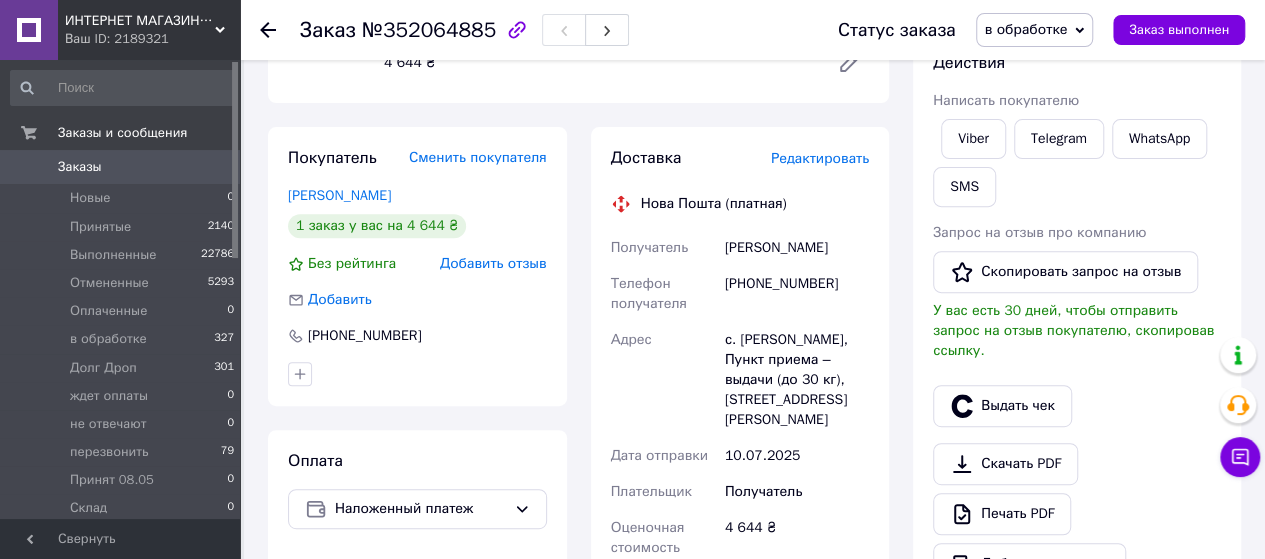 click 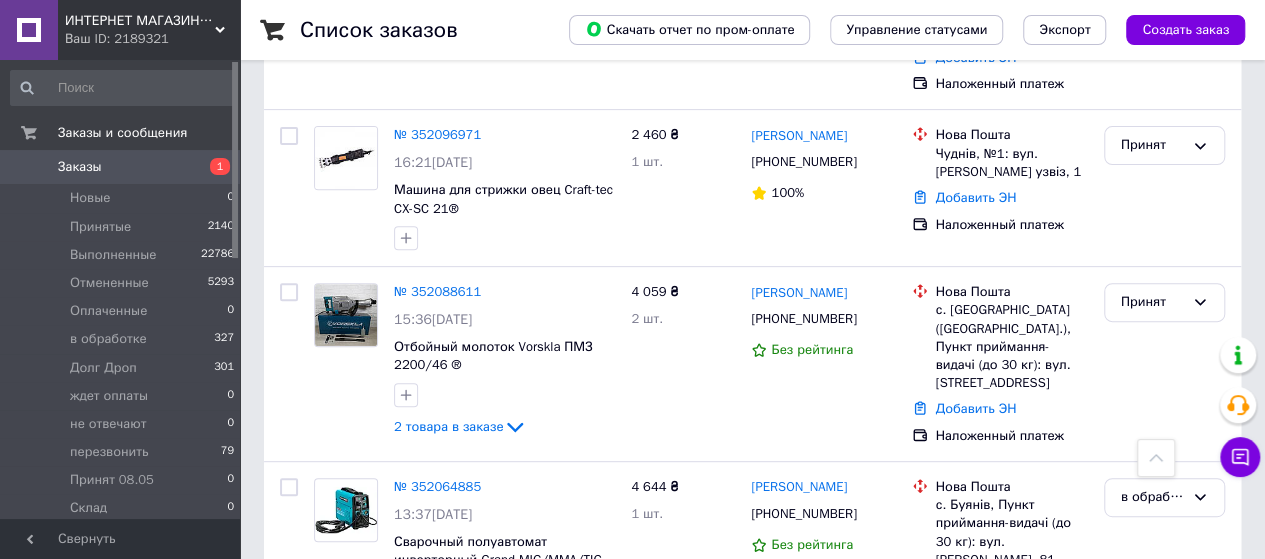 scroll, scrollTop: 600, scrollLeft: 0, axis: vertical 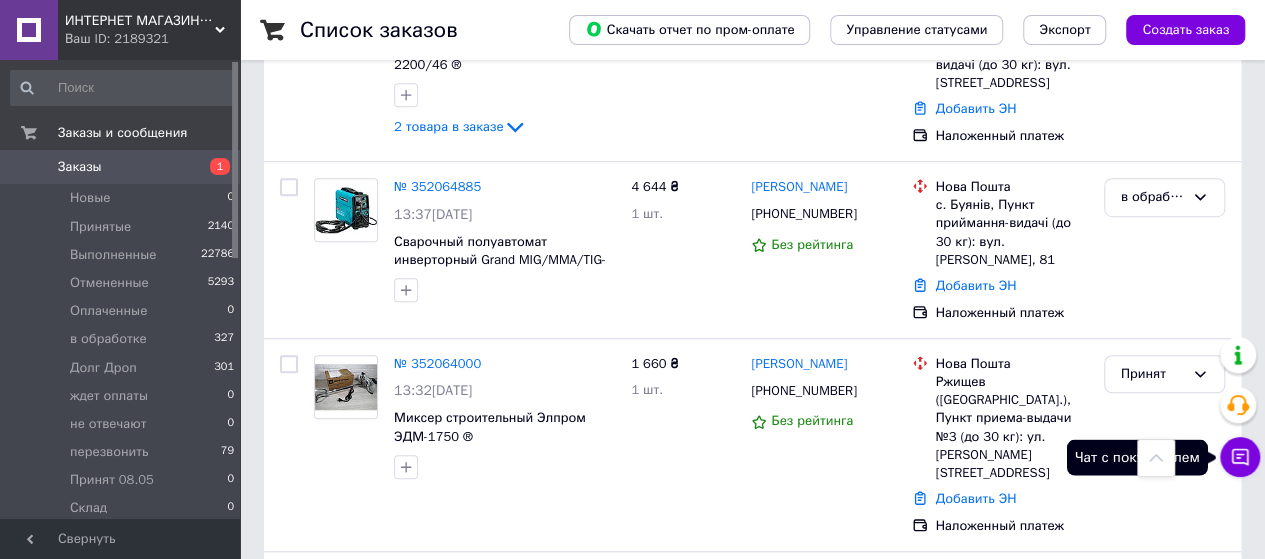 click 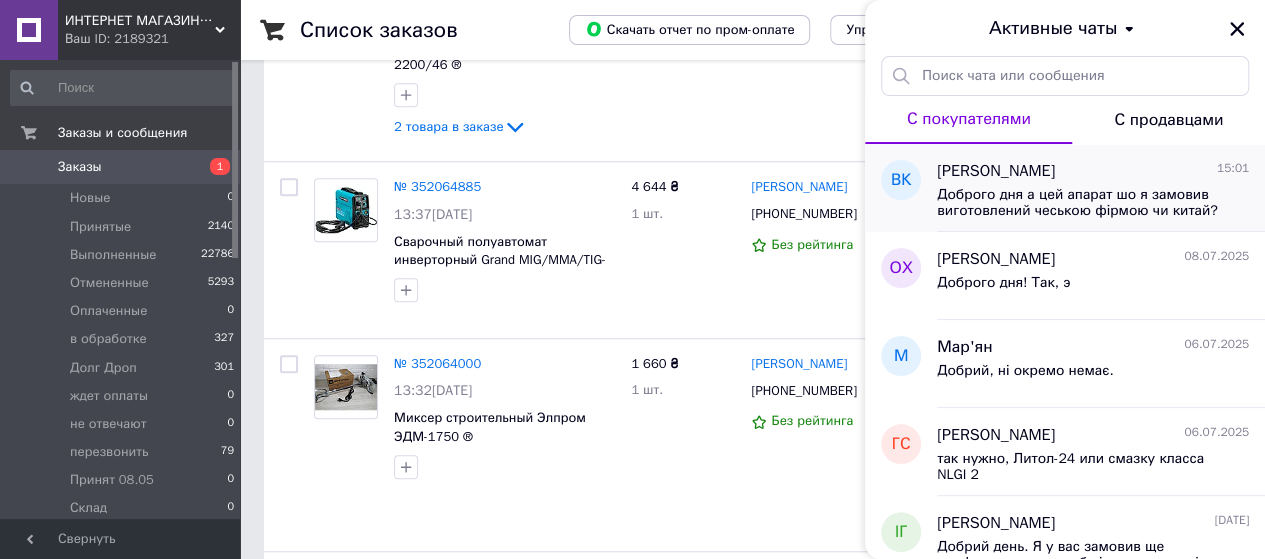click on "Доброго дня а цей апарат шо я замовив виготовлений чеською фірмою чи китай?" at bounding box center [1093, 201] 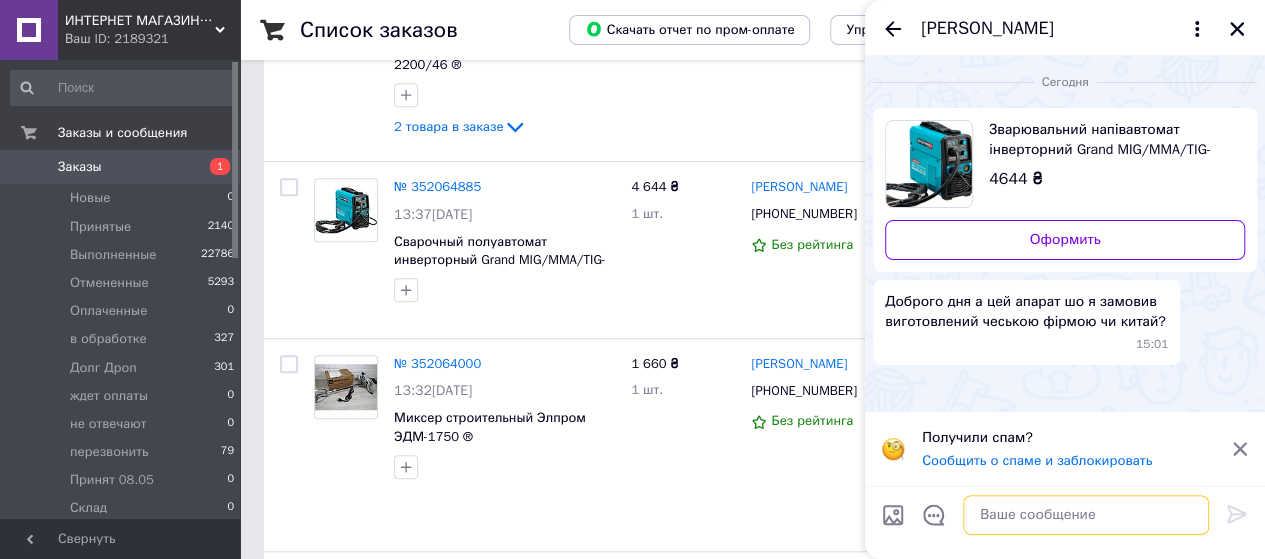 click at bounding box center (1086, 515) 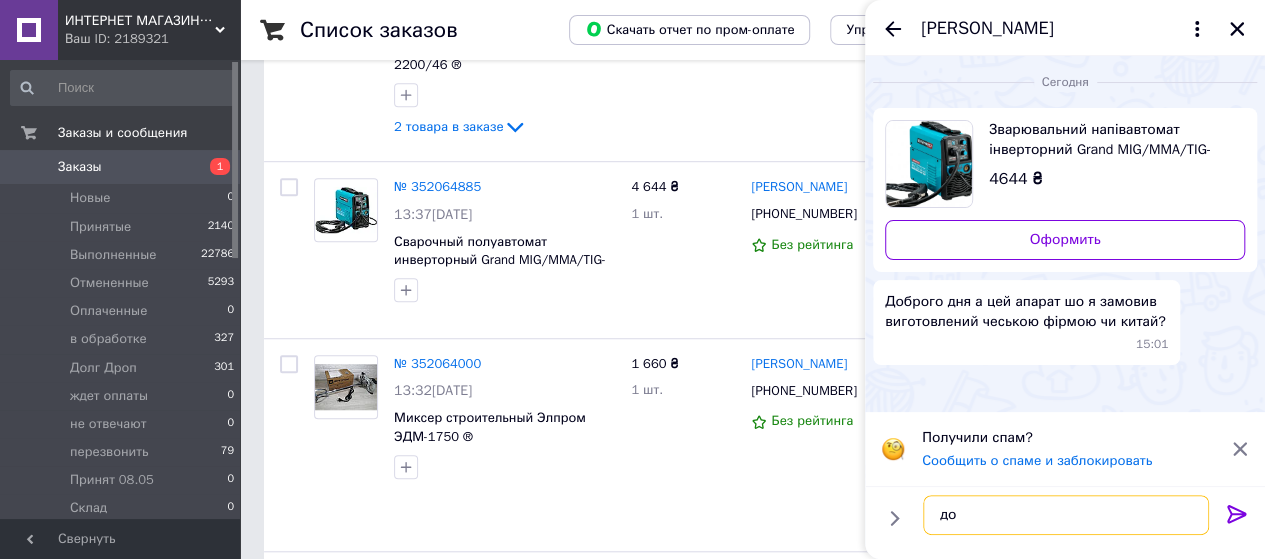 type on "д" 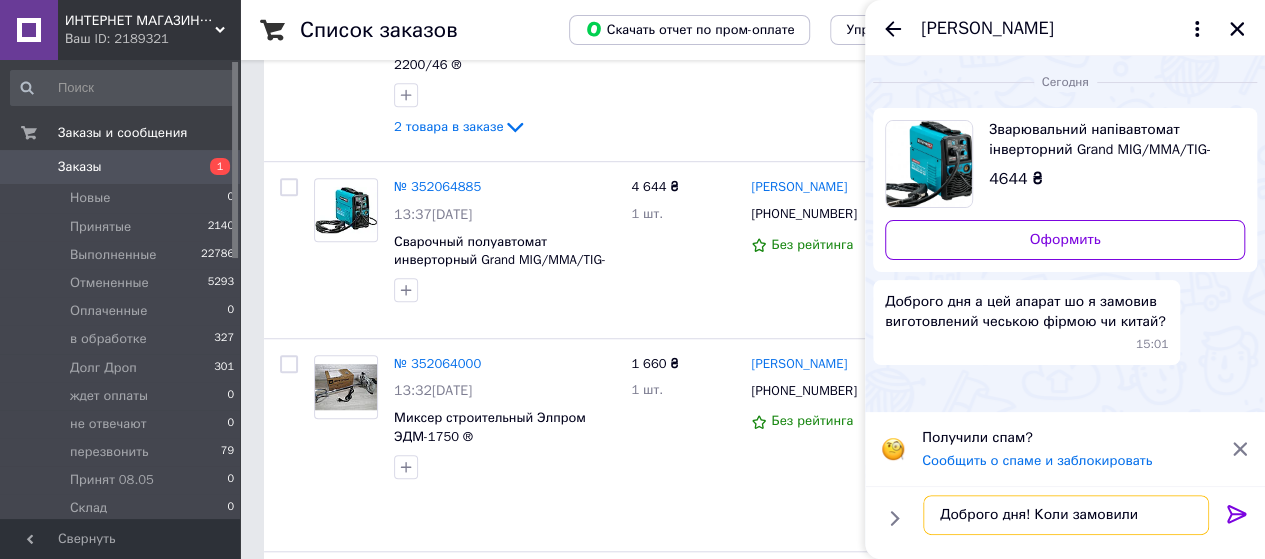 type on "Доброго дня! Коли замовили?" 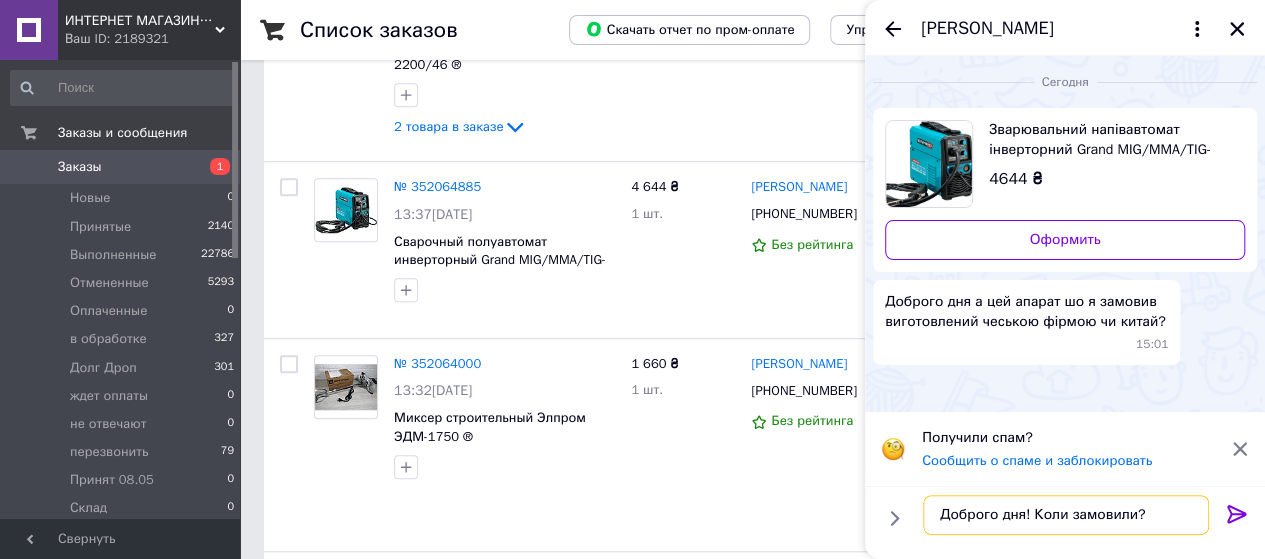 type 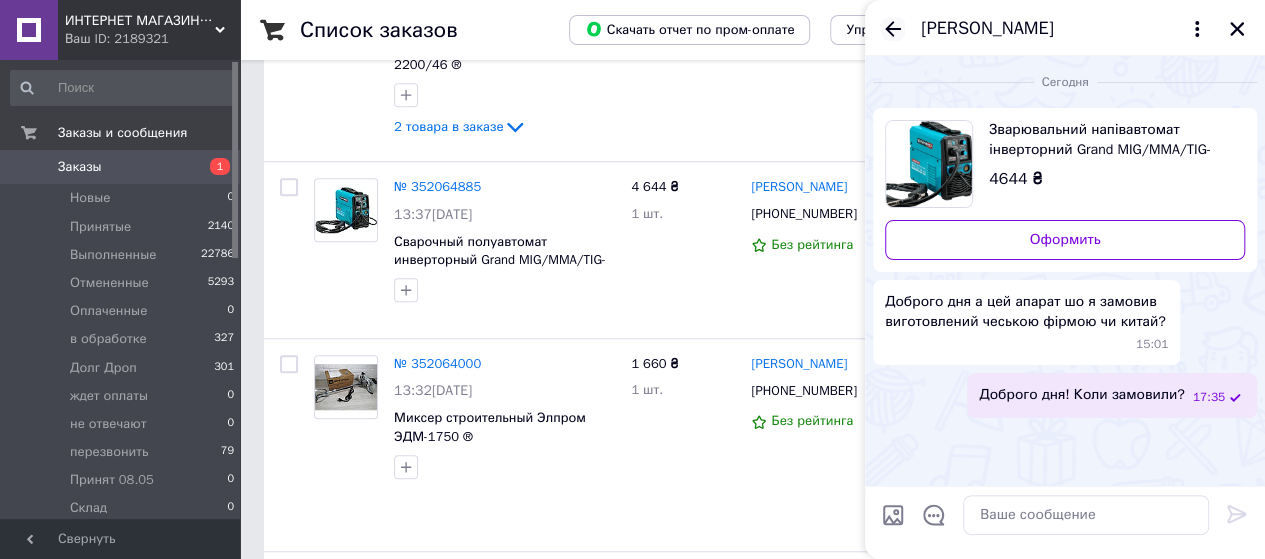 click 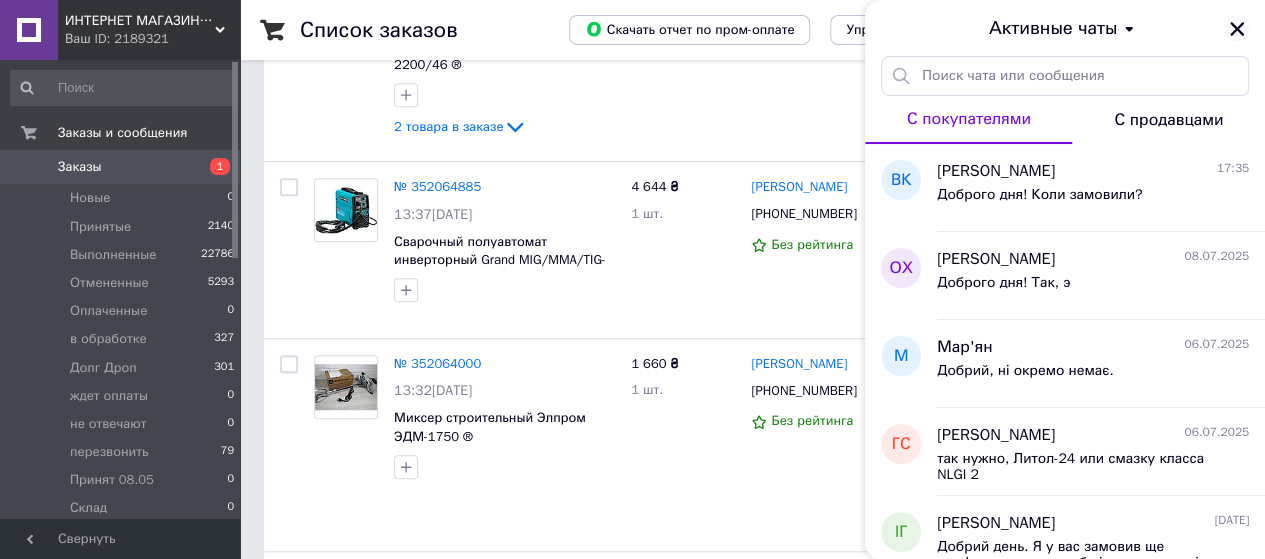 click 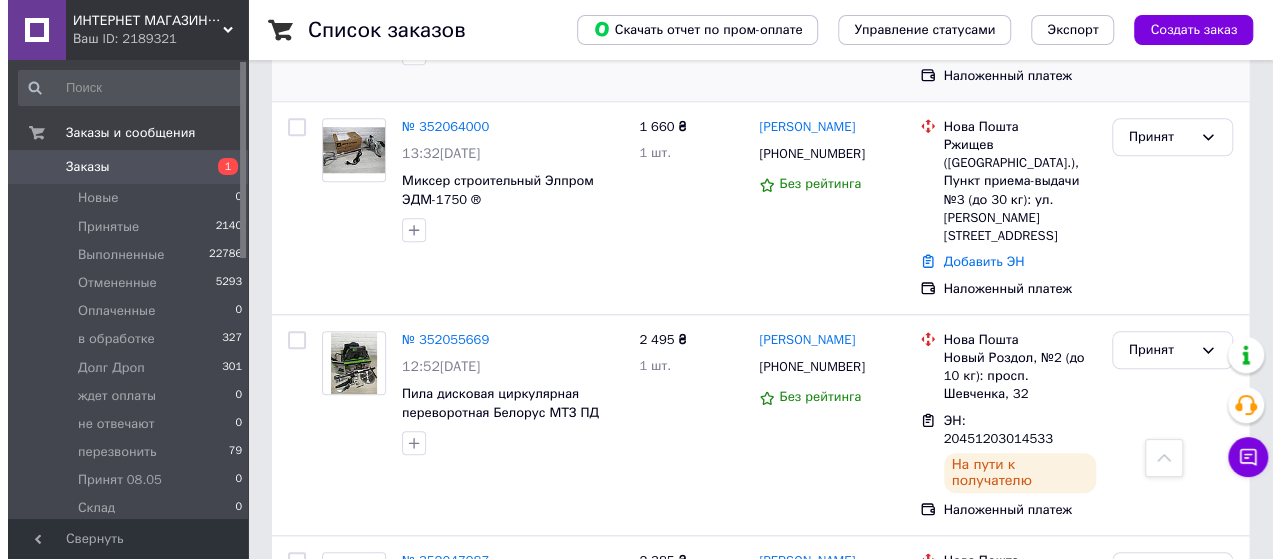 scroll, scrollTop: 900, scrollLeft: 0, axis: vertical 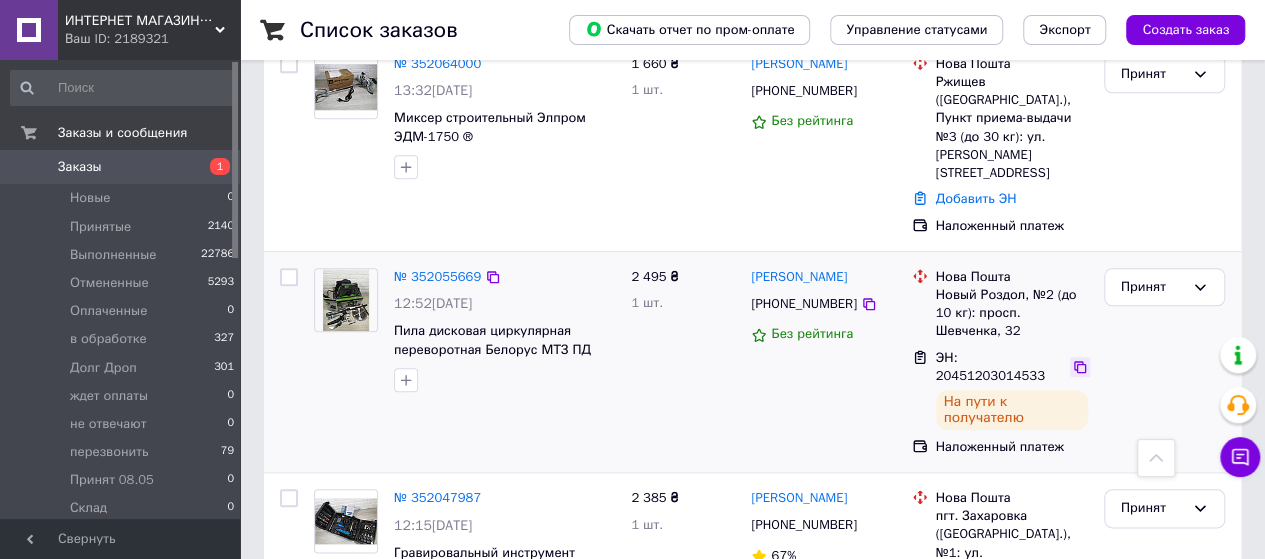 click 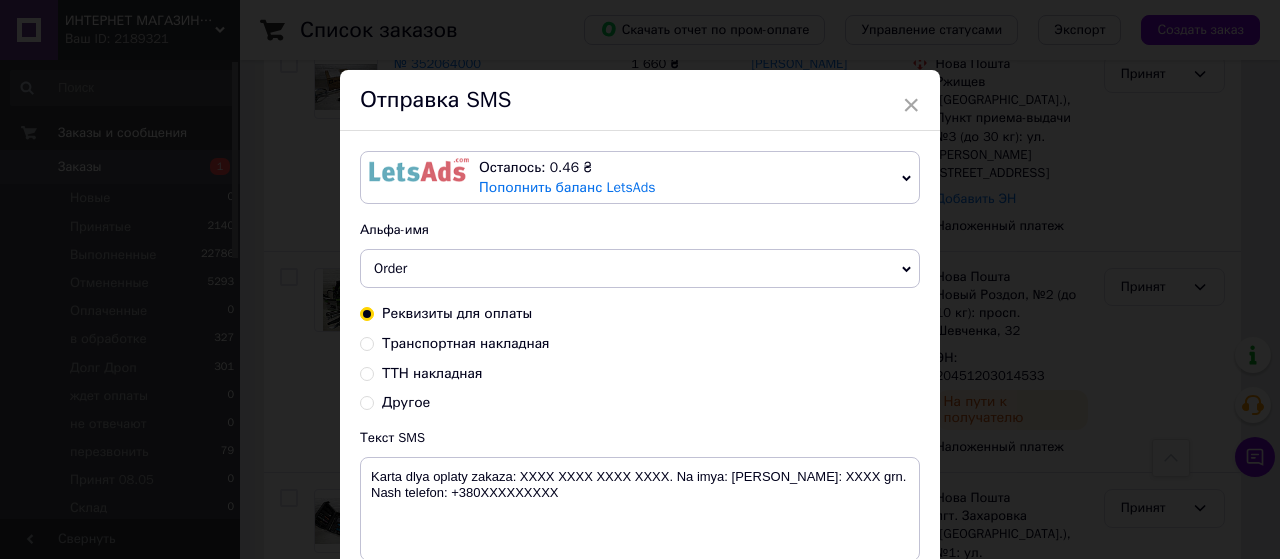 click at bounding box center (419, 170) 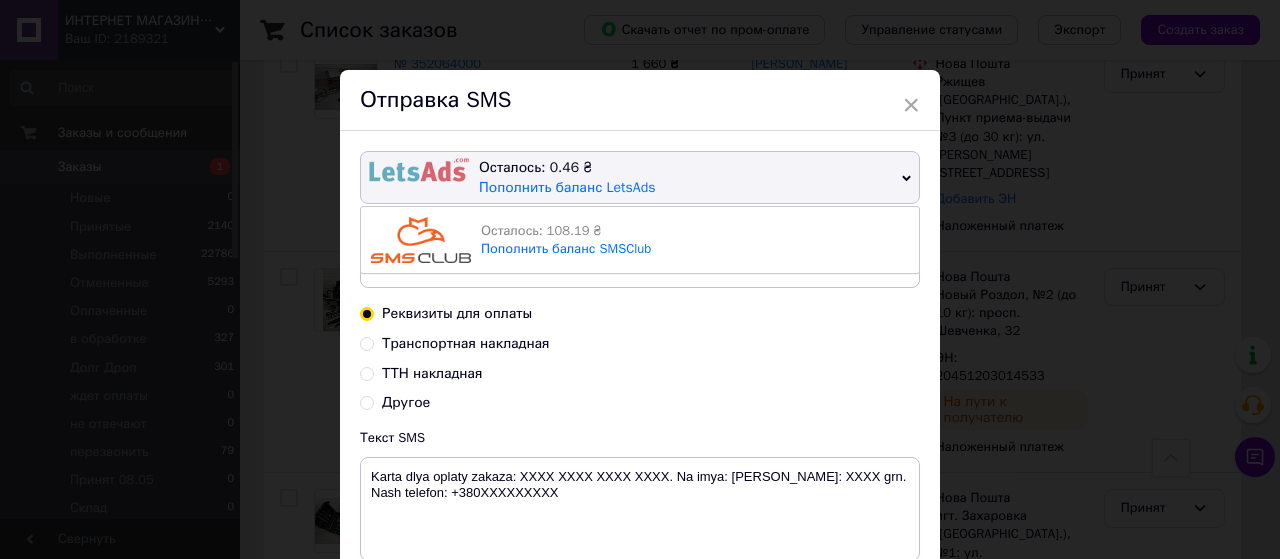 click at bounding box center (421, 240) 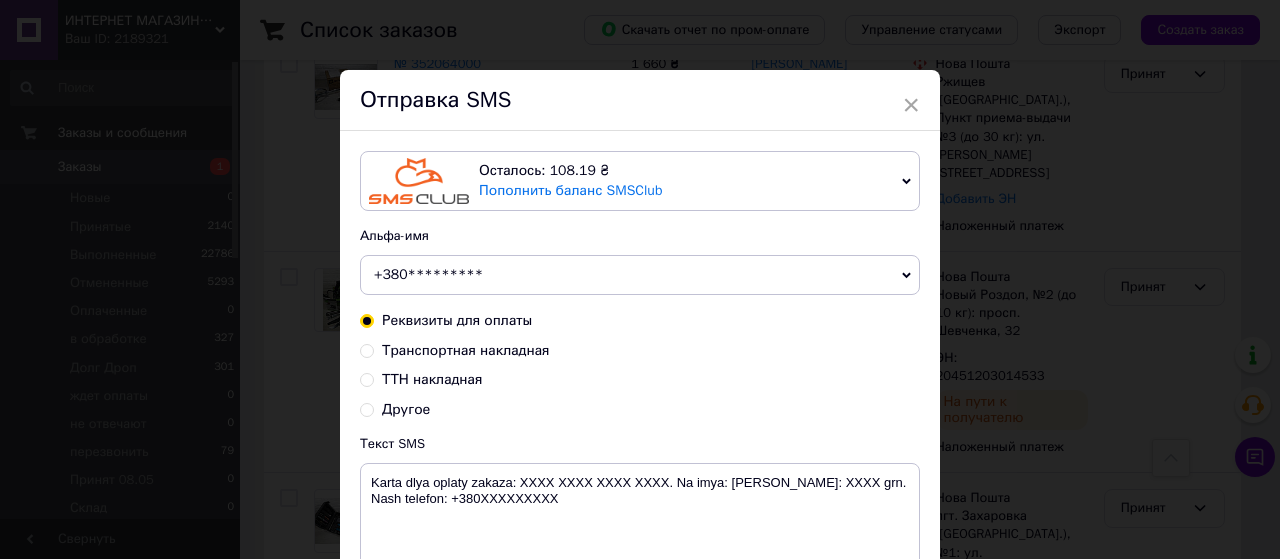 click on "Транспортная накладная" at bounding box center [367, 349] 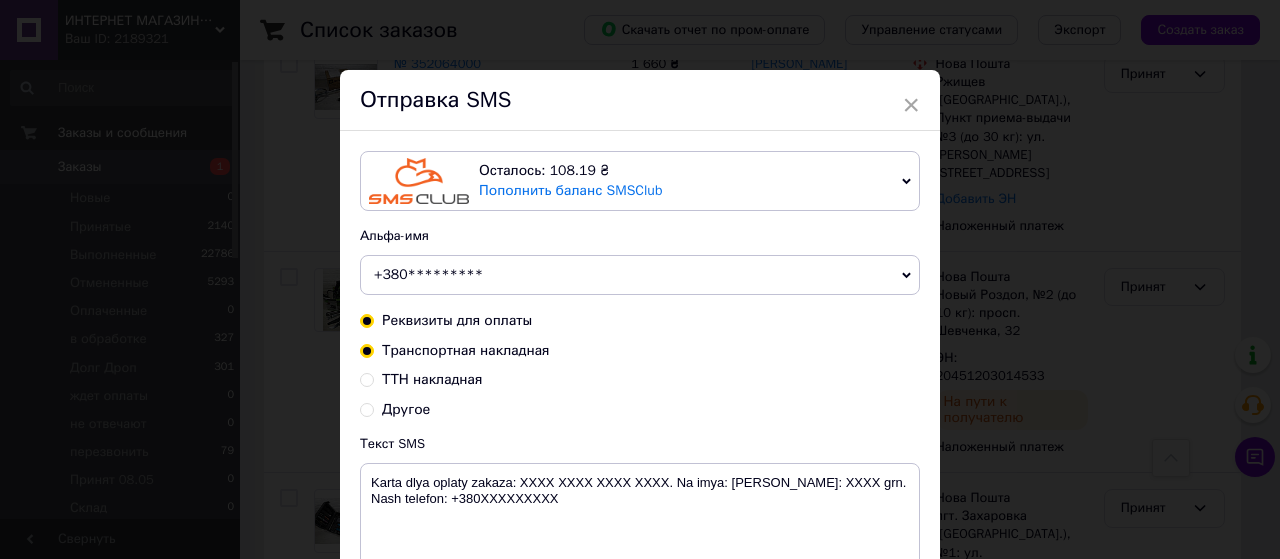 radio on "true" 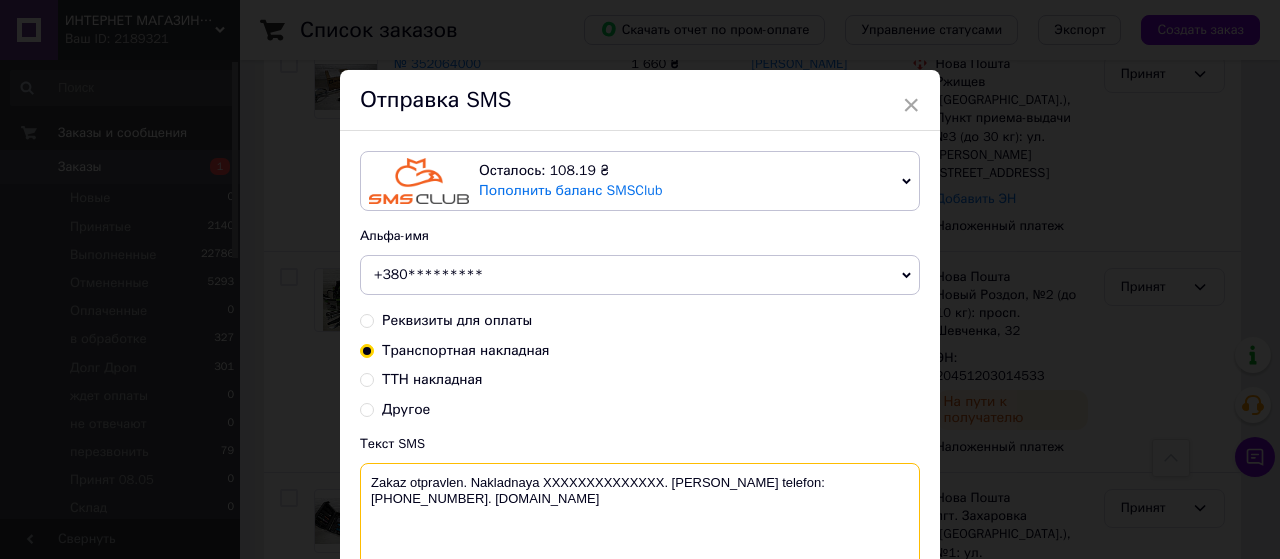 click on "Zakaz otpravlen. Nakladnaya XXXXXXXXXXXXXX. Nash telefon:+380965761716. 24work.com.ua" at bounding box center [640, 515] 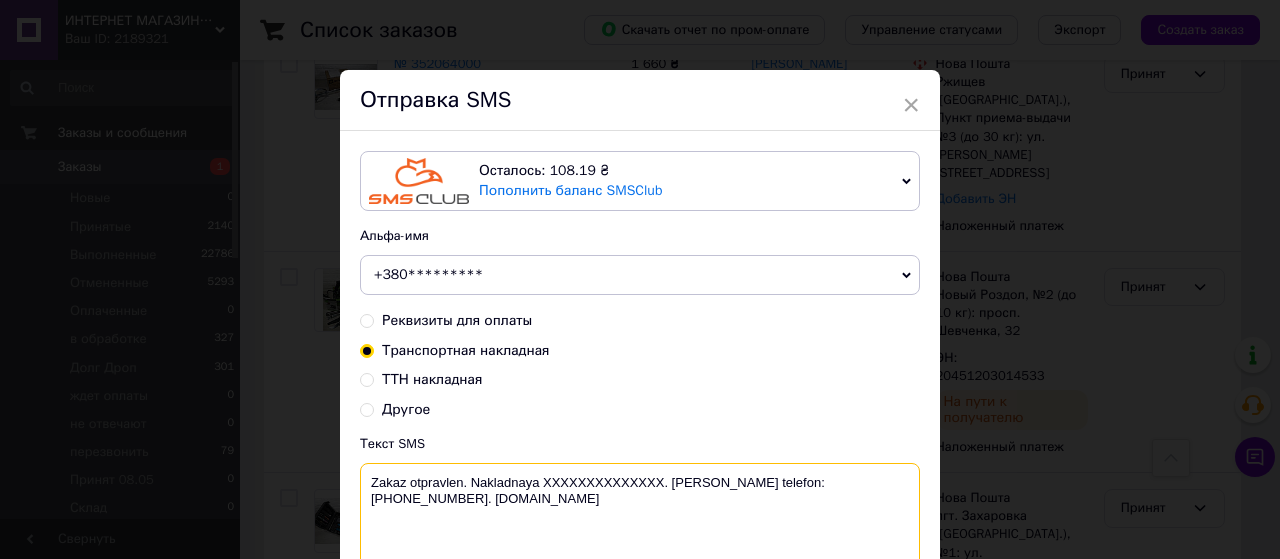 paste on "20451203014533" 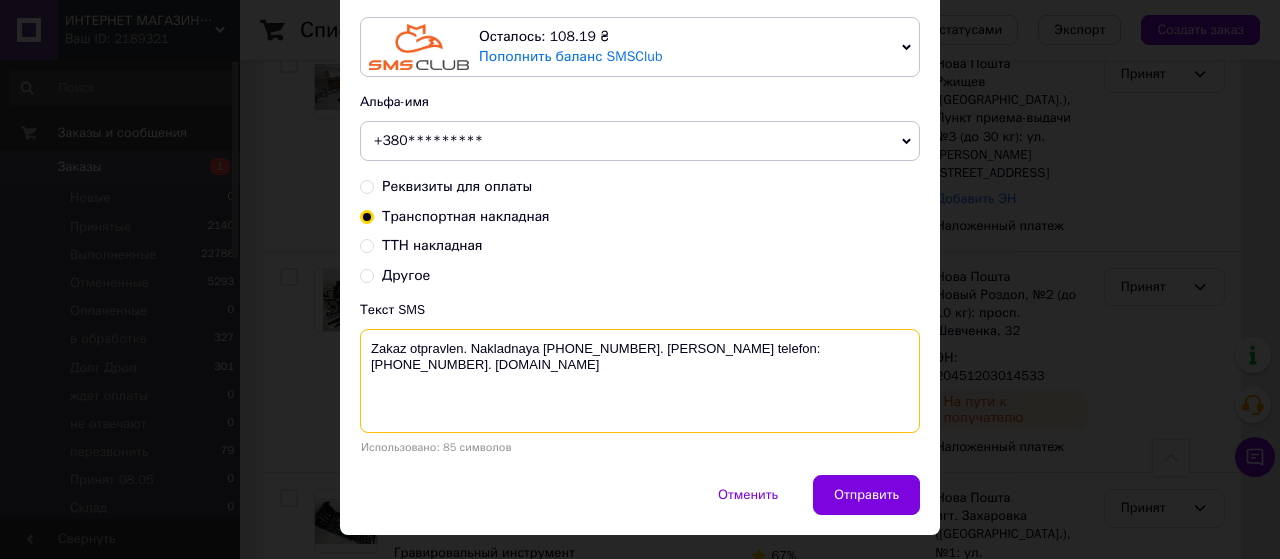 scroll, scrollTop: 175, scrollLeft: 0, axis: vertical 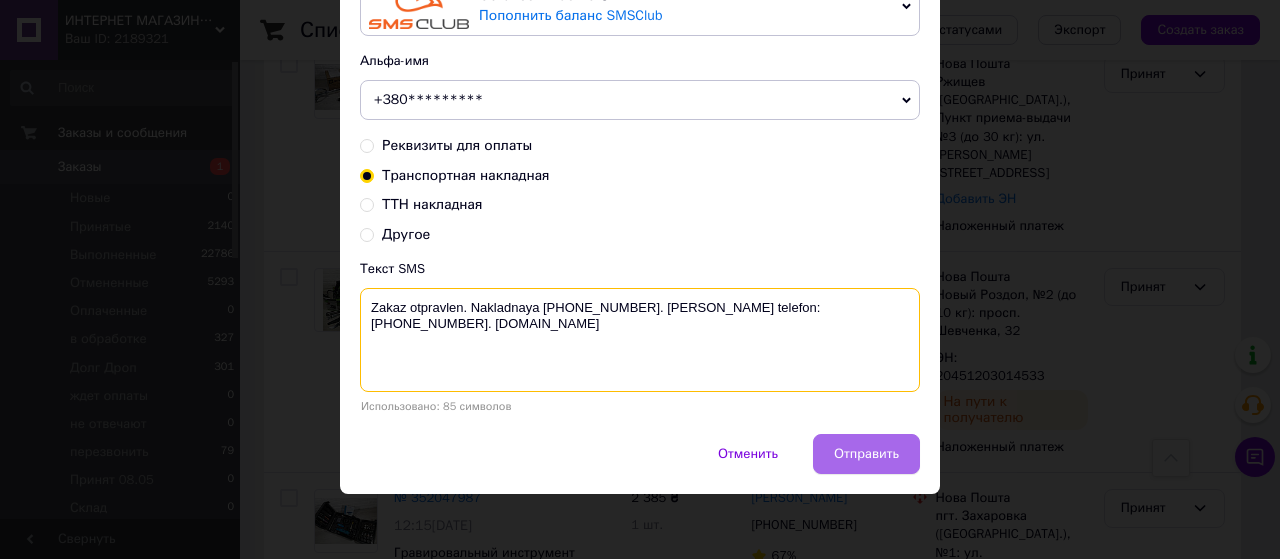 type on "Zakaz otpravlen. Nakladnaya 20451203014533. Nash telefon:+380965761716. 24work.com.ua" 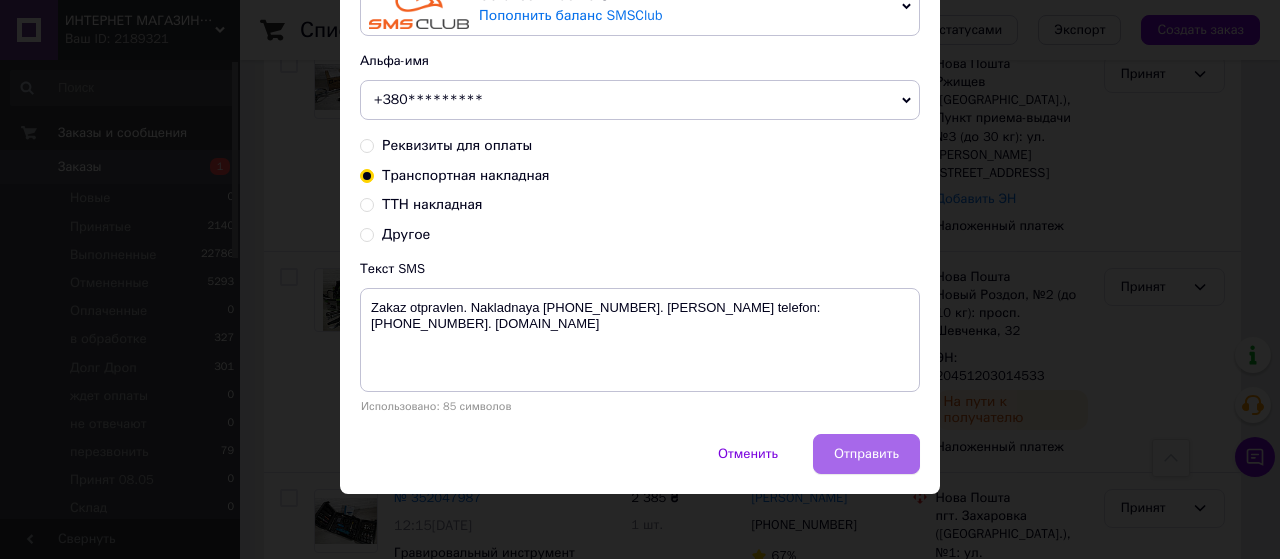 click on "Отправить" at bounding box center (866, 454) 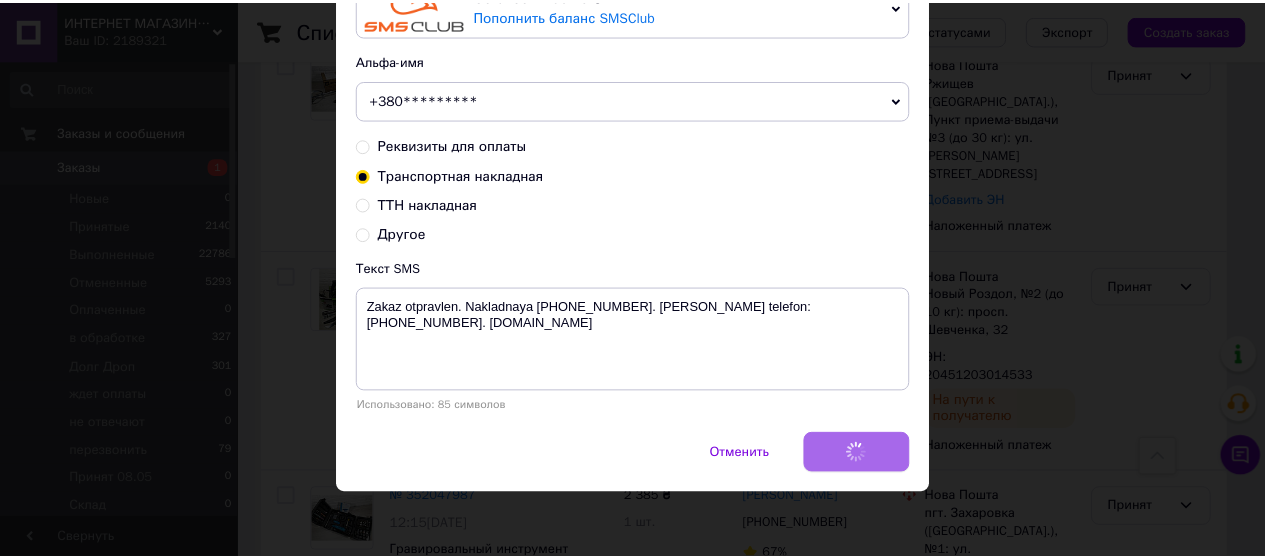scroll, scrollTop: 0, scrollLeft: 0, axis: both 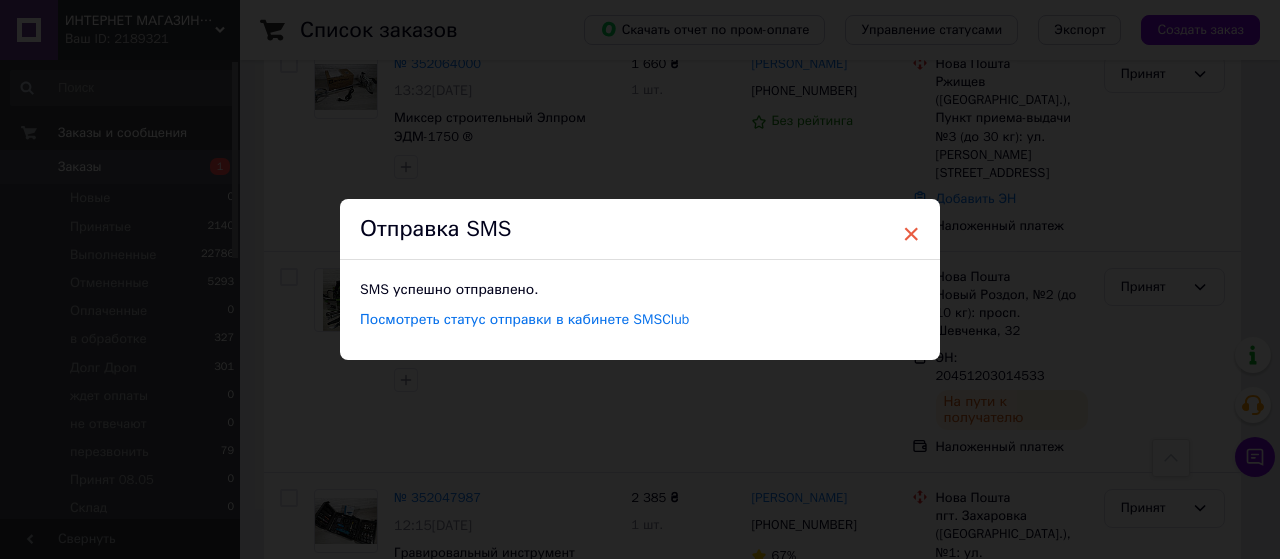 click on "×" at bounding box center [911, 234] 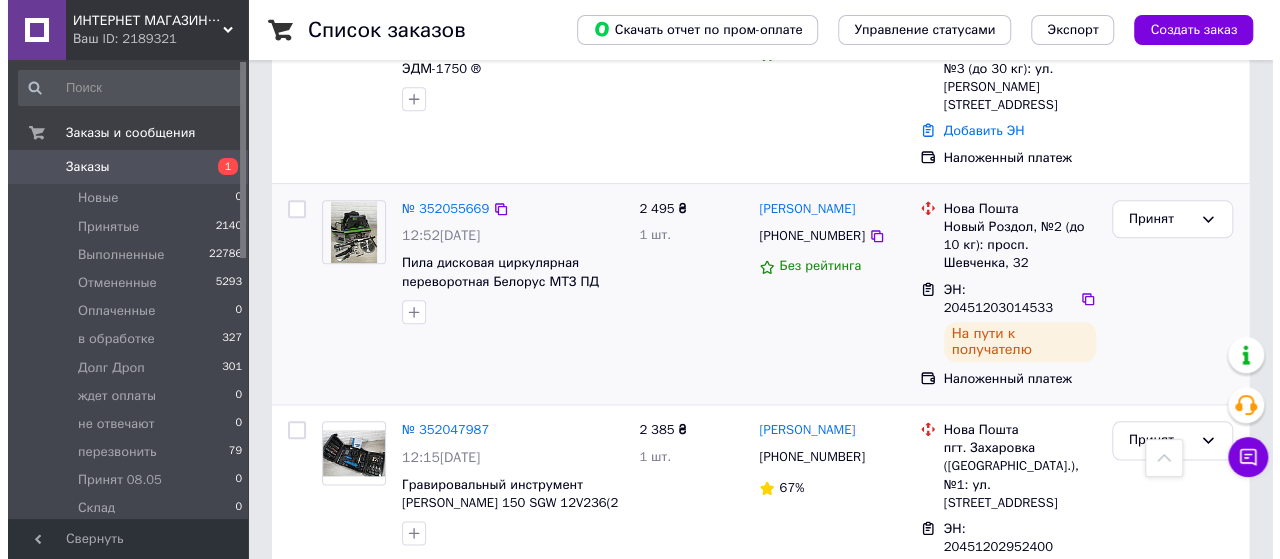 scroll, scrollTop: 1000, scrollLeft: 0, axis: vertical 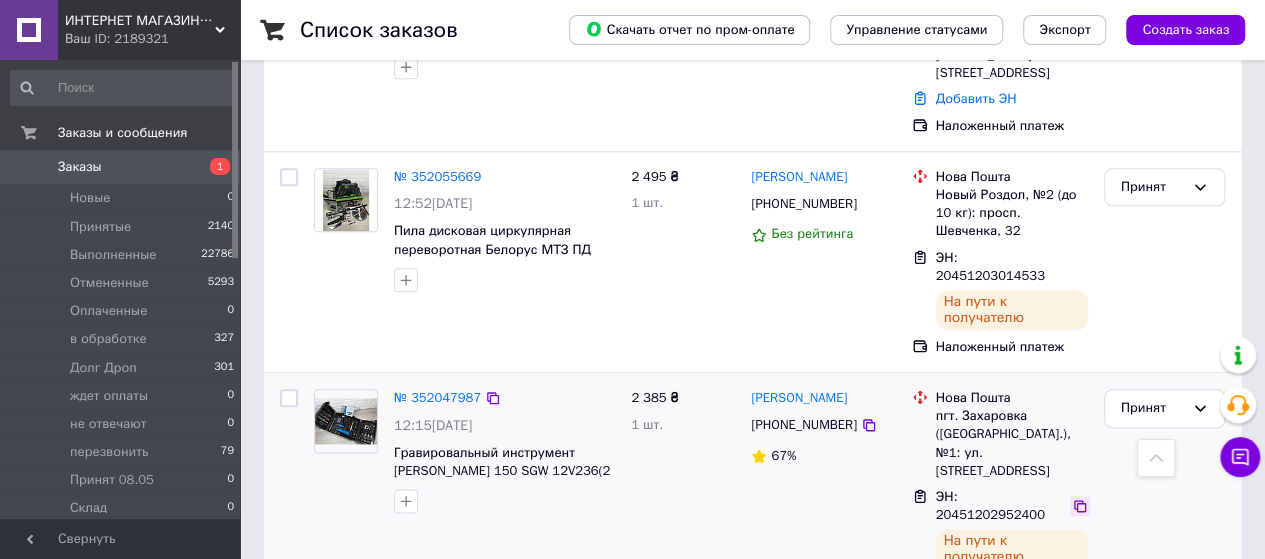 click 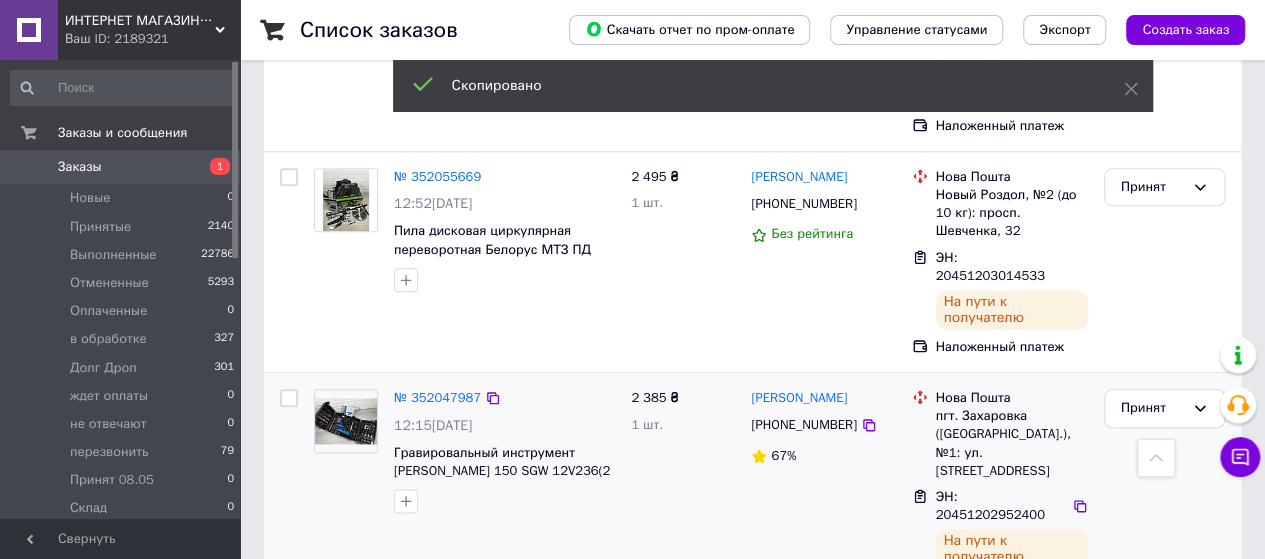 click on "[PHONE_NUMBER]" at bounding box center (803, 424) 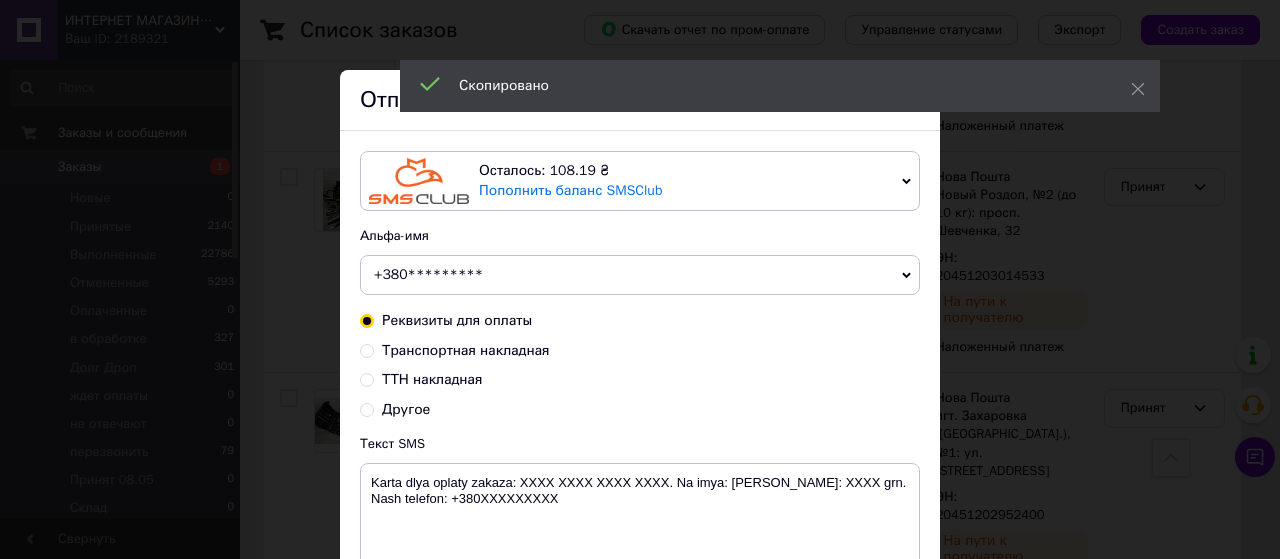 click on "Транспортная накладная" at bounding box center [367, 349] 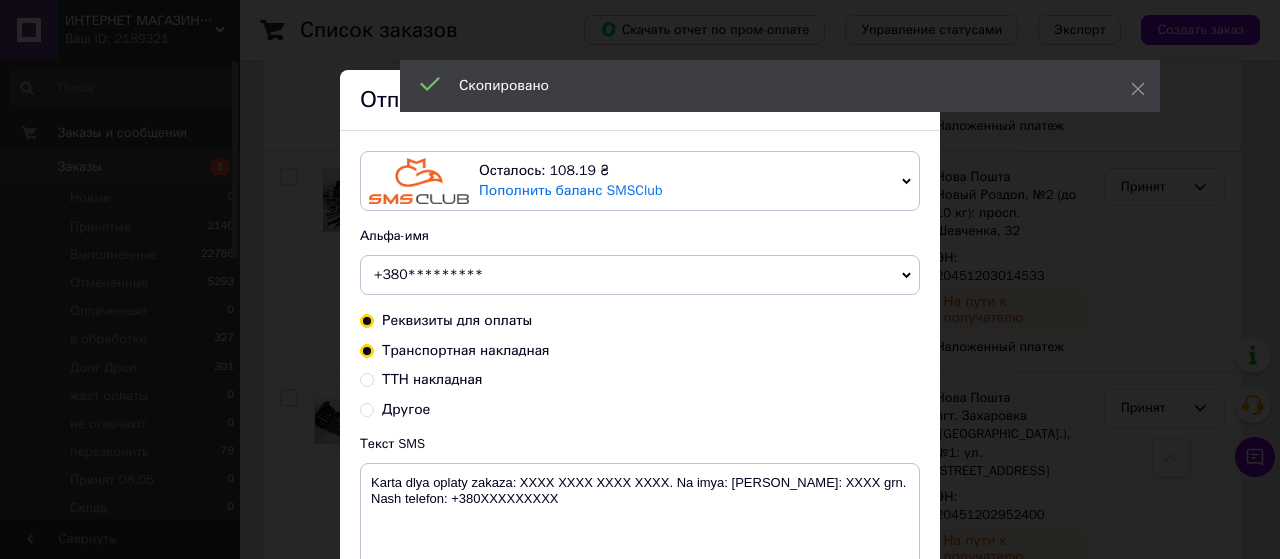 radio on "true" 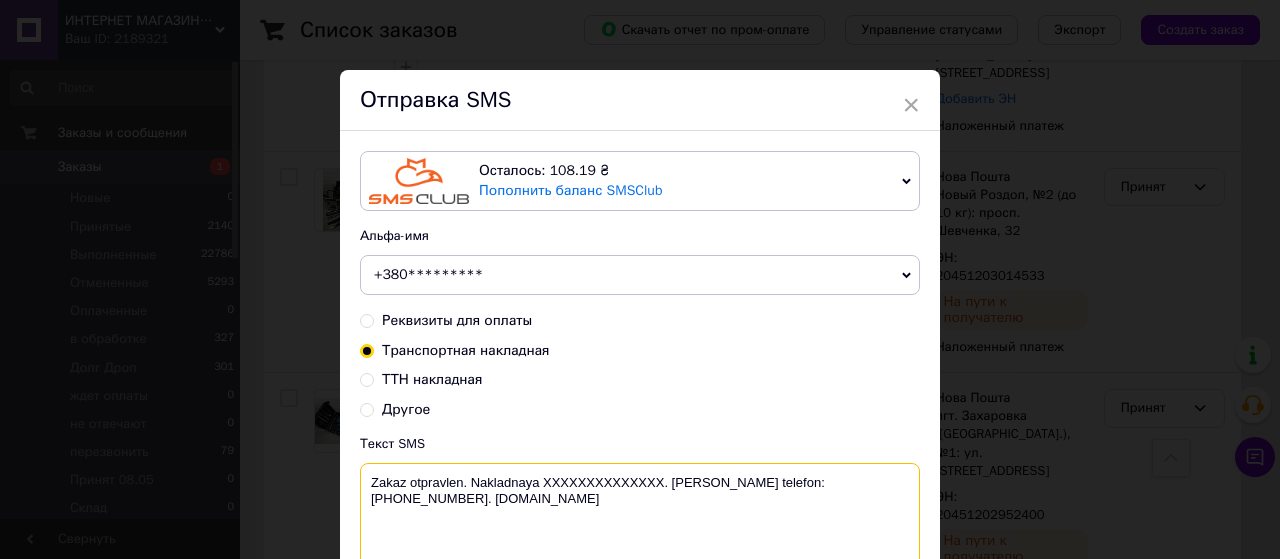 click on "Zakaz otpravlen. Nakladnaya XXXXXXXXXXXXXX. Nash telefon:+380965761716. 24work.com.ua" at bounding box center (640, 515) 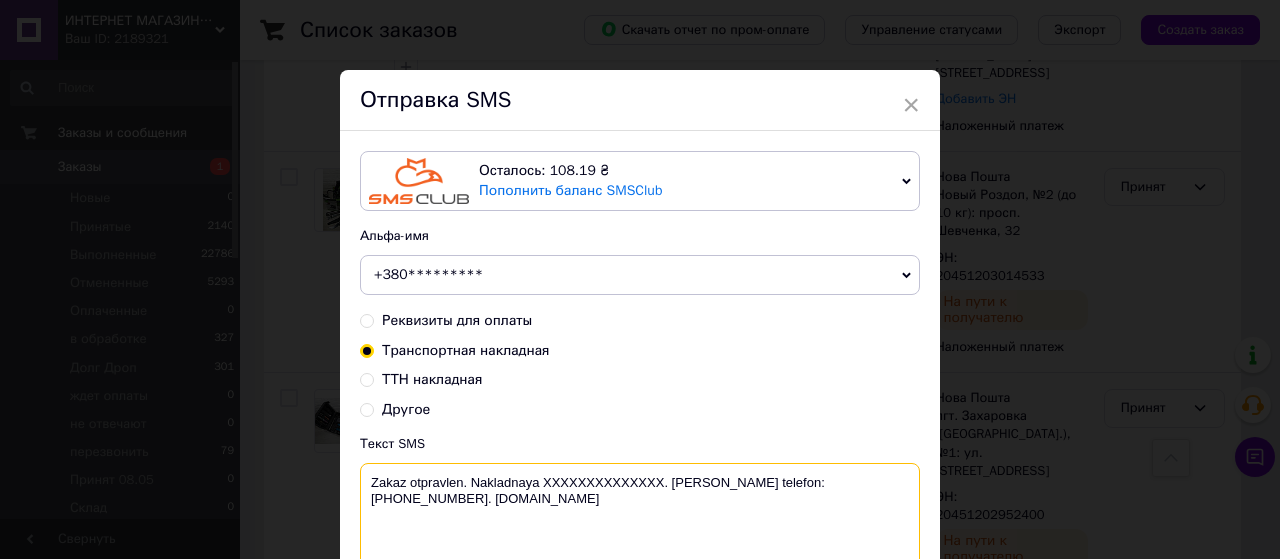 paste on "20451202952400" 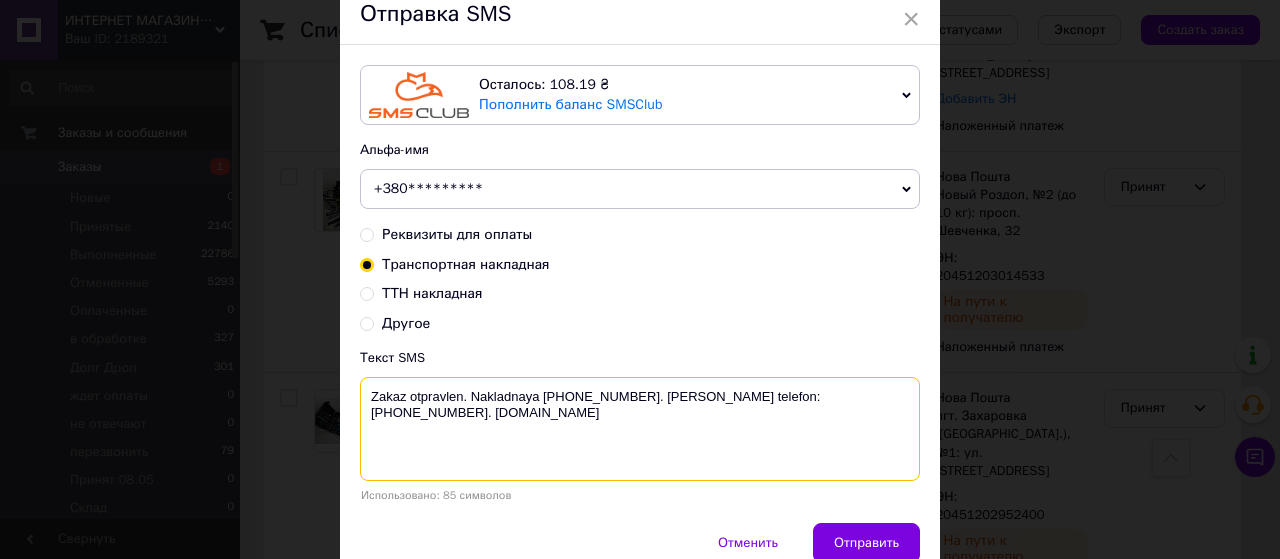 scroll, scrollTop: 175, scrollLeft: 0, axis: vertical 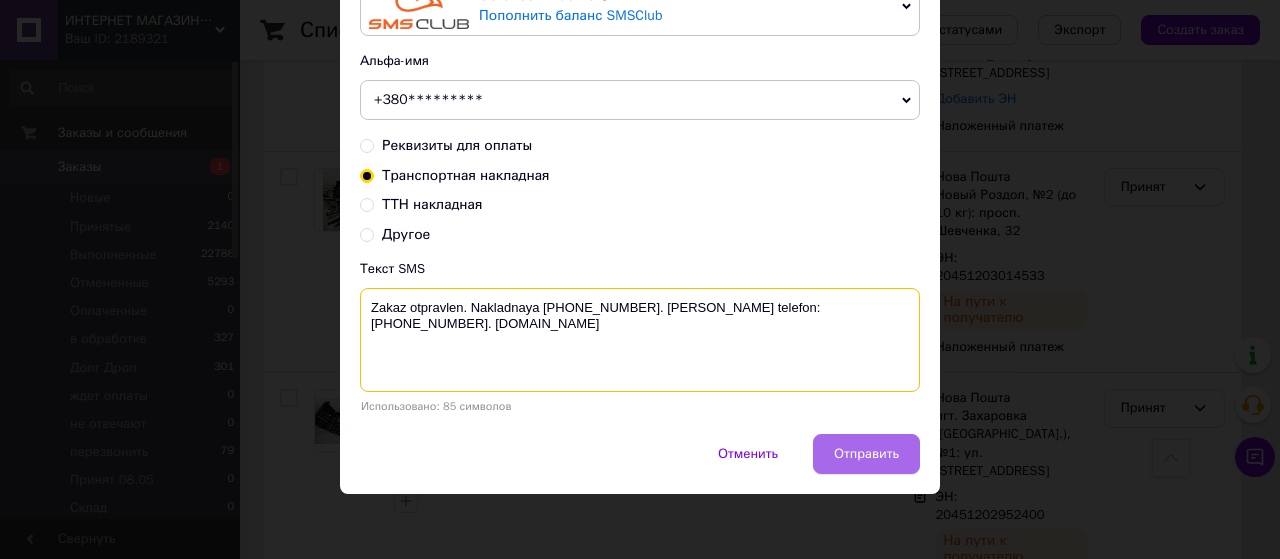 type on "Zakaz otpravlen. Nakladnaya 20451202952400. Nash telefon:+380965761716. 24work.com.ua" 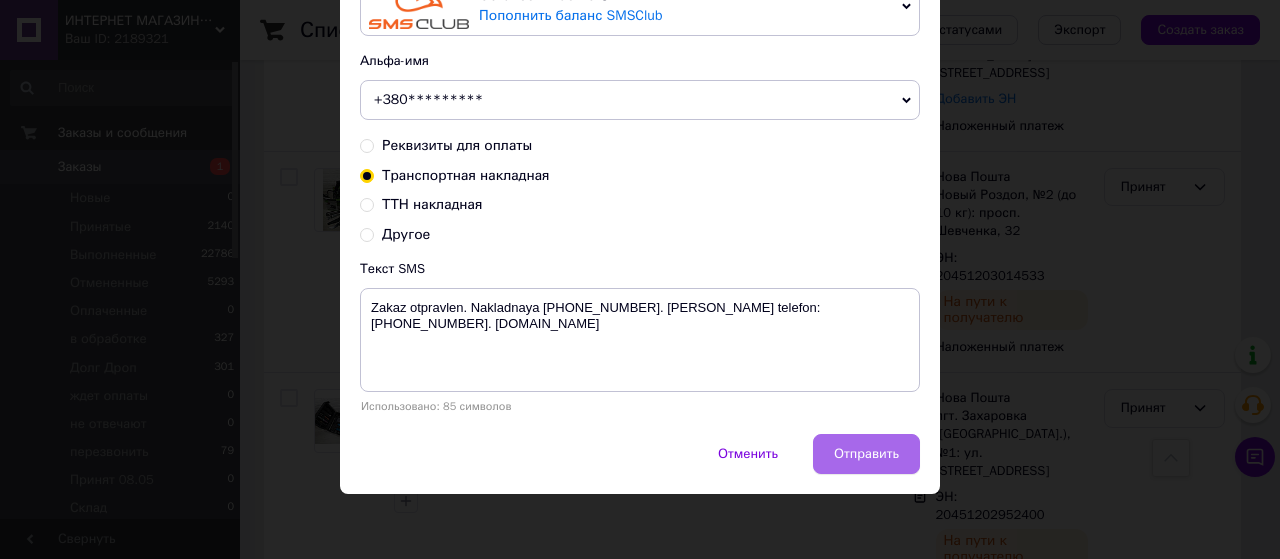 click on "Отправить" at bounding box center (866, 454) 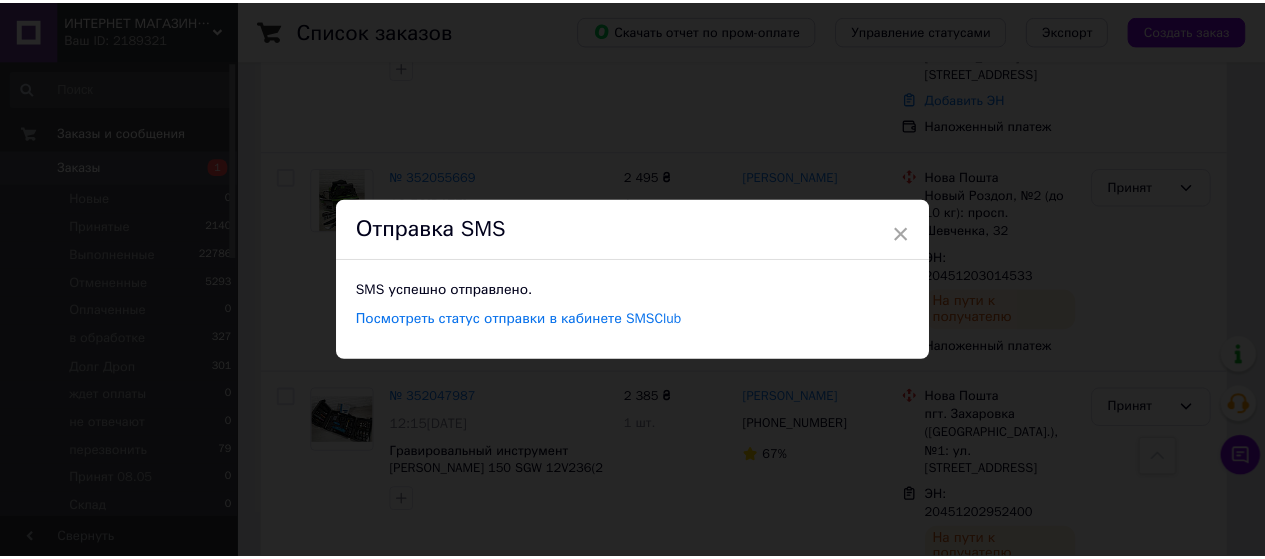 scroll, scrollTop: 0, scrollLeft: 0, axis: both 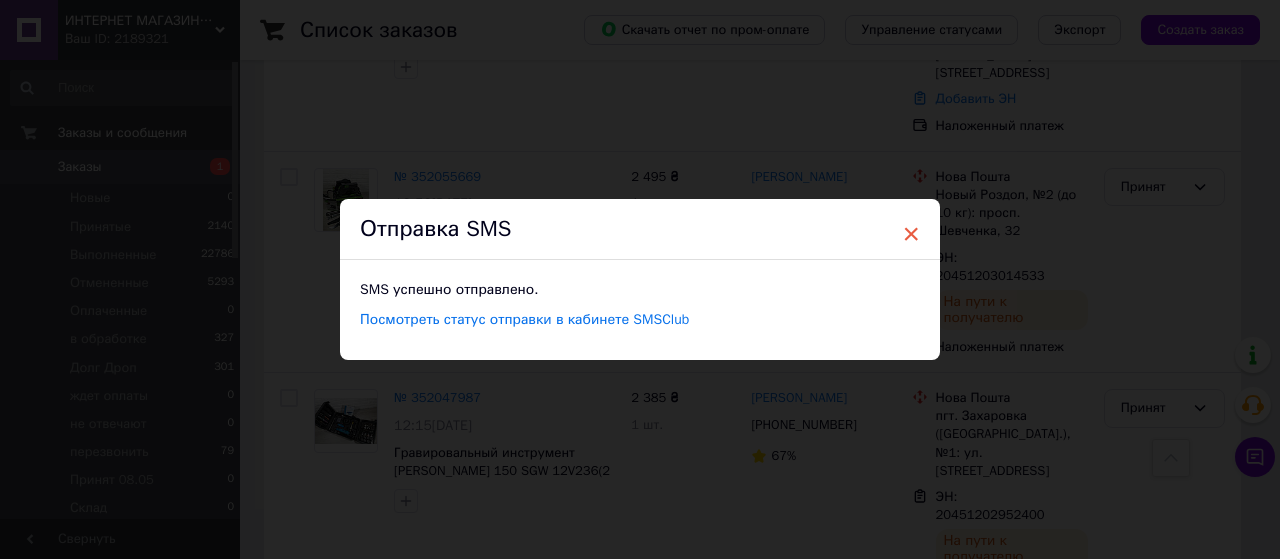click on "×" at bounding box center [911, 234] 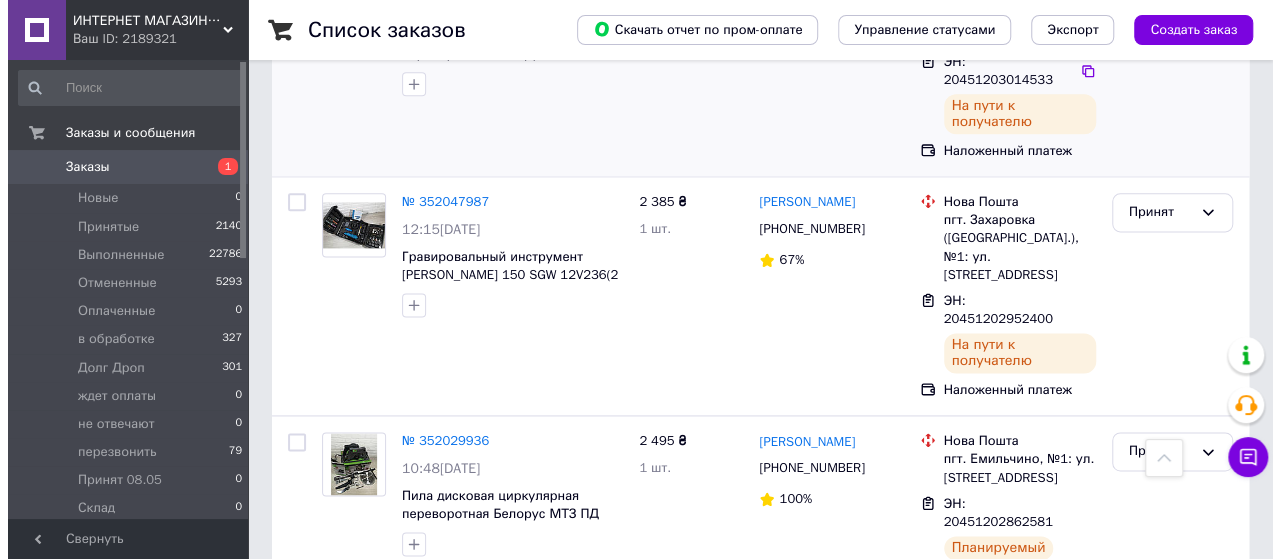 scroll, scrollTop: 1200, scrollLeft: 0, axis: vertical 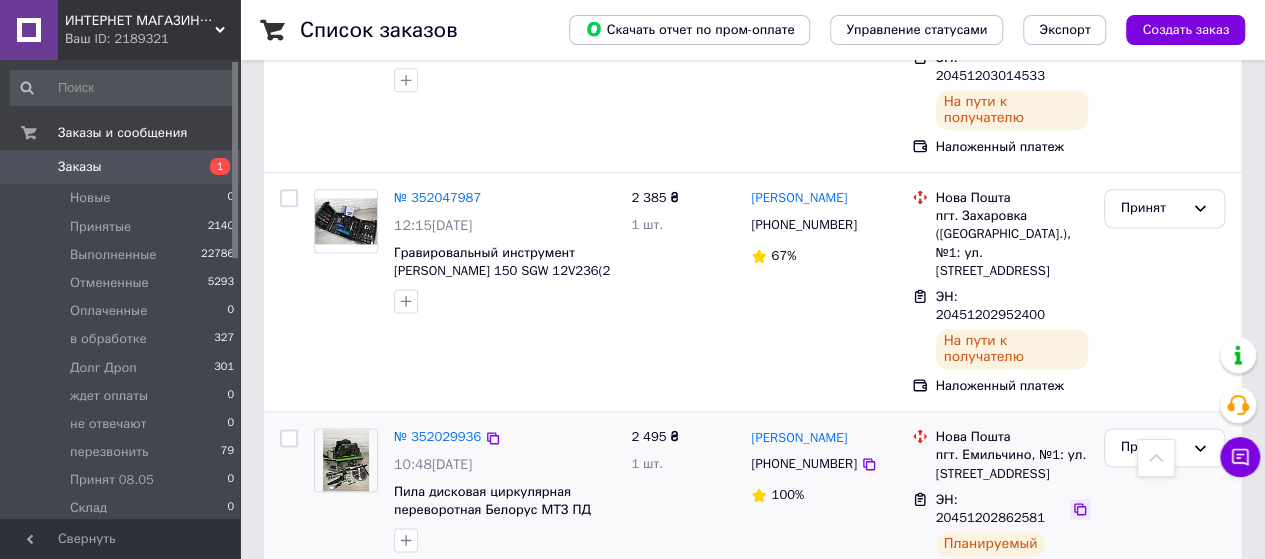 click 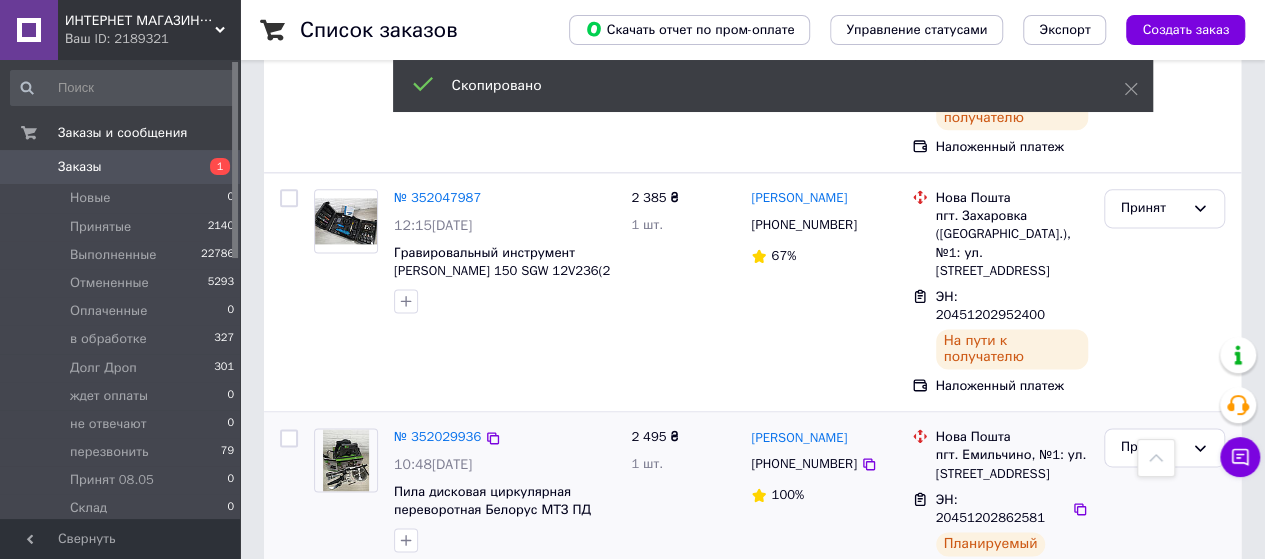 click on "[PHONE_NUMBER]" at bounding box center [803, 463] 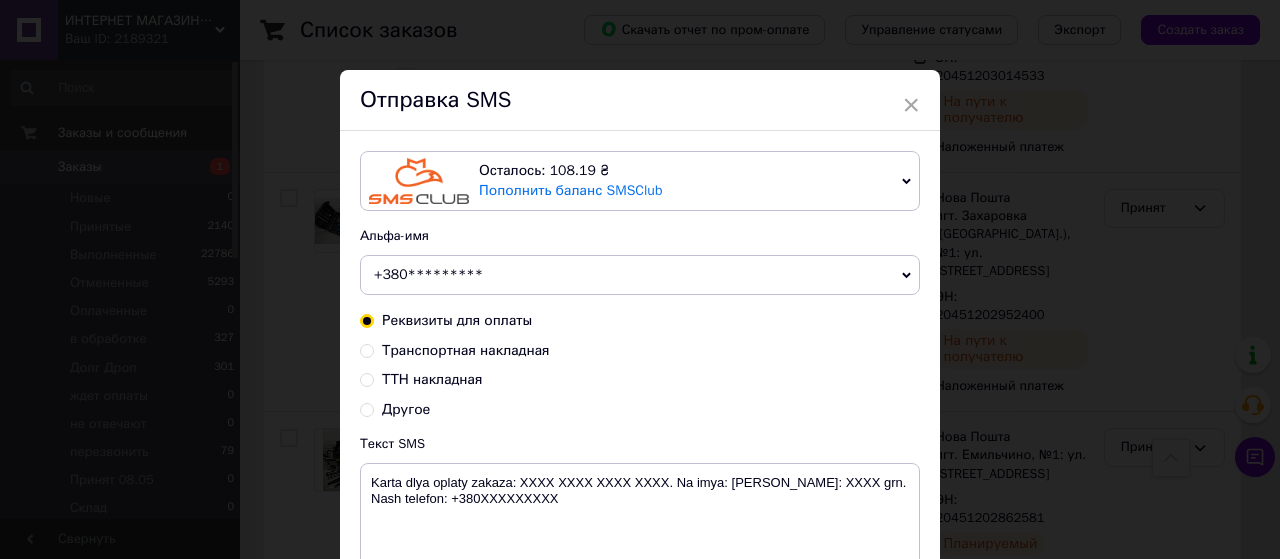 click on "Транспортная накладная" at bounding box center (367, 349) 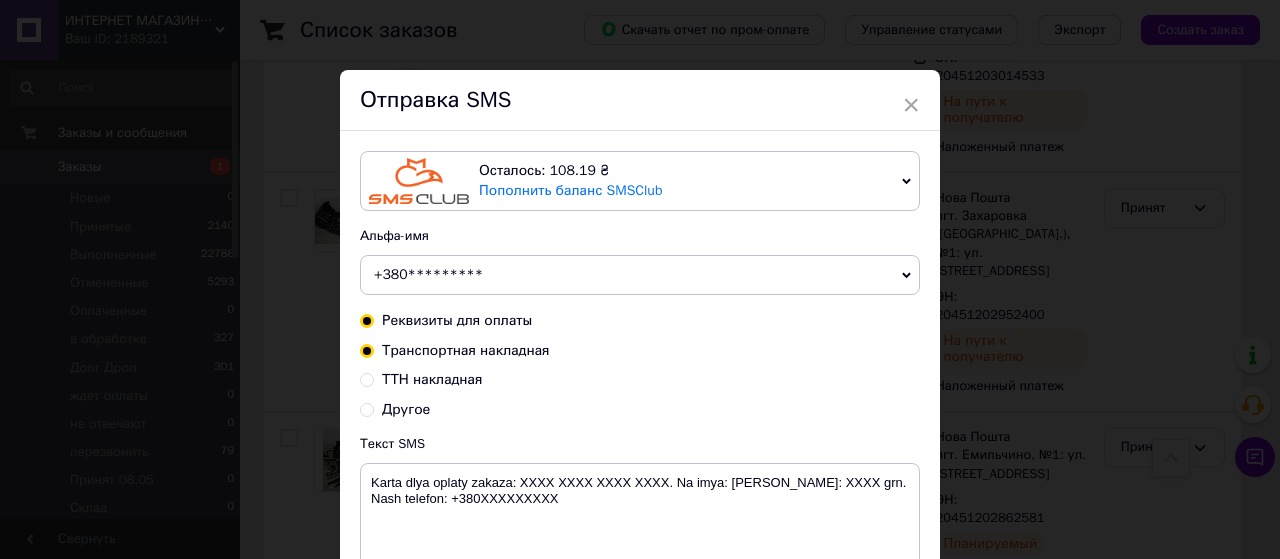 radio on "true" 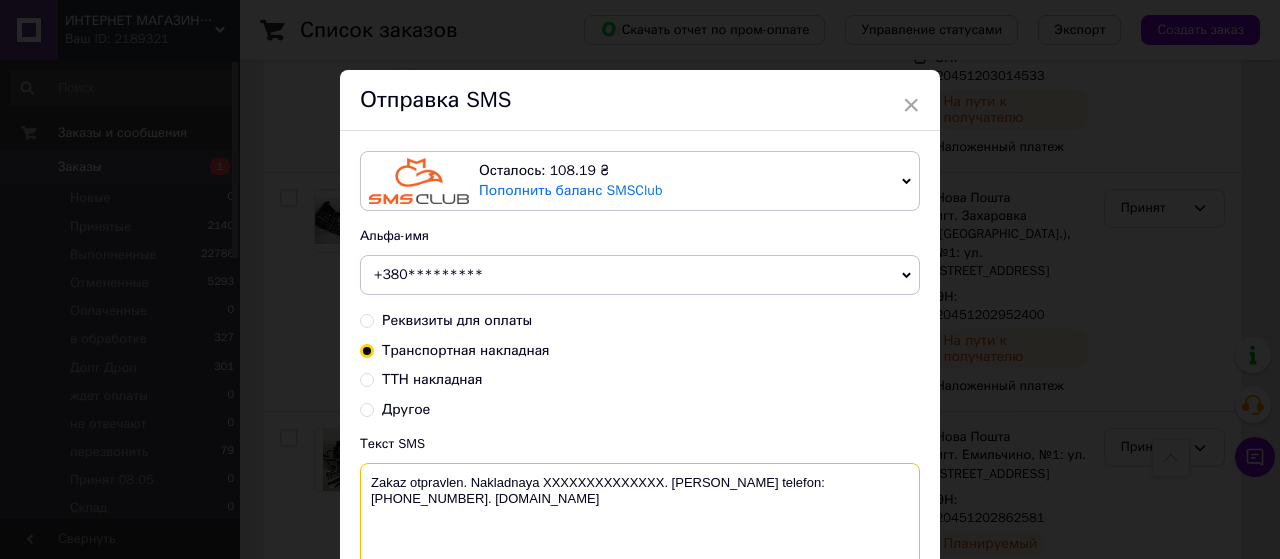 click on "Zakaz otpravlen. Nakladnaya XXXXXXXXXXXXXX. Nash telefon:+380965761716. 24work.com.ua" at bounding box center [640, 515] 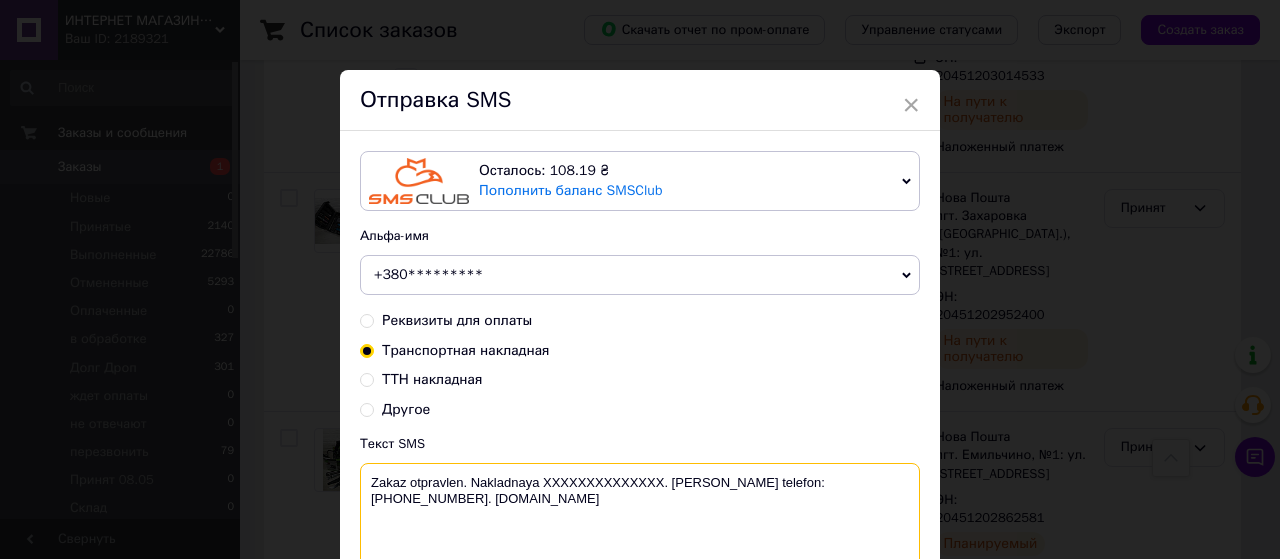 paste on "20451202862581" 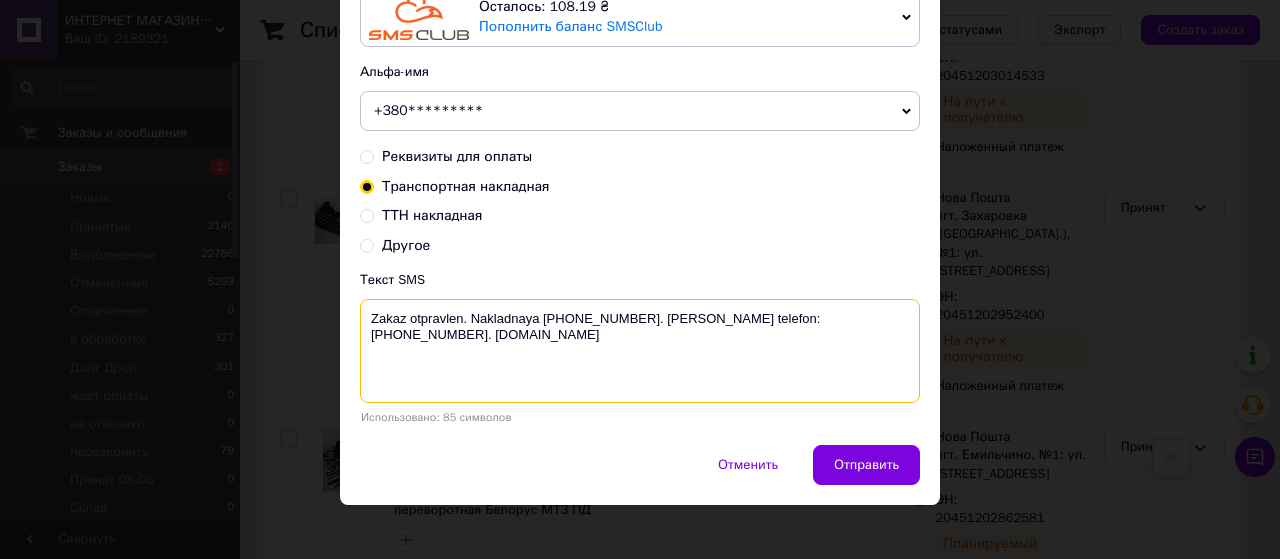 scroll, scrollTop: 175, scrollLeft: 0, axis: vertical 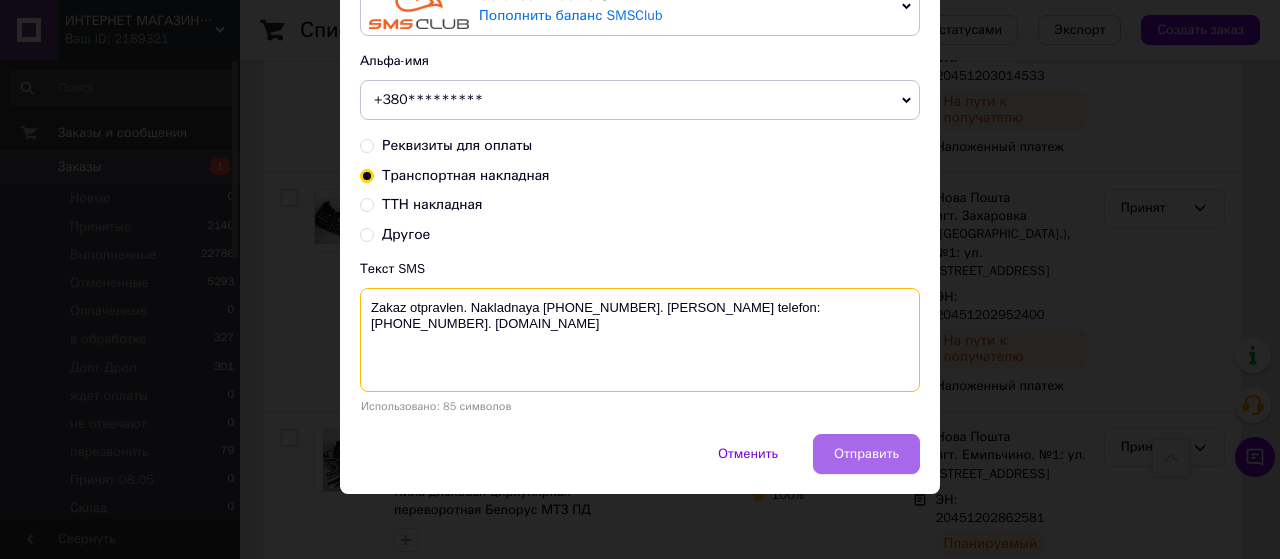 type on "Zakaz otpravlen. Nakladnaya 20451202862581. Nash telefon:+380965761716. 24work.com.ua" 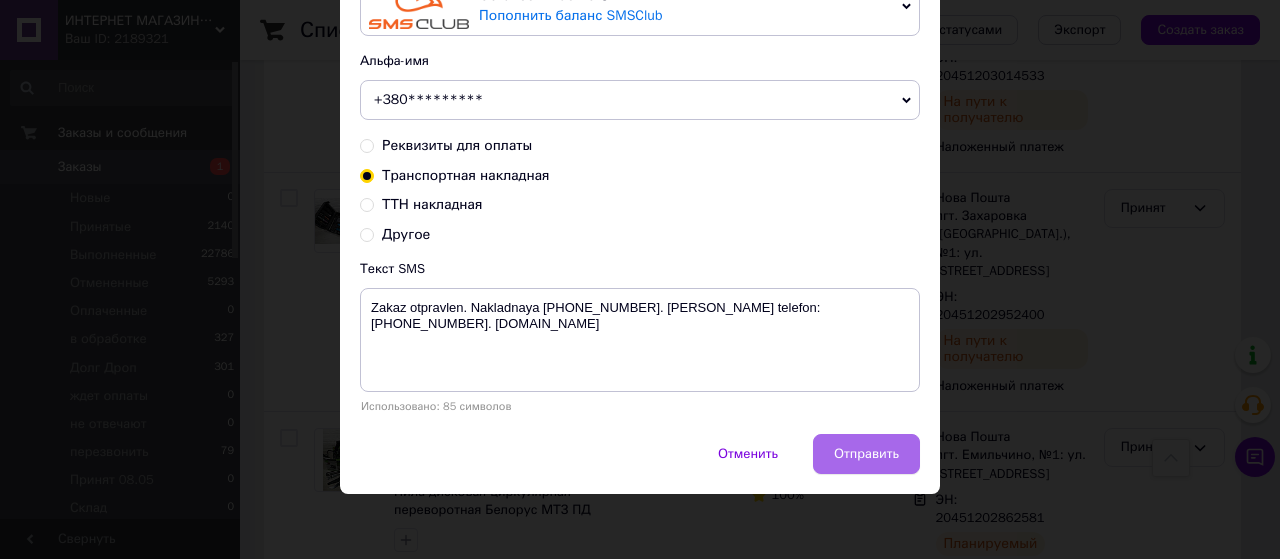 click on "Отправить" at bounding box center (866, 454) 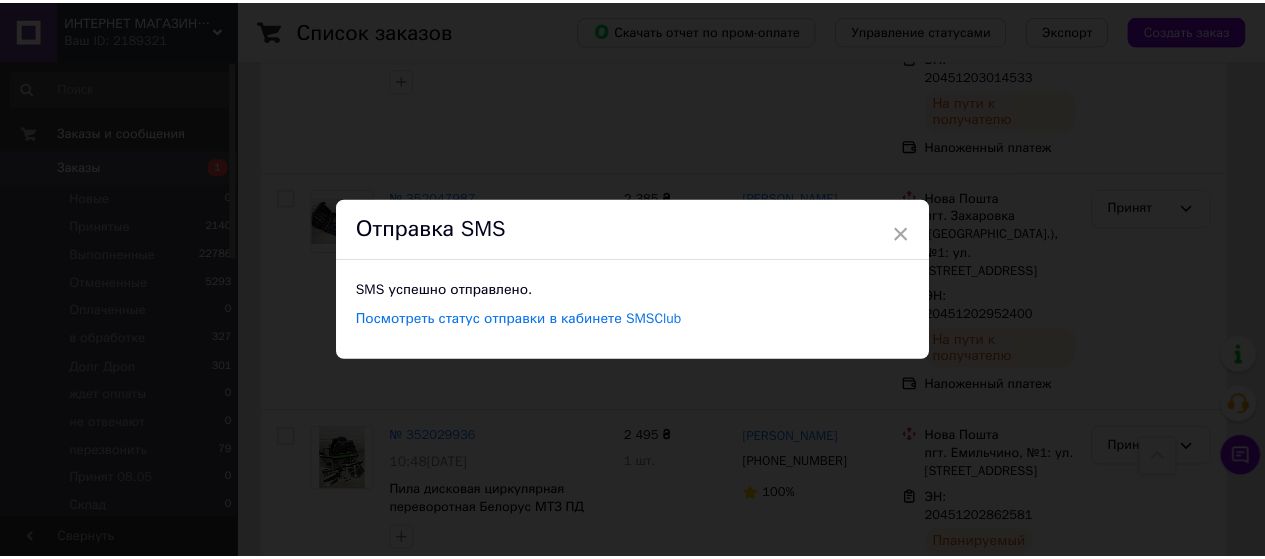 scroll, scrollTop: 0, scrollLeft: 0, axis: both 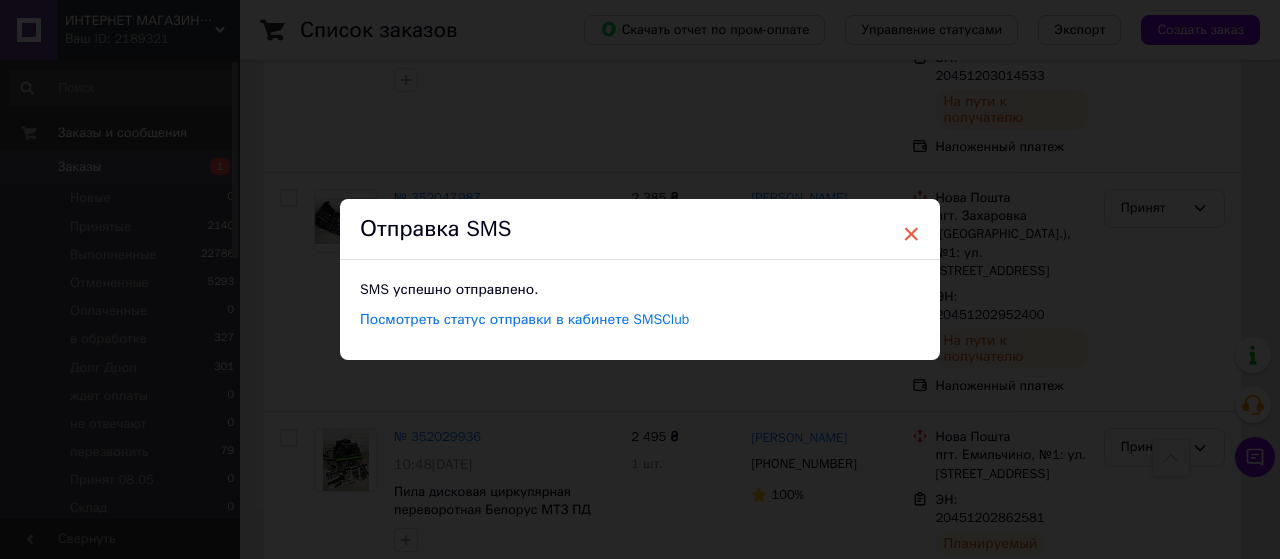 click on "×" at bounding box center [911, 234] 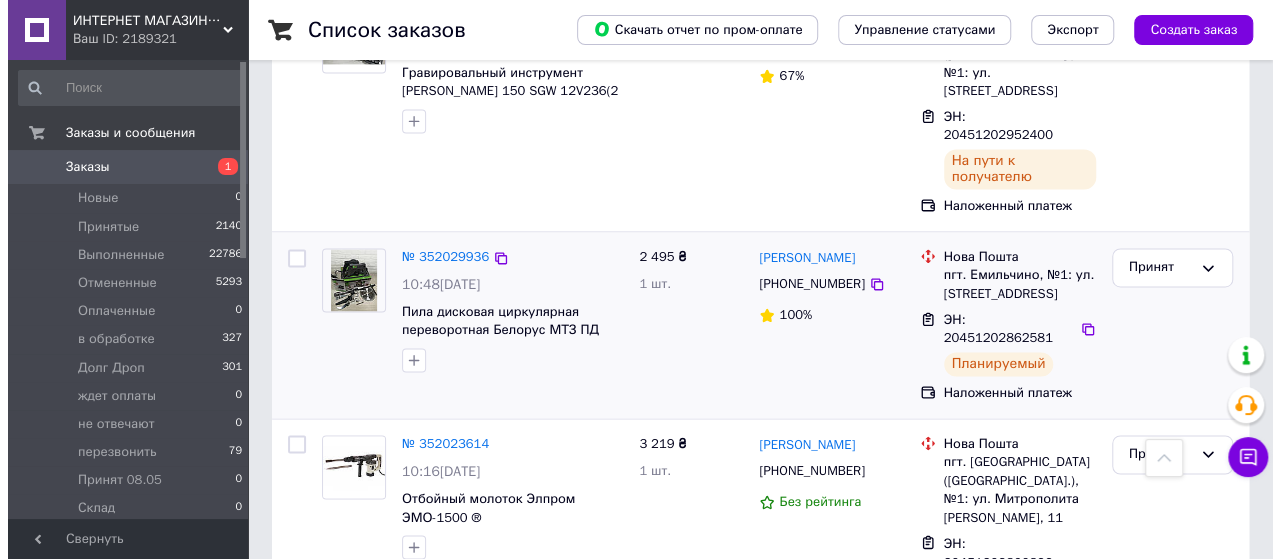 scroll, scrollTop: 1400, scrollLeft: 0, axis: vertical 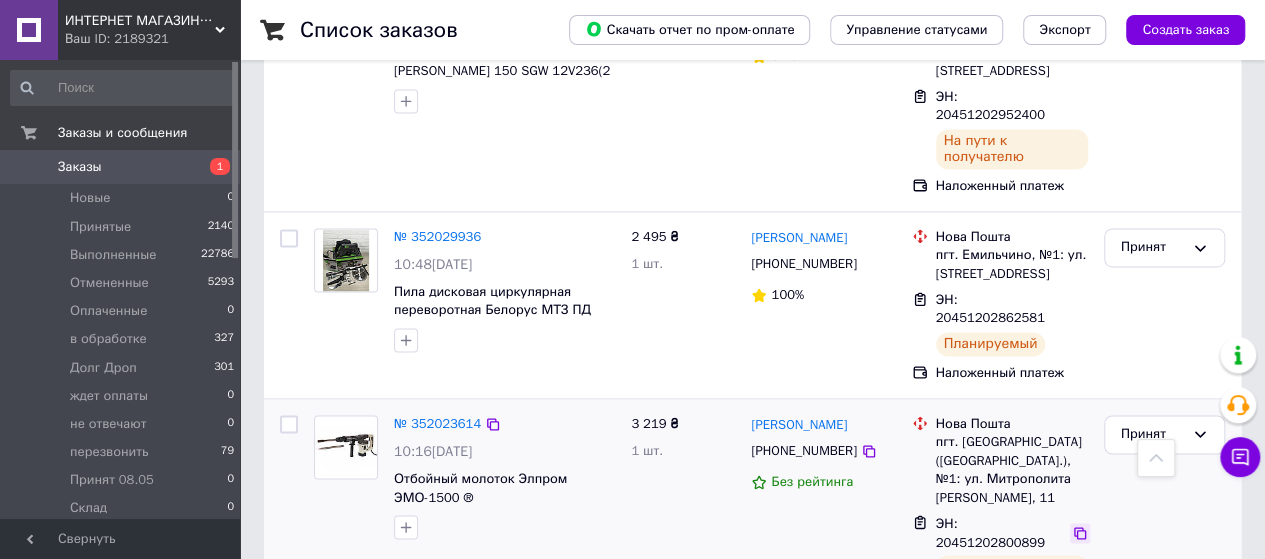 click 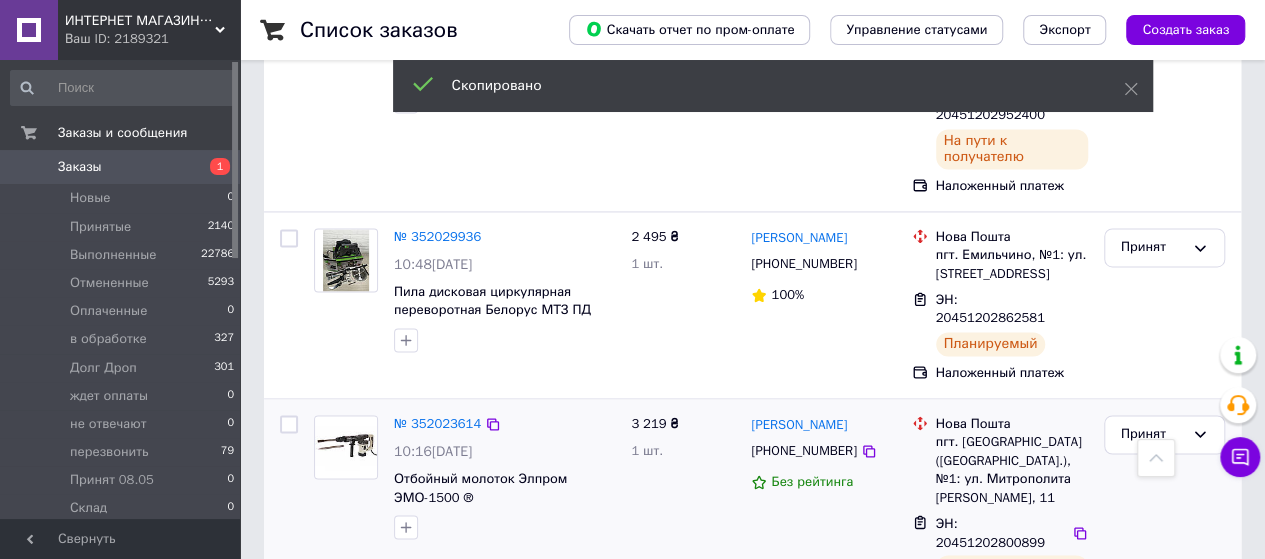 click on "[PHONE_NUMBER]" at bounding box center [803, 450] 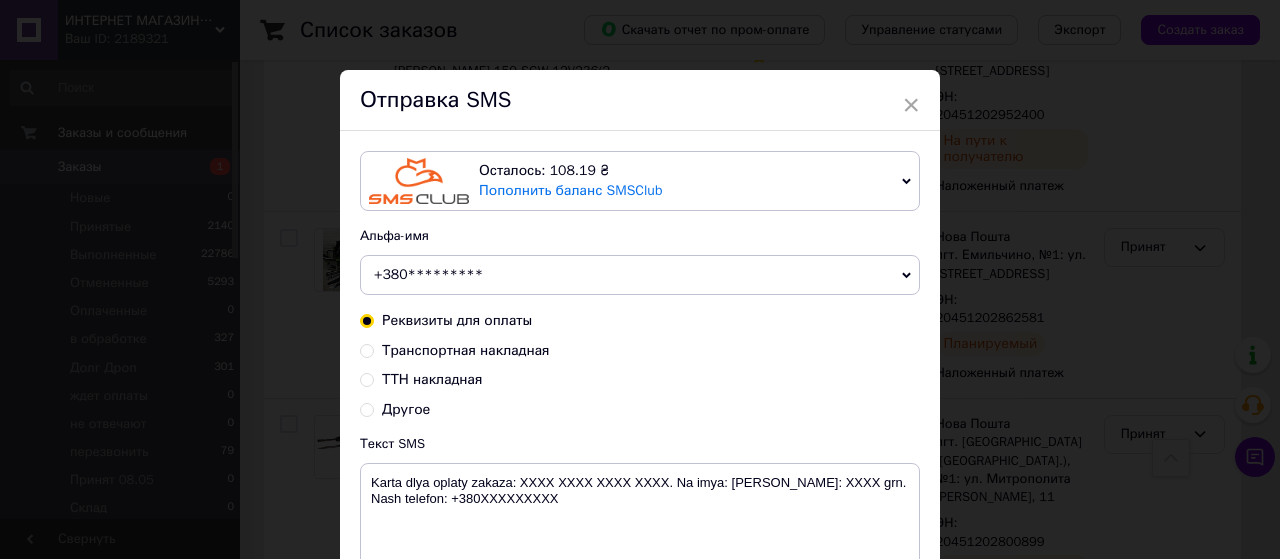 click on "Транспортная накладная" at bounding box center [367, 349] 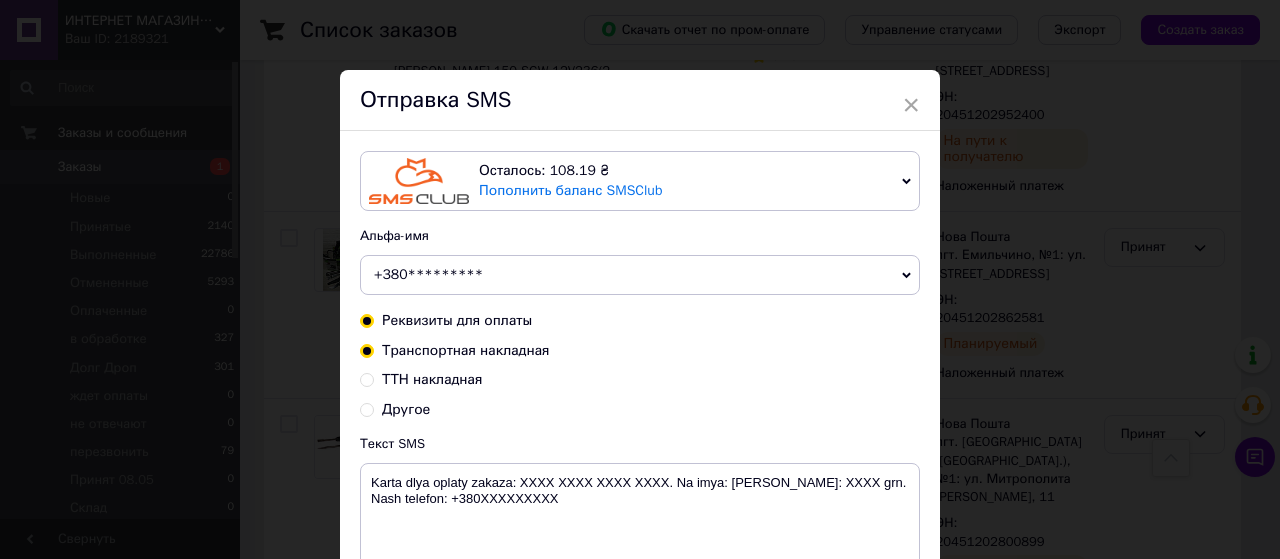 radio on "true" 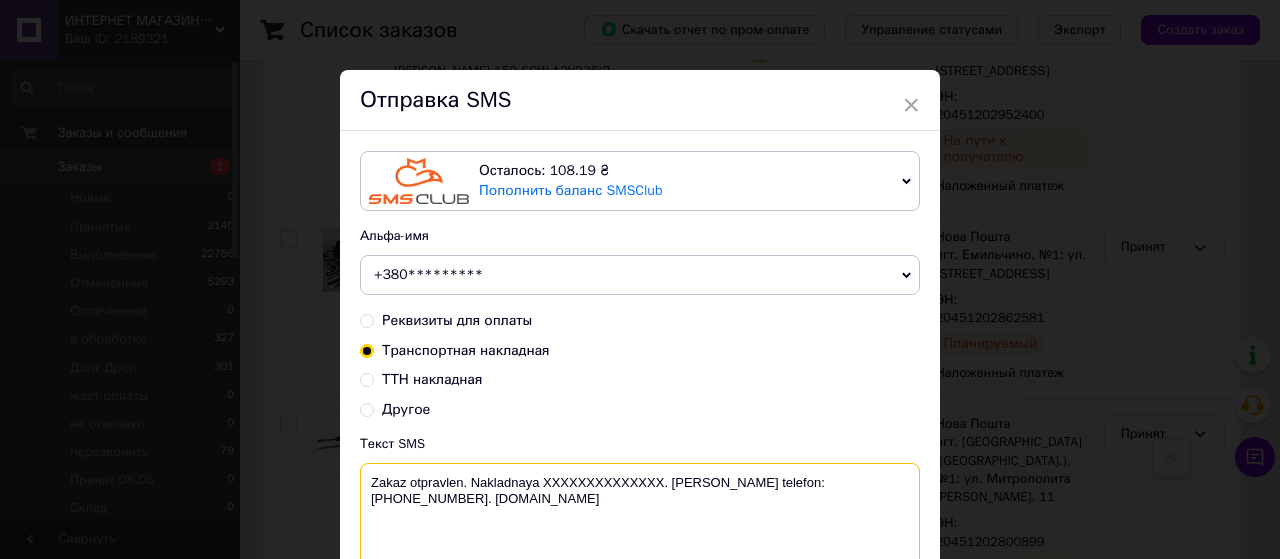 click on "Zakaz otpravlen. Nakladnaya XXXXXXXXXXXXXX. Nash telefon:+380965761716. 24work.com.ua" at bounding box center [640, 515] 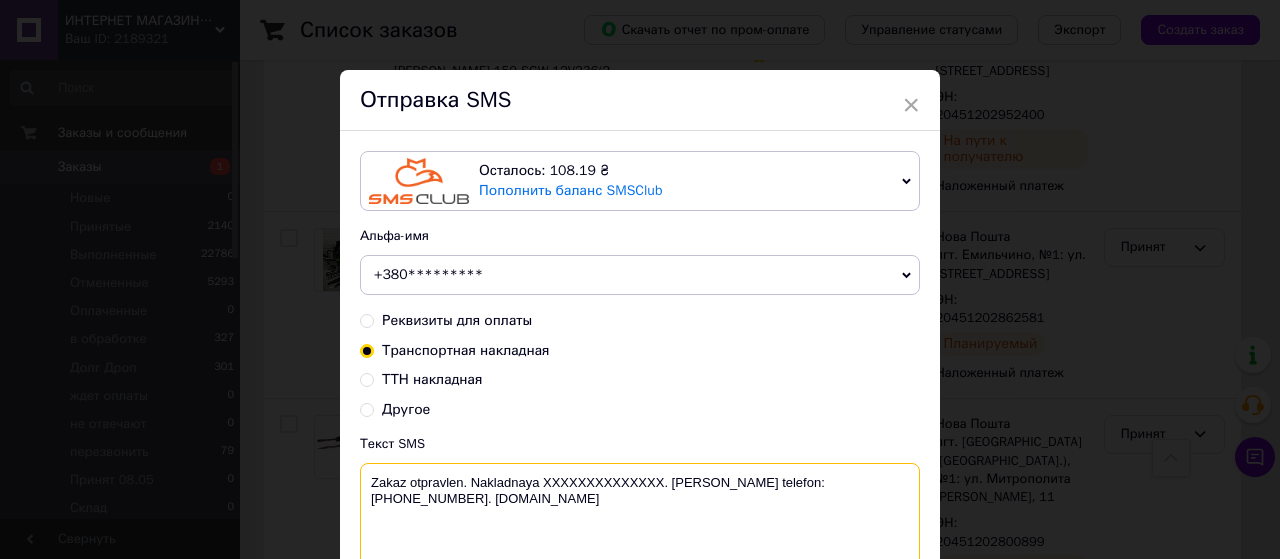 paste on "20451202800899" 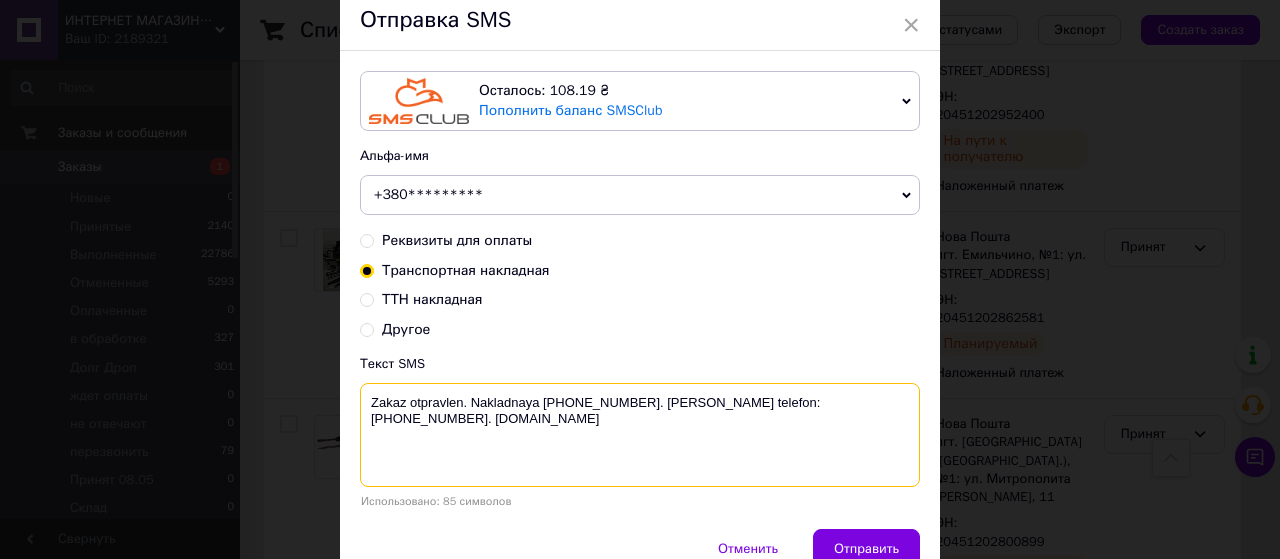 scroll, scrollTop: 100, scrollLeft: 0, axis: vertical 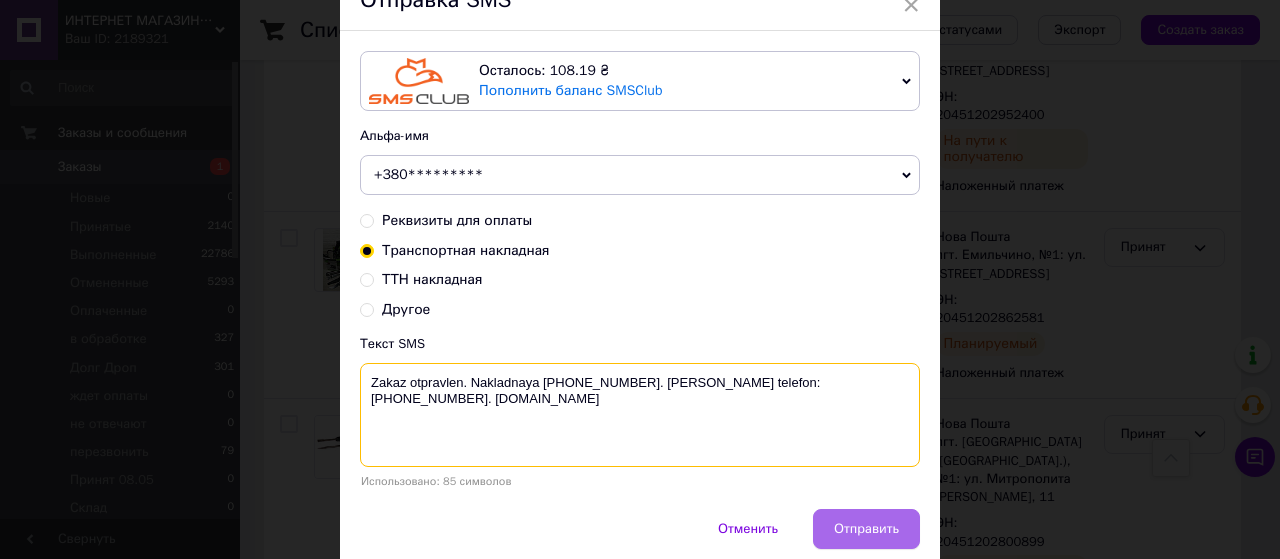 type on "Zakaz otpravlen. Nakladnaya 20451202800899. Nash telefon:+380965761716. 24work.com.ua" 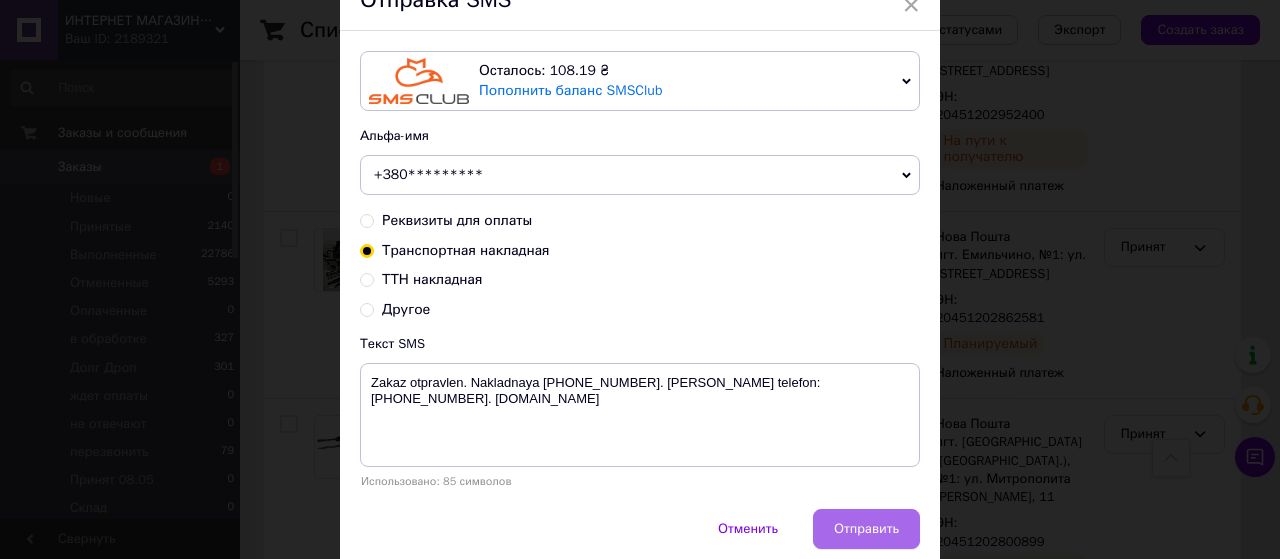 click on "Отправить" at bounding box center (866, 529) 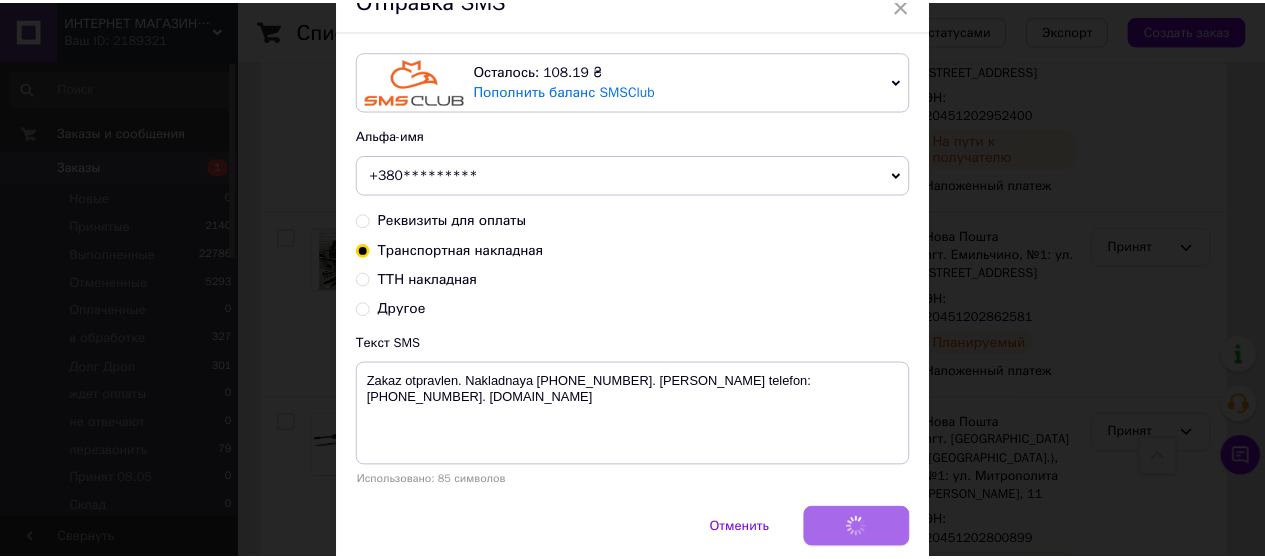 scroll, scrollTop: 0, scrollLeft: 0, axis: both 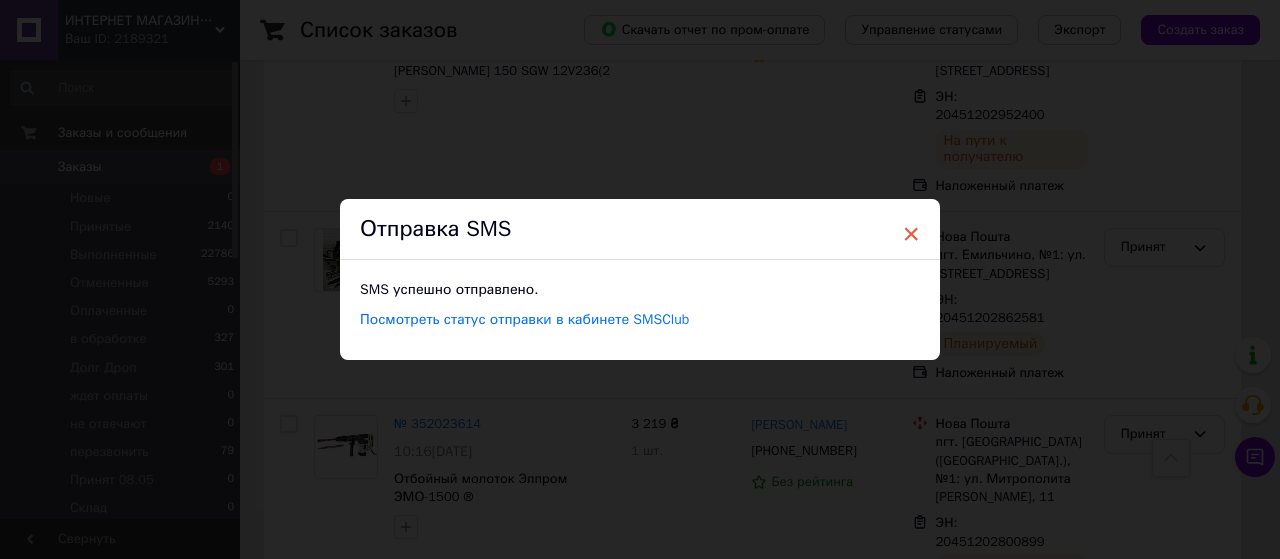 click on "×" at bounding box center [911, 234] 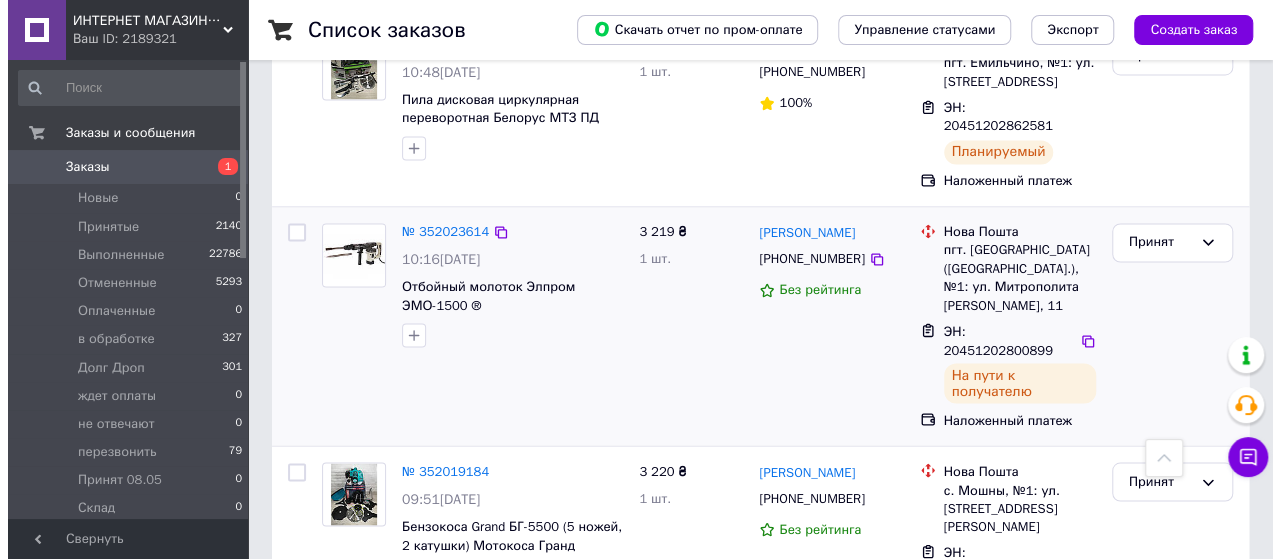 scroll, scrollTop: 1600, scrollLeft: 0, axis: vertical 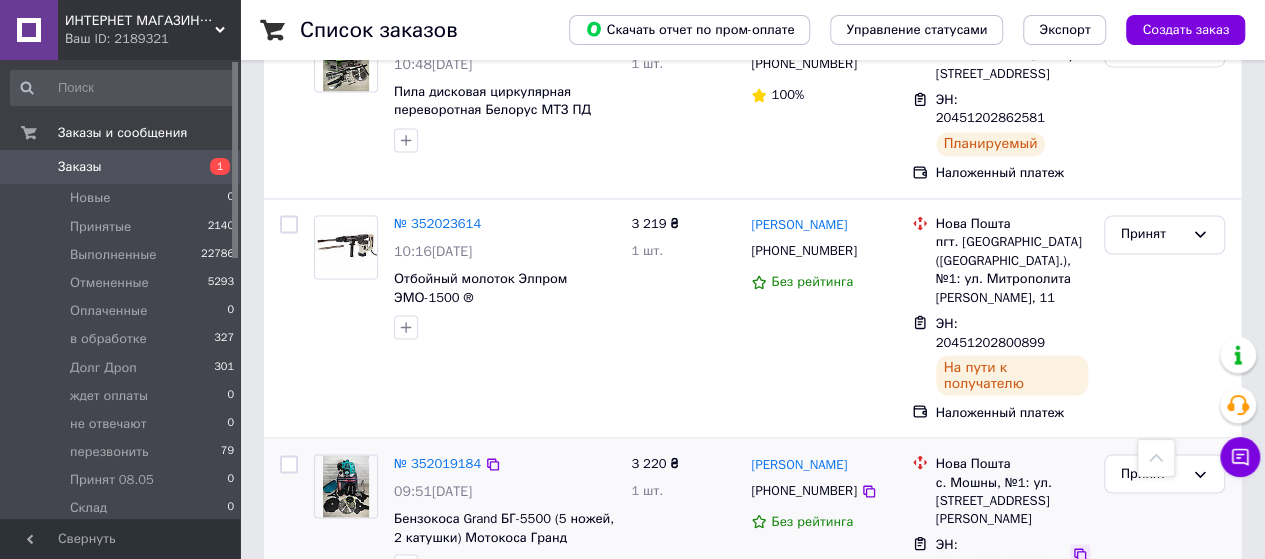 click 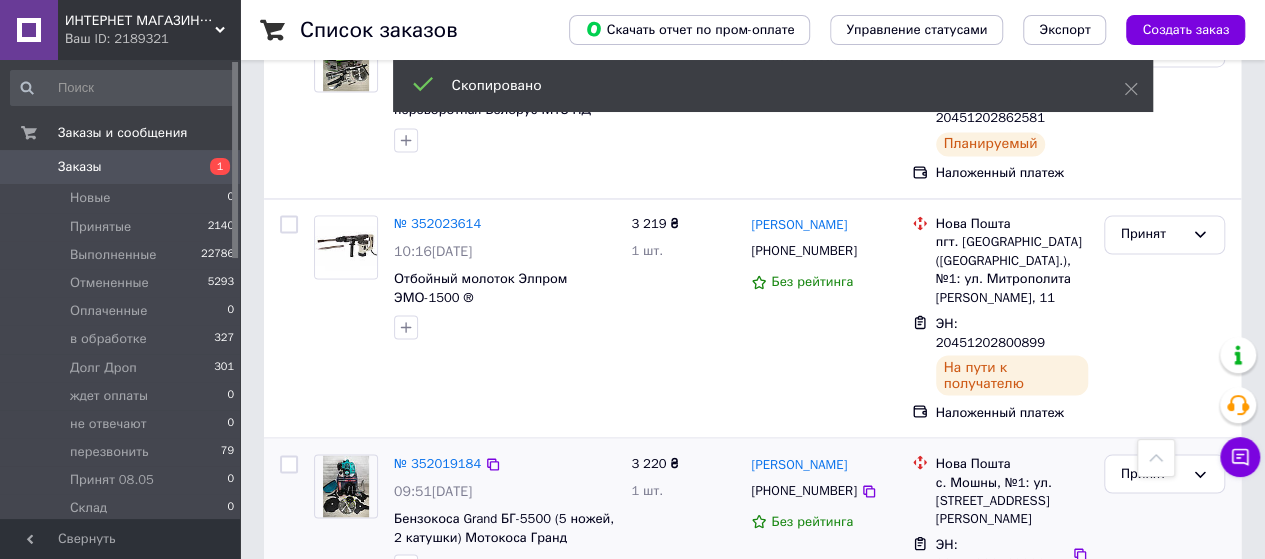 click on "[PHONE_NUMBER]" at bounding box center (803, 489) 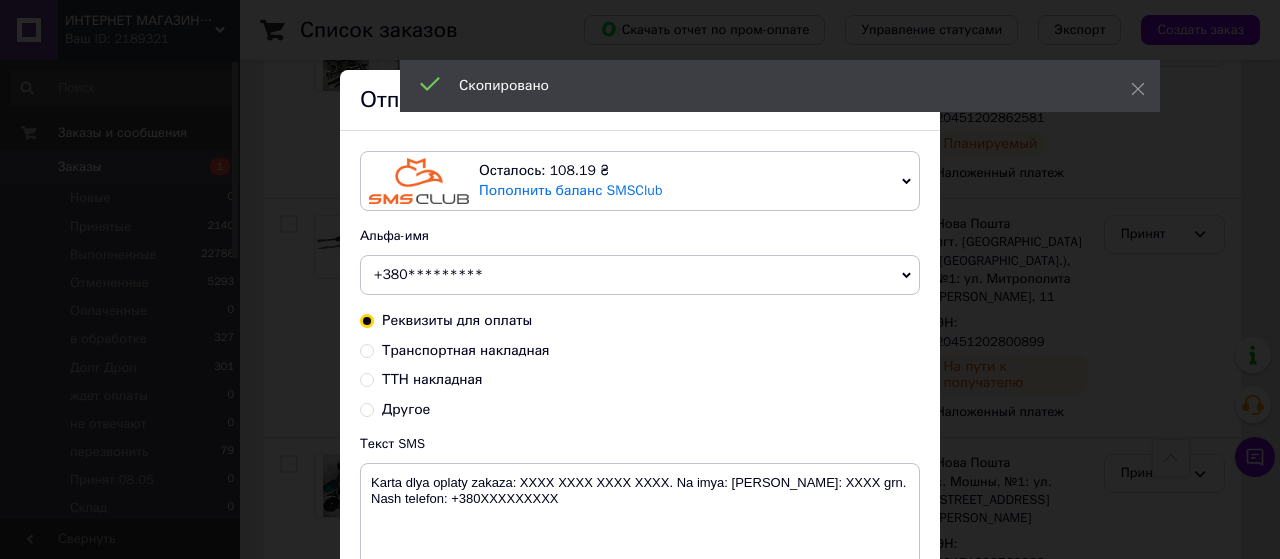 click on "Транспортная накладная" at bounding box center [367, 349] 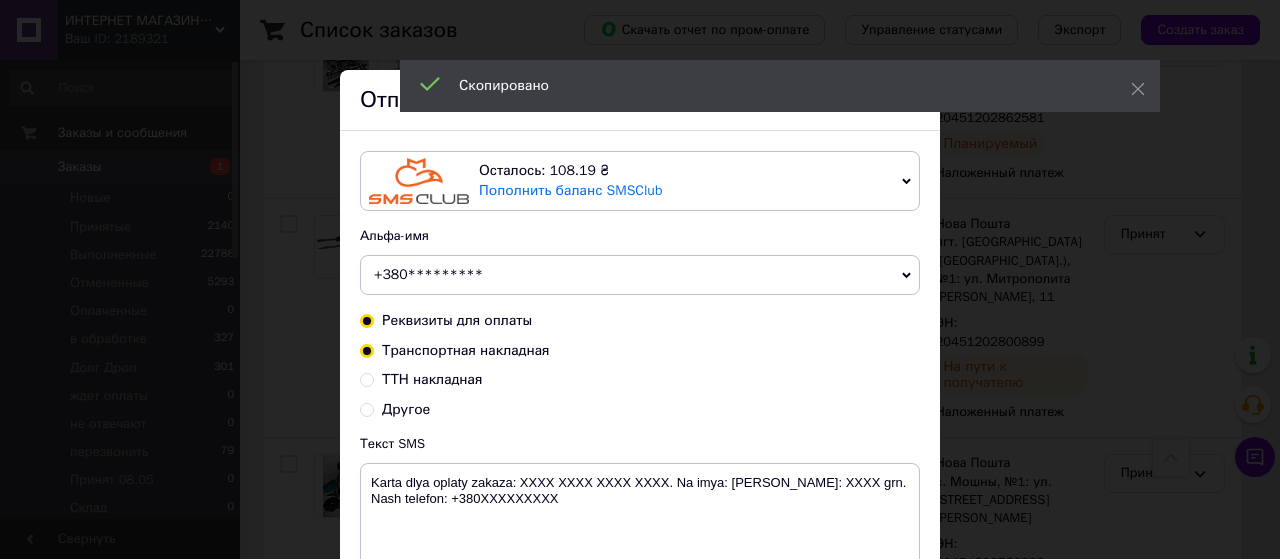 radio on "true" 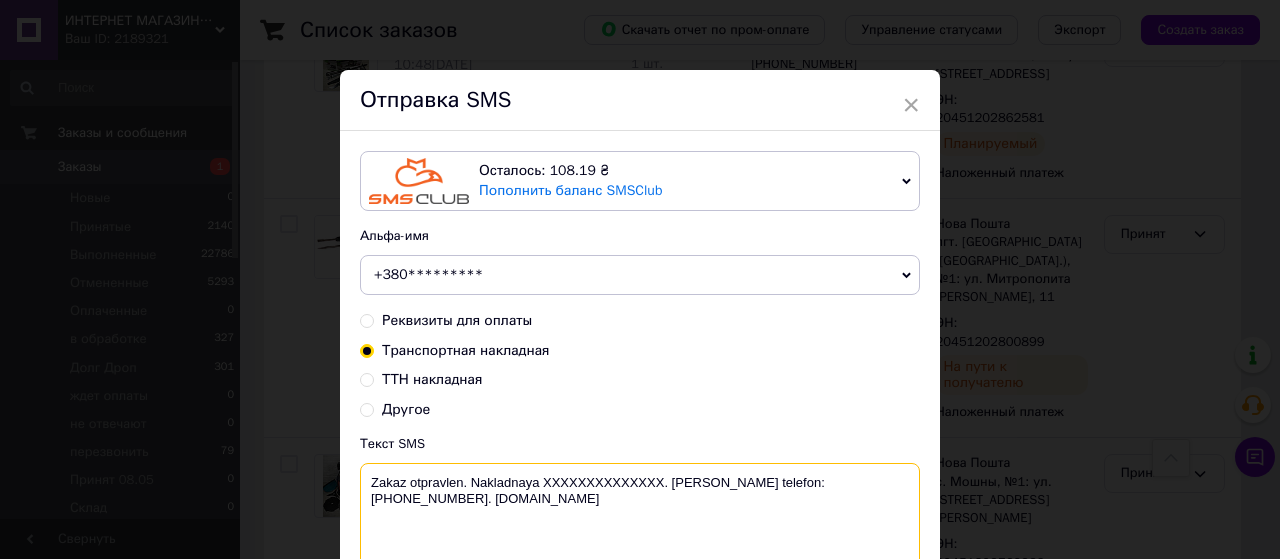 click on "Zakaz otpravlen. Nakladnaya XXXXXXXXXXXXXX. Nash telefon:+380965761716. 24work.com.ua" at bounding box center (640, 515) 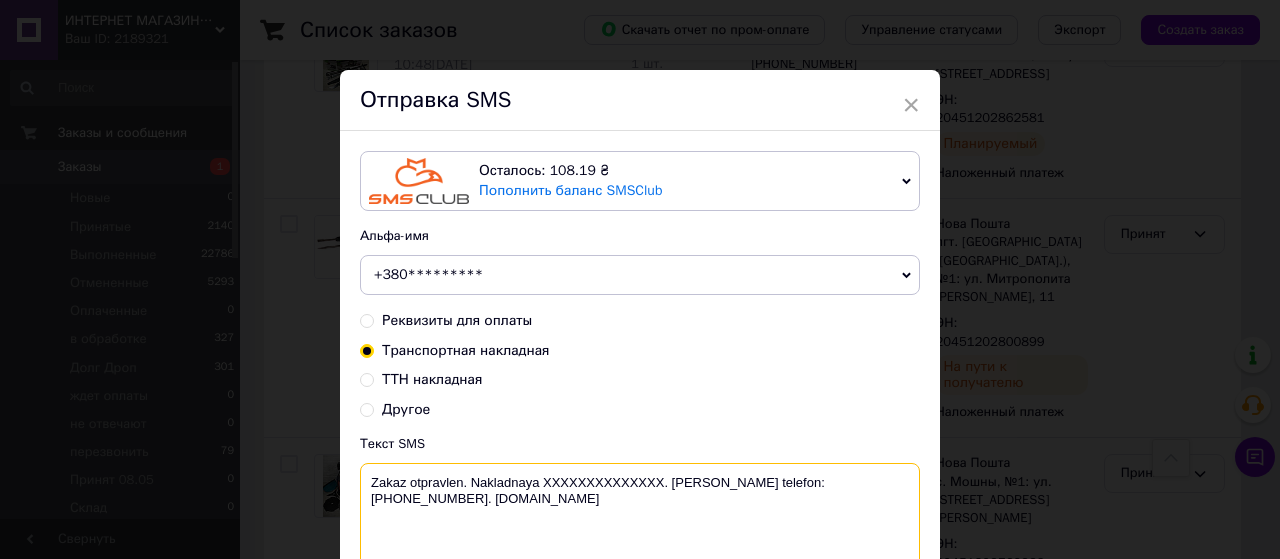 paste on "20451202769932" 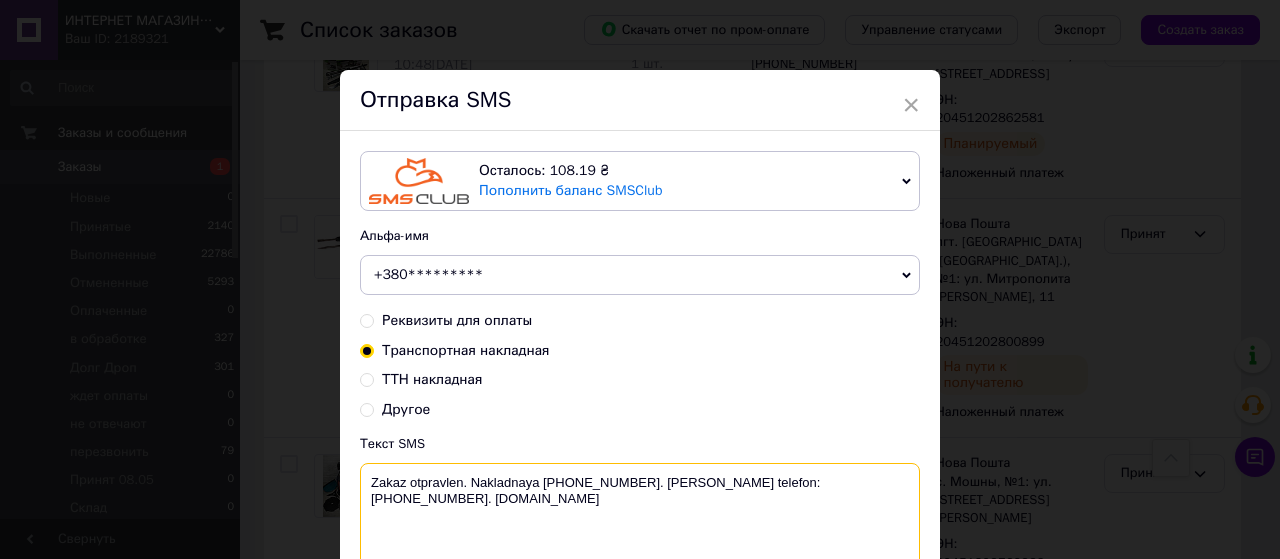 scroll, scrollTop: 175, scrollLeft: 0, axis: vertical 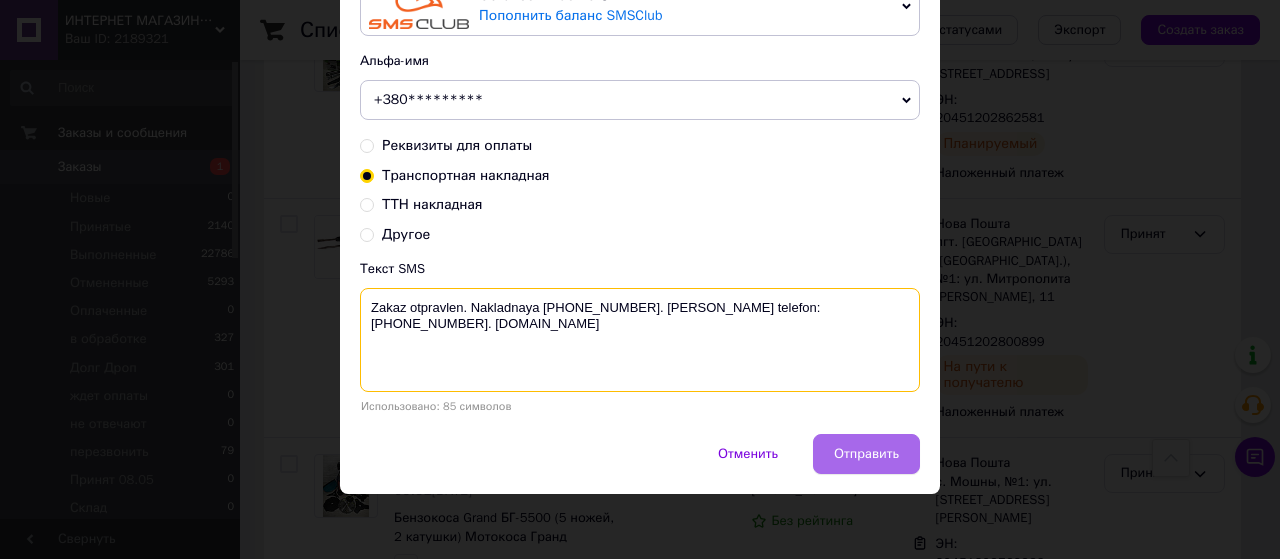 type on "Zakaz otpravlen. Nakladnaya 20451202769932. Nash telefon:+380965761716. 24work.com.ua" 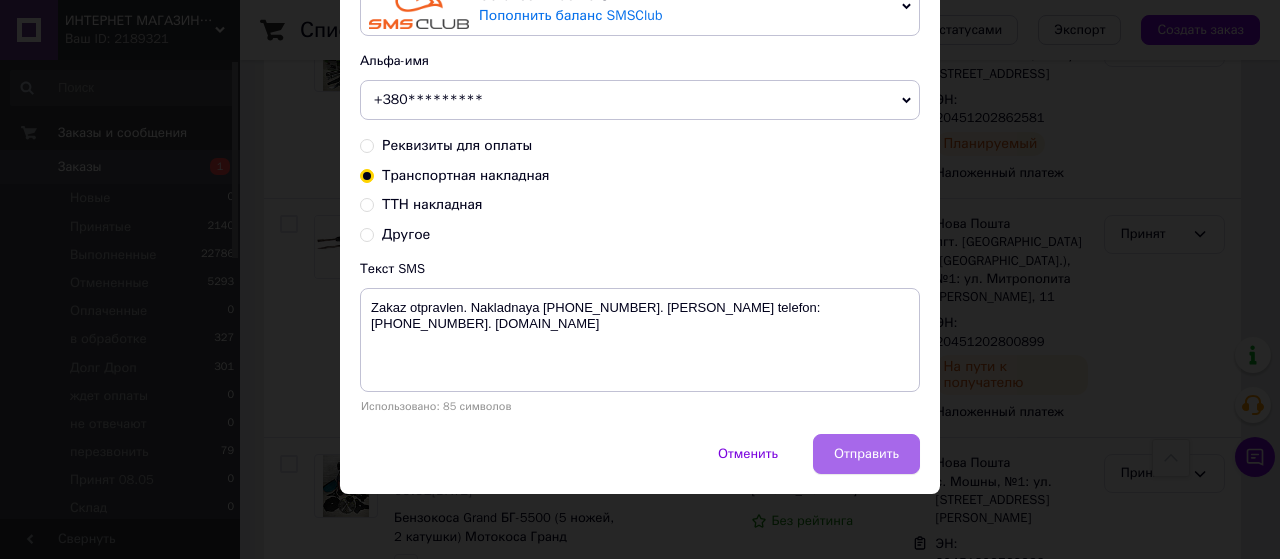 click on "Отправить" at bounding box center [866, 454] 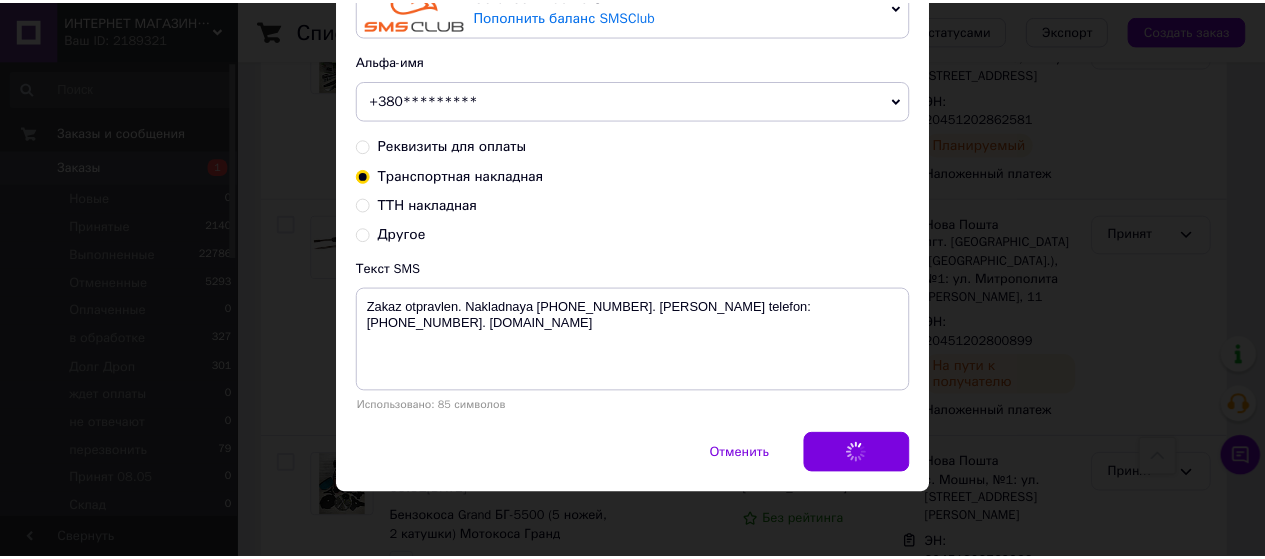 scroll, scrollTop: 0, scrollLeft: 0, axis: both 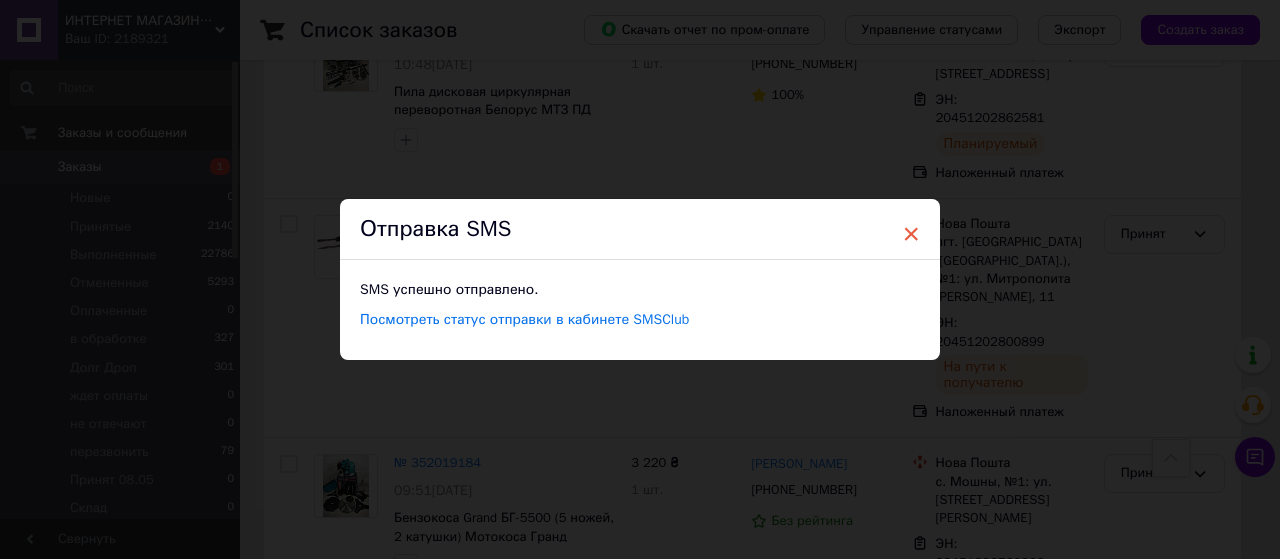 click on "×" at bounding box center (911, 234) 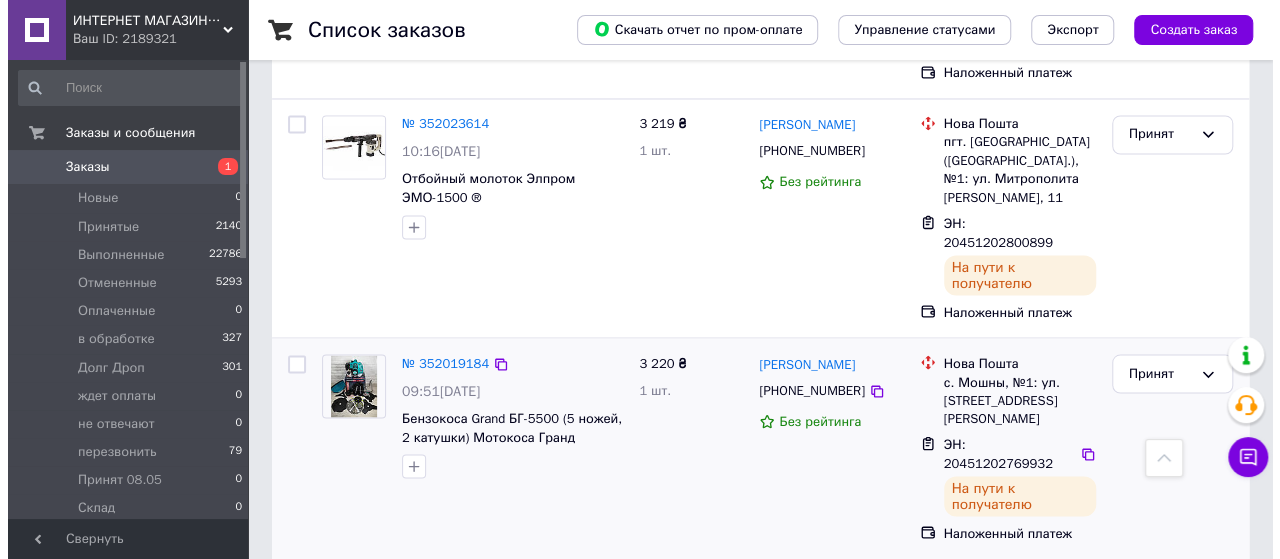 scroll, scrollTop: 1800, scrollLeft: 0, axis: vertical 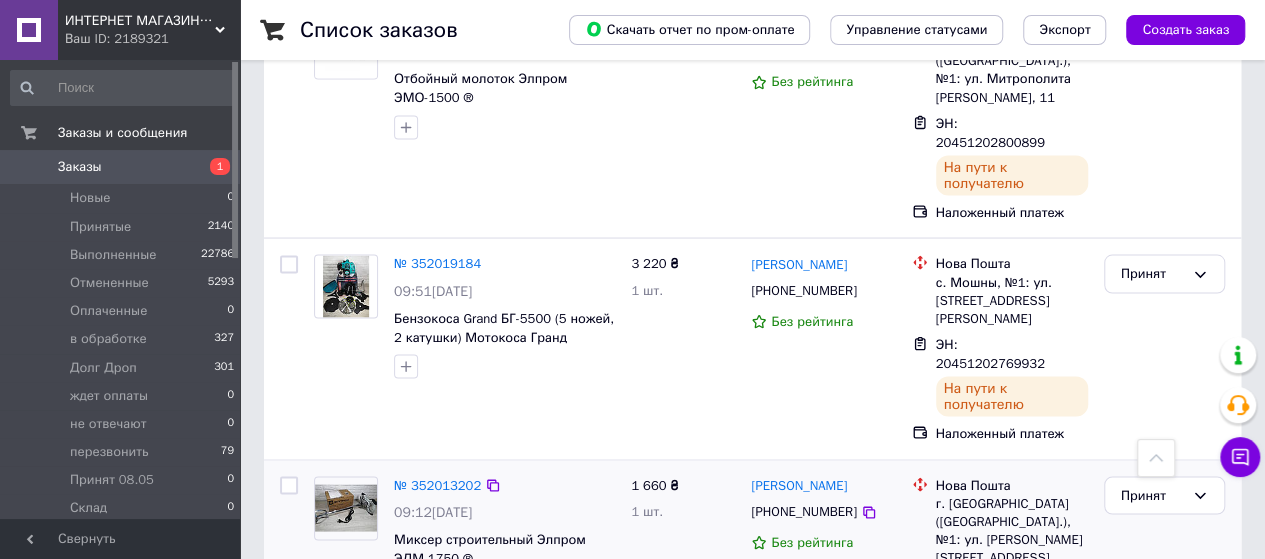 click 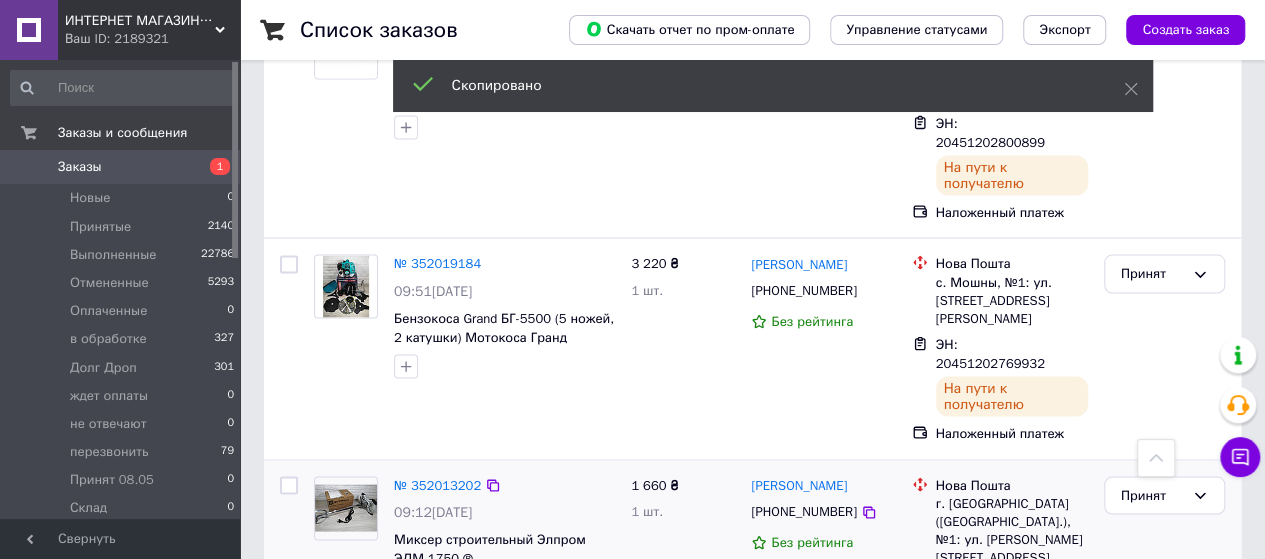 click on "[PHONE_NUMBER]" at bounding box center (803, 510) 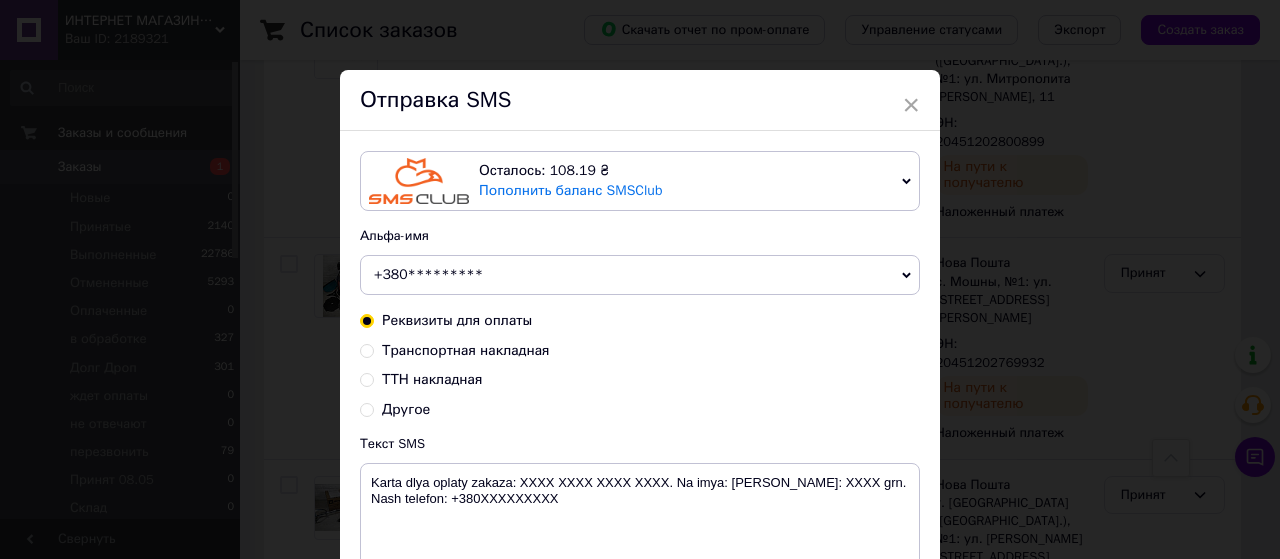 click on "Транспортная накладная" at bounding box center (367, 349) 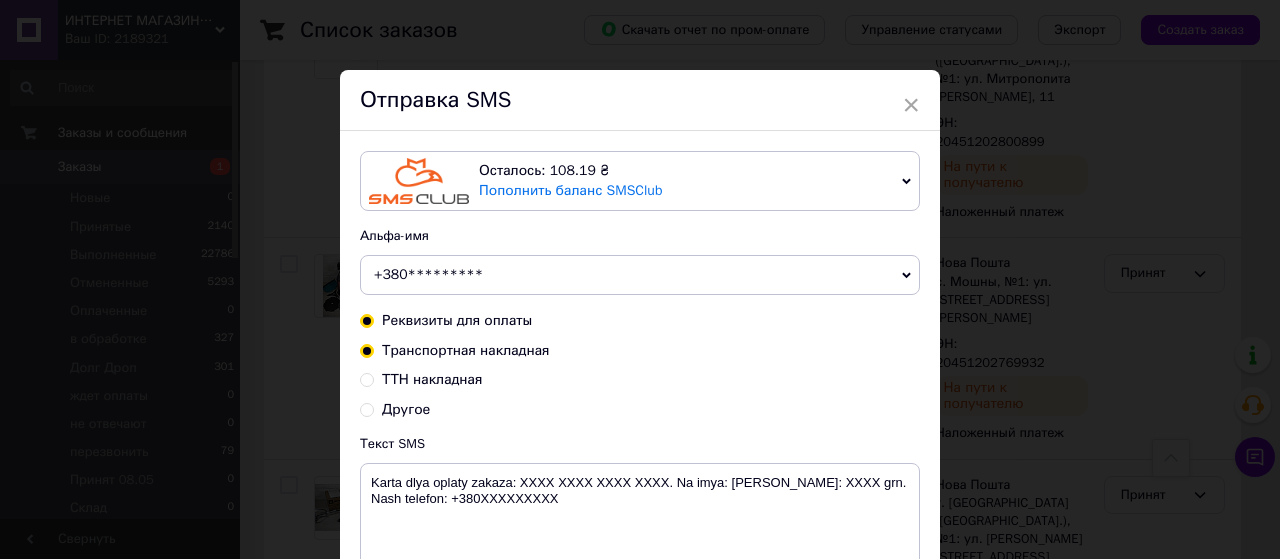 radio on "true" 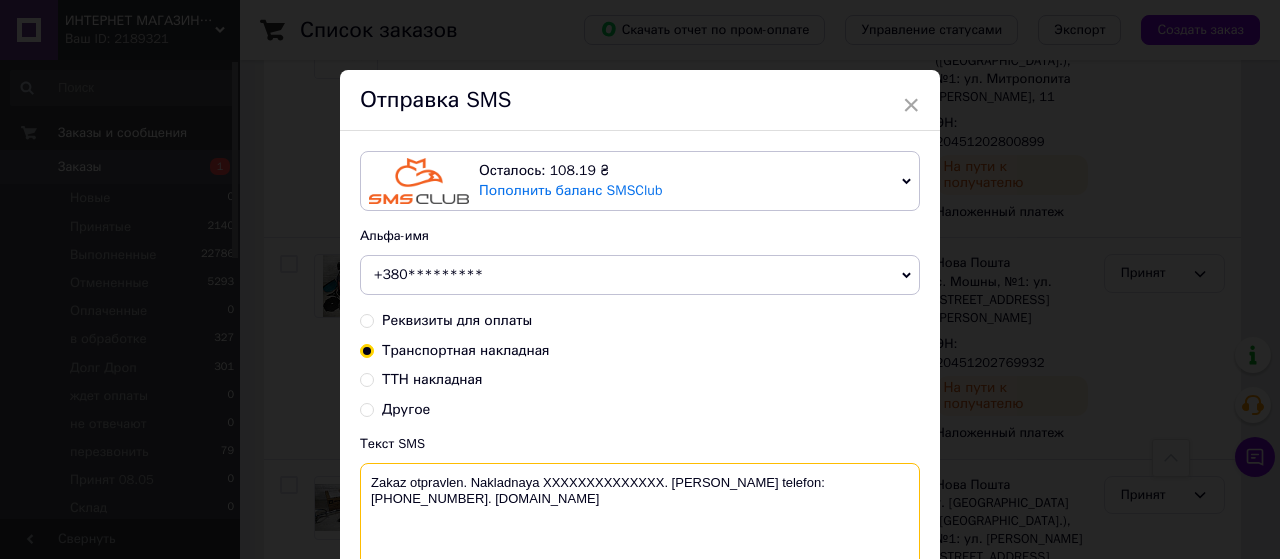 click on "Zakaz otpravlen. Nakladnaya XXXXXXXXXXXXXX. Nash telefon:+380965761716. 24work.com.ua" at bounding box center (640, 515) 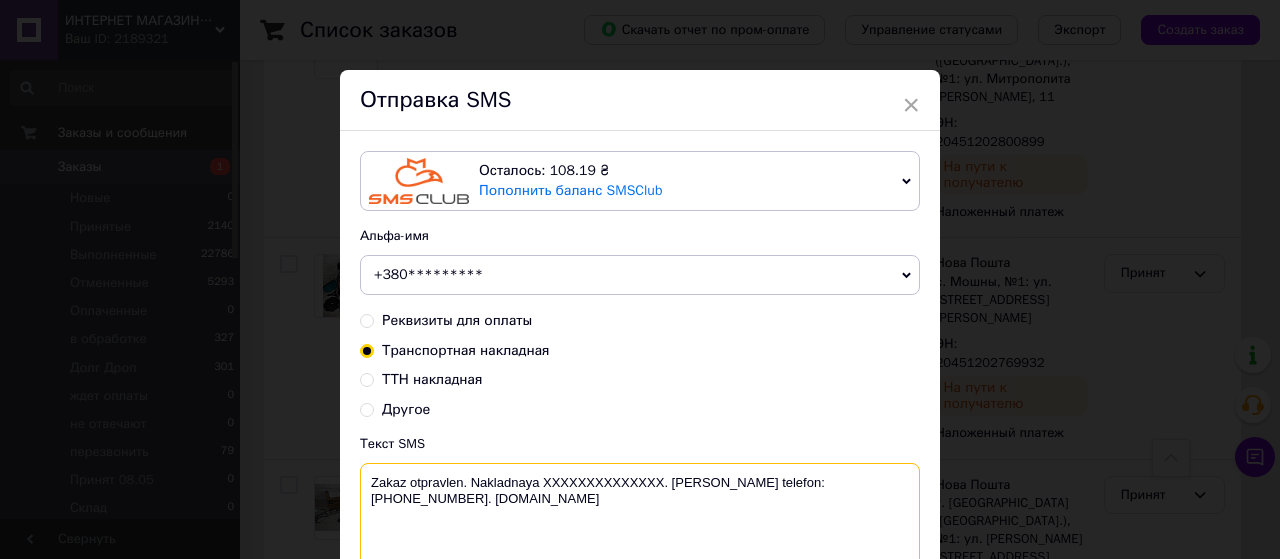 paste on "20451202770605" 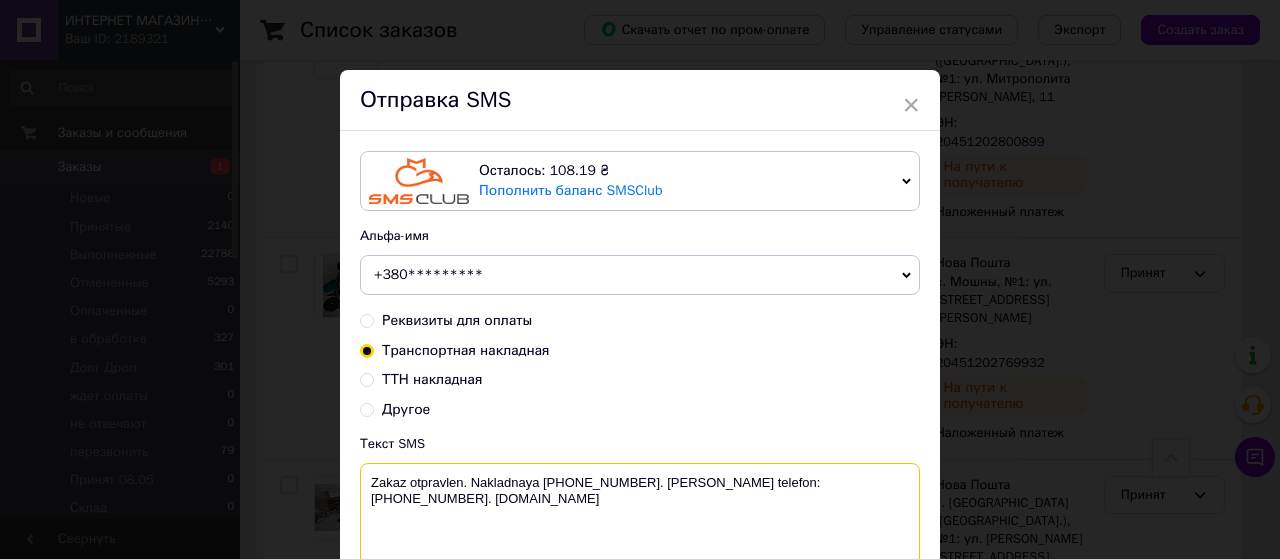 scroll, scrollTop: 100, scrollLeft: 0, axis: vertical 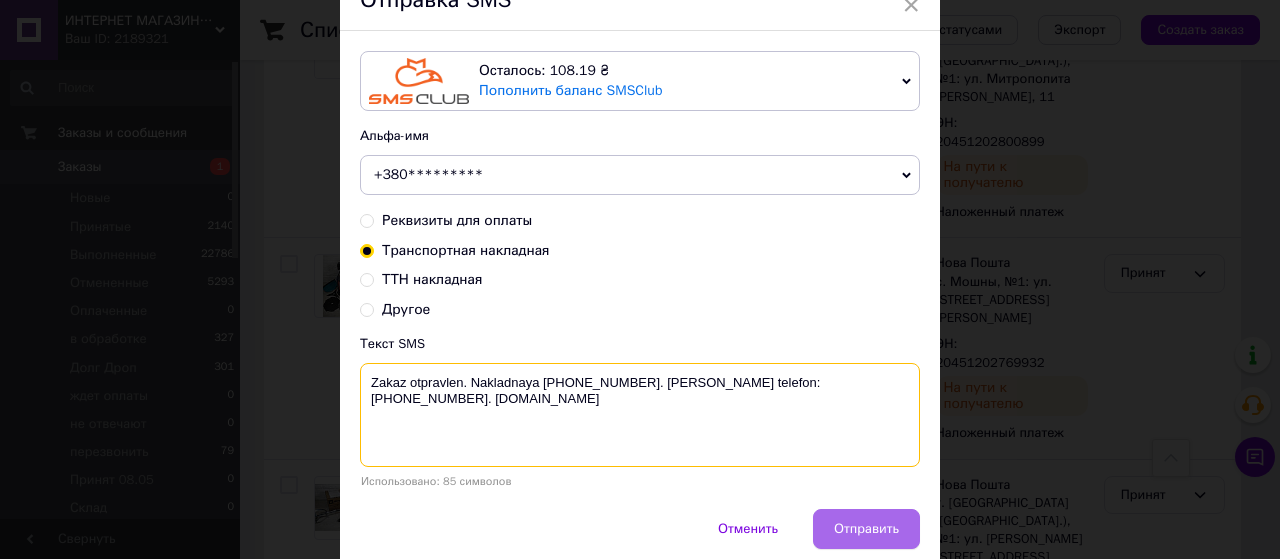 type on "Zakaz otpravlen. Nakladnaya 20451202770605. Nash telefon:+380965761716. 24work.com.ua" 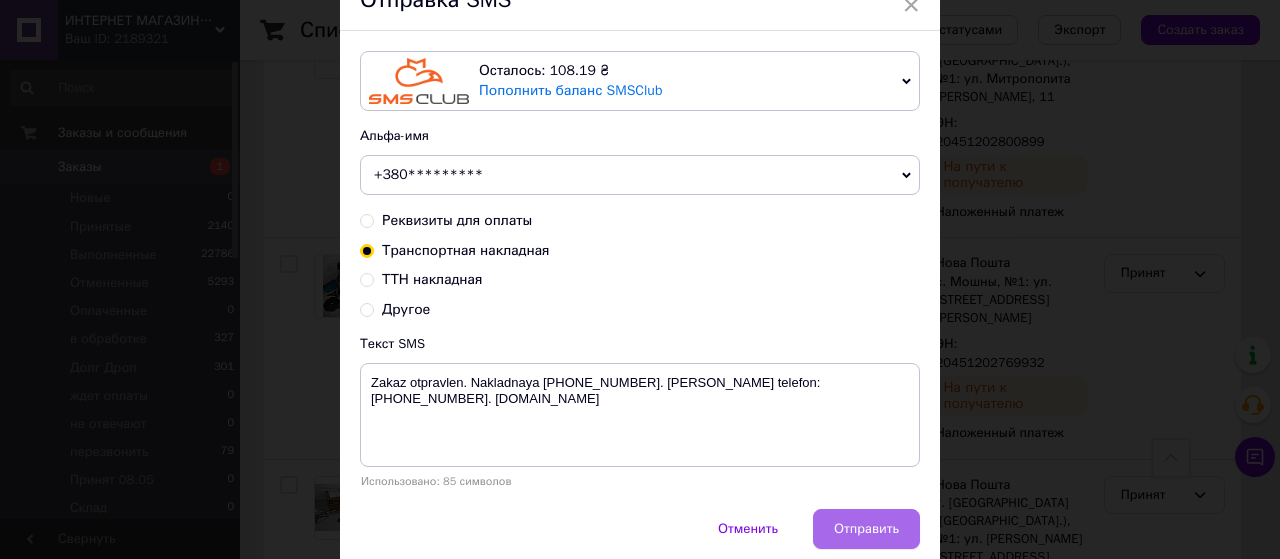 click on "Отправить" at bounding box center (866, 529) 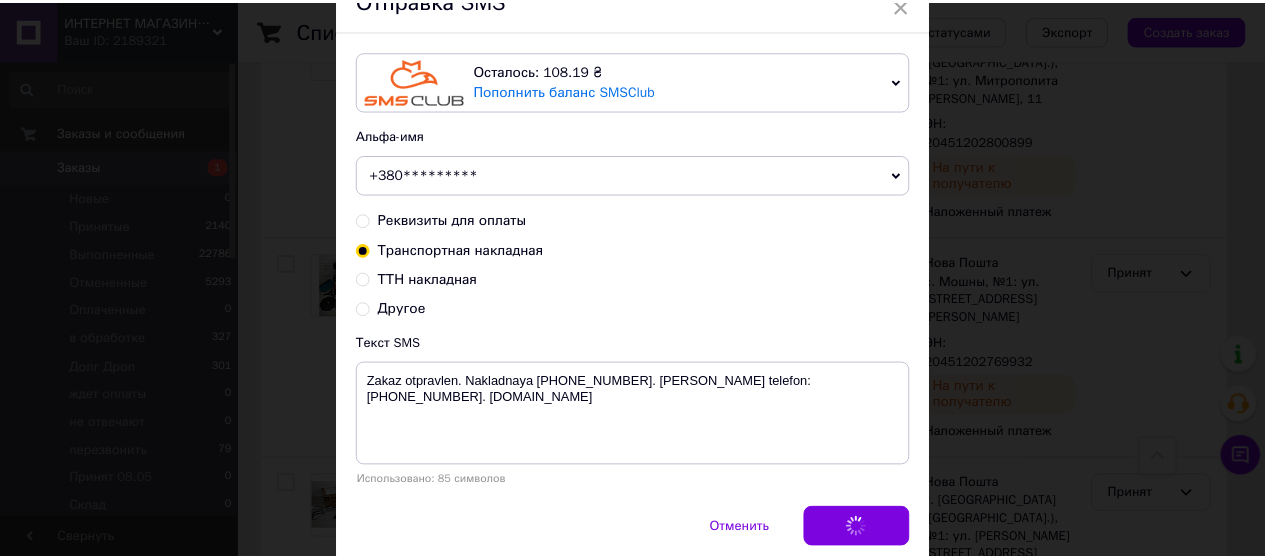 scroll, scrollTop: 0, scrollLeft: 0, axis: both 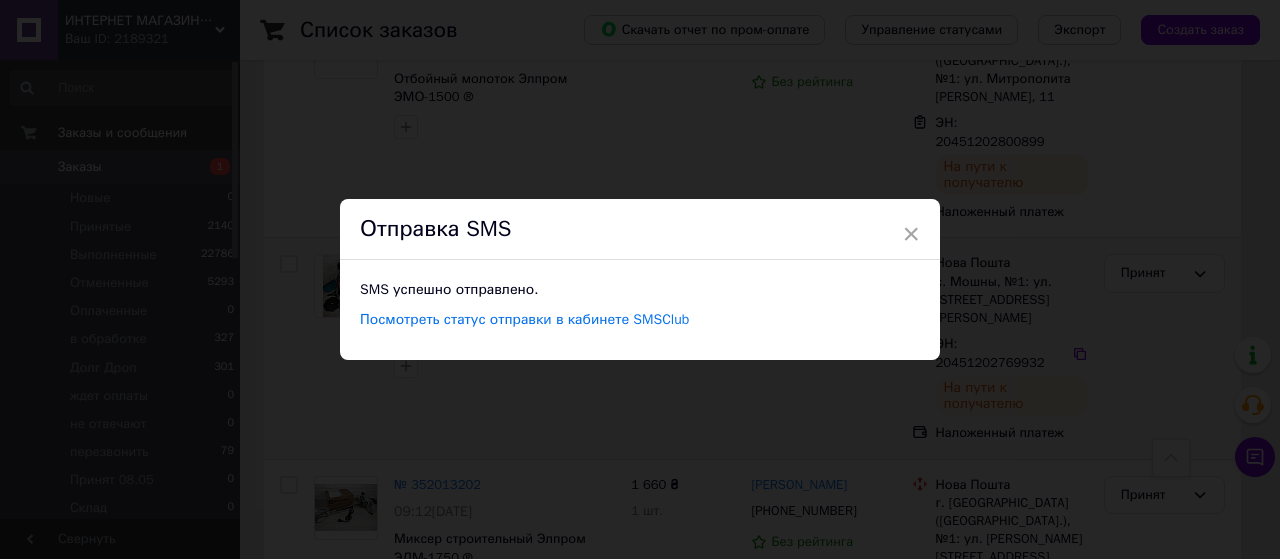 click on "×" at bounding box center [911, 234] 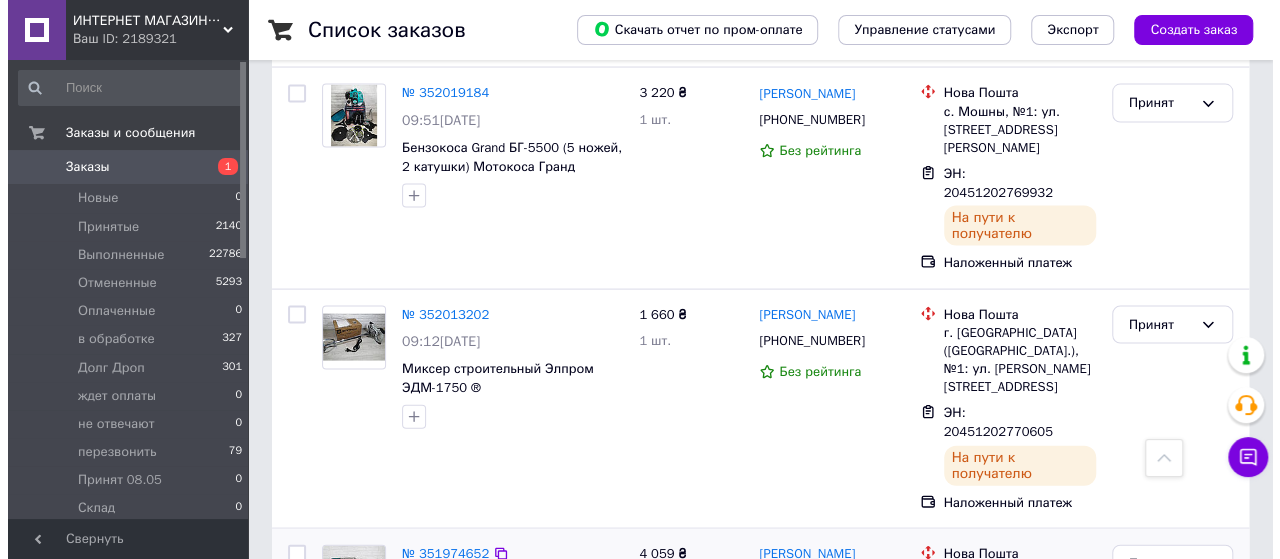 scroll, scrollTop: 2000, scrollLeft: 0, axis: vertical 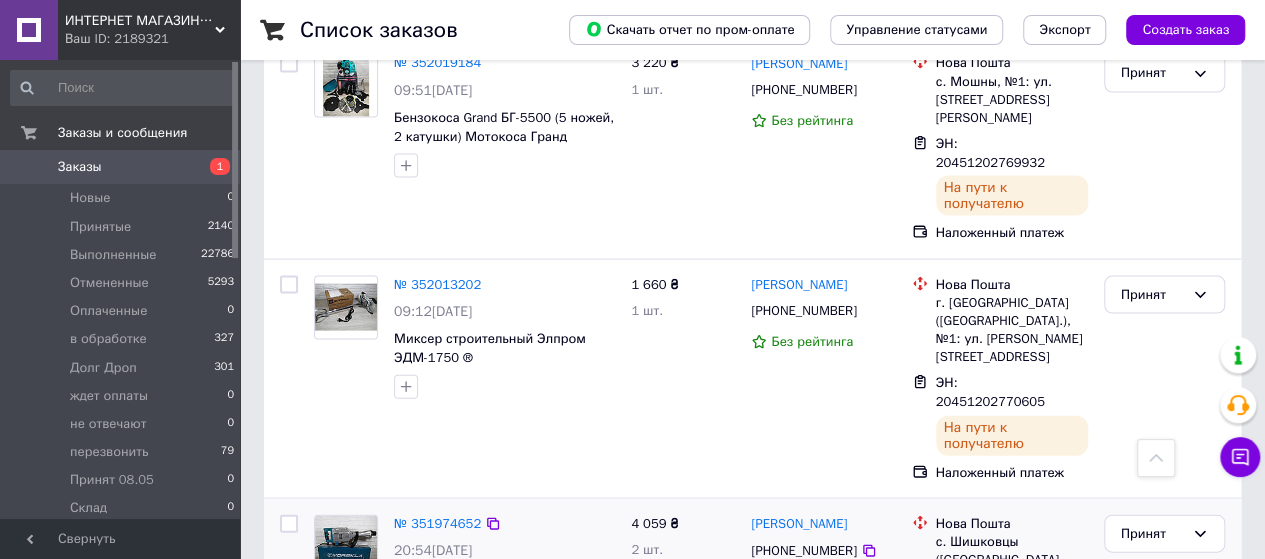 click 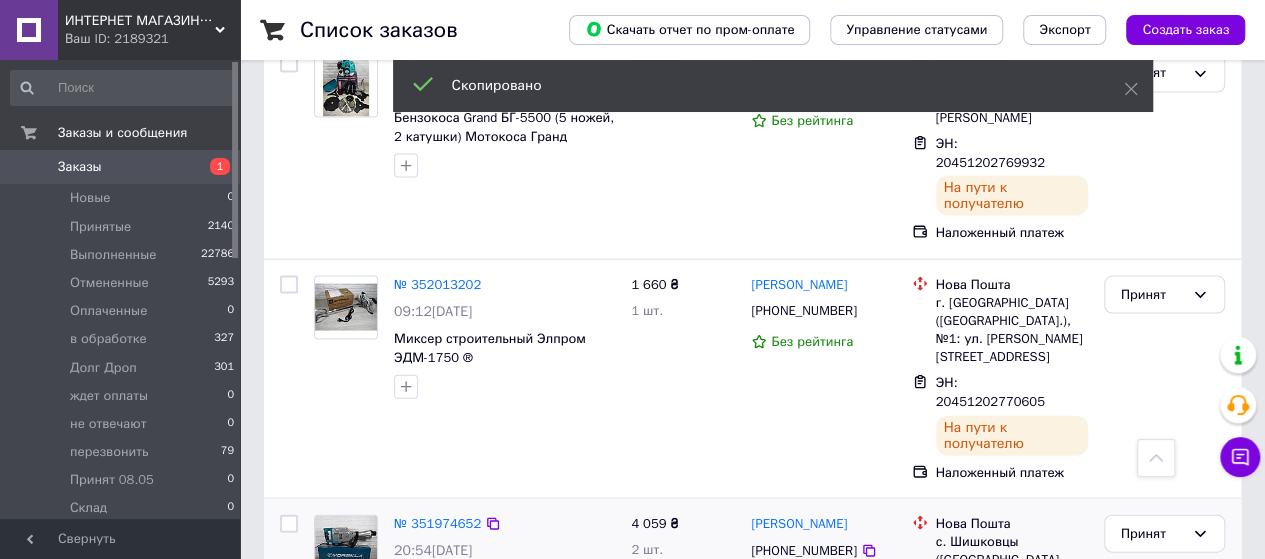 click on "[PHONE_NUMBER]" at bounding box center (803, 550) 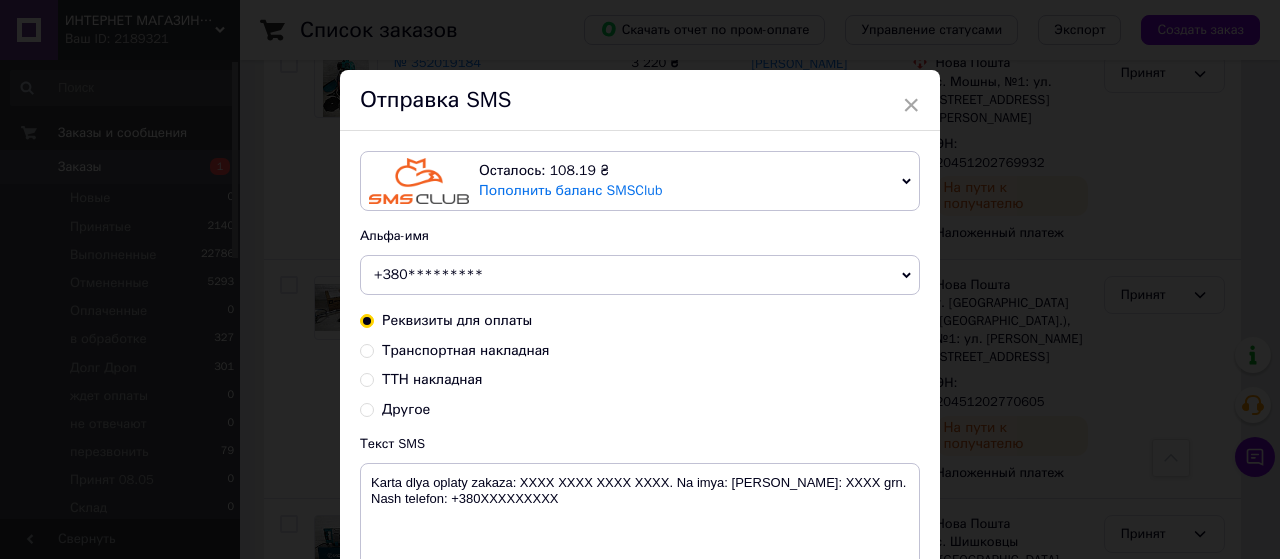click on "Транспортная накладная" at bounding box center (367, 349) 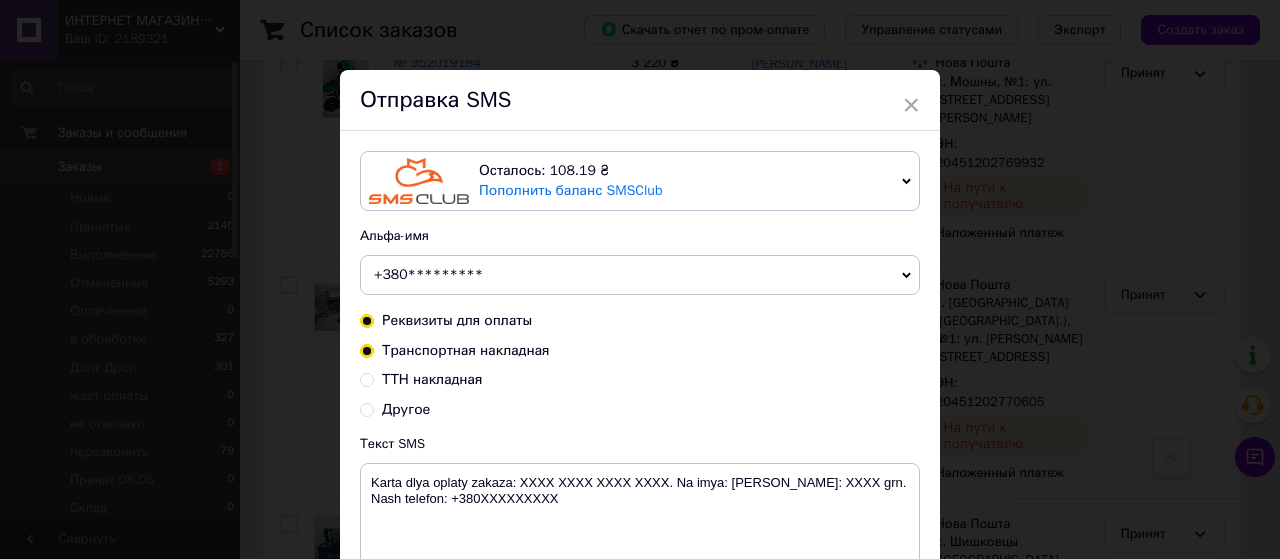 radio on "true" 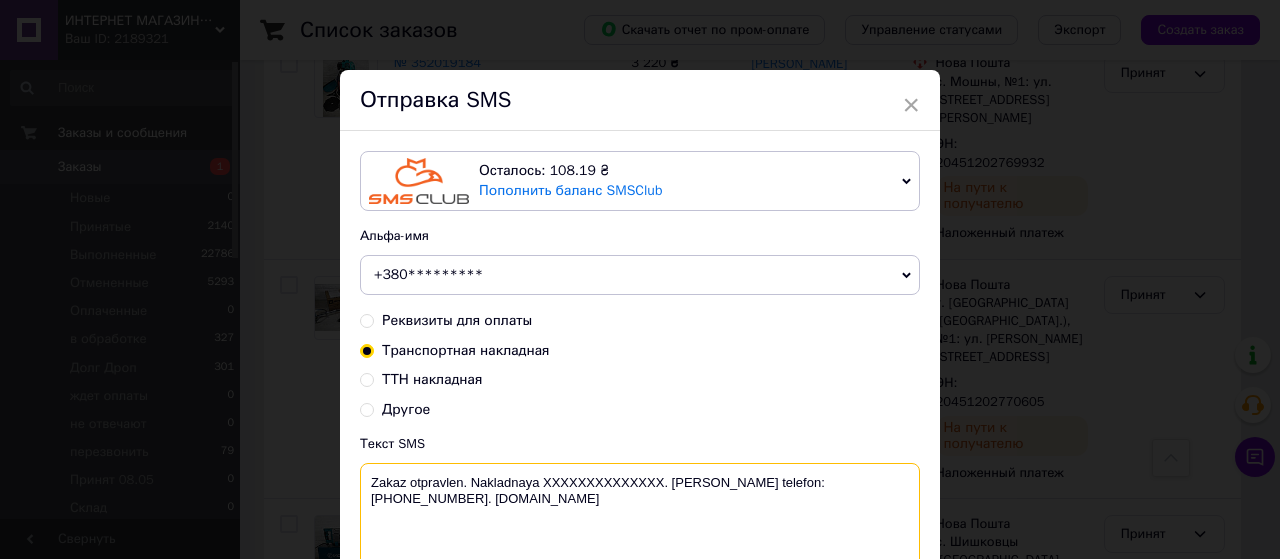 click on "Zakaz otpravlen. Nakladnaya XXXXXXXXXXXXXX. Nash telefon:+380965761716. 24work.com.ua" at bounding box center [640, 515] 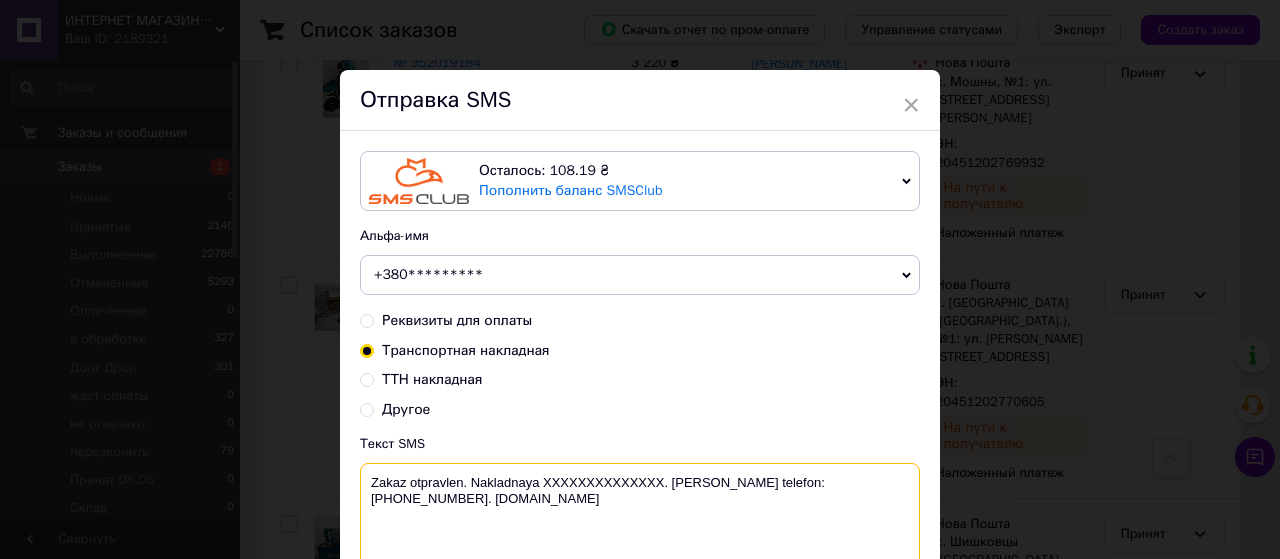 paste on "20451202723540" 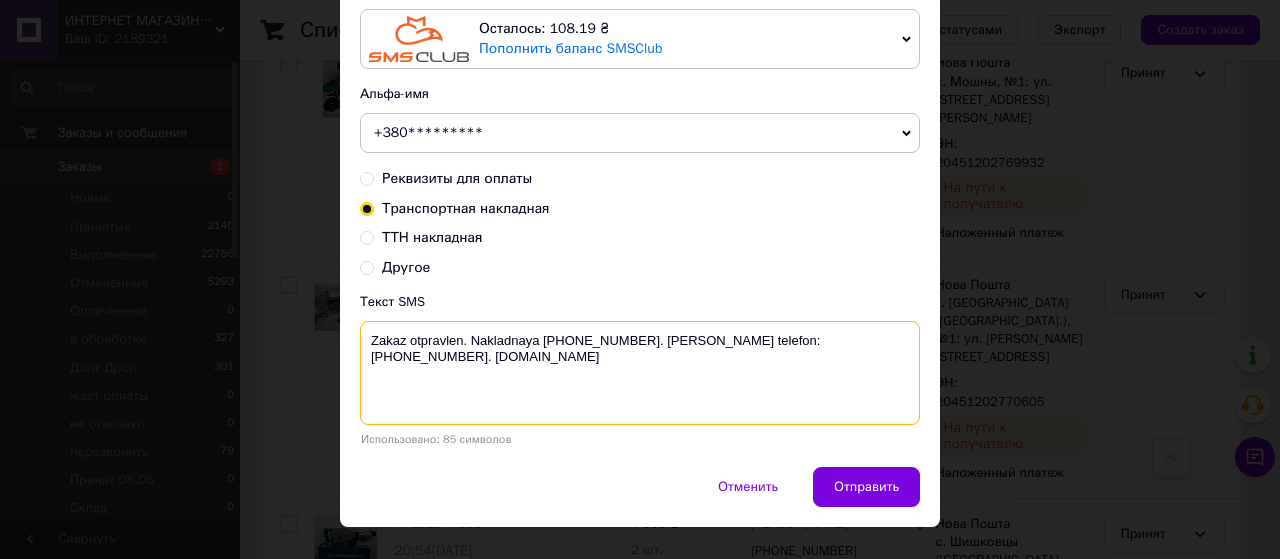 scroll, scrollTop: 175, scrollLeft: 0, axis: vertical 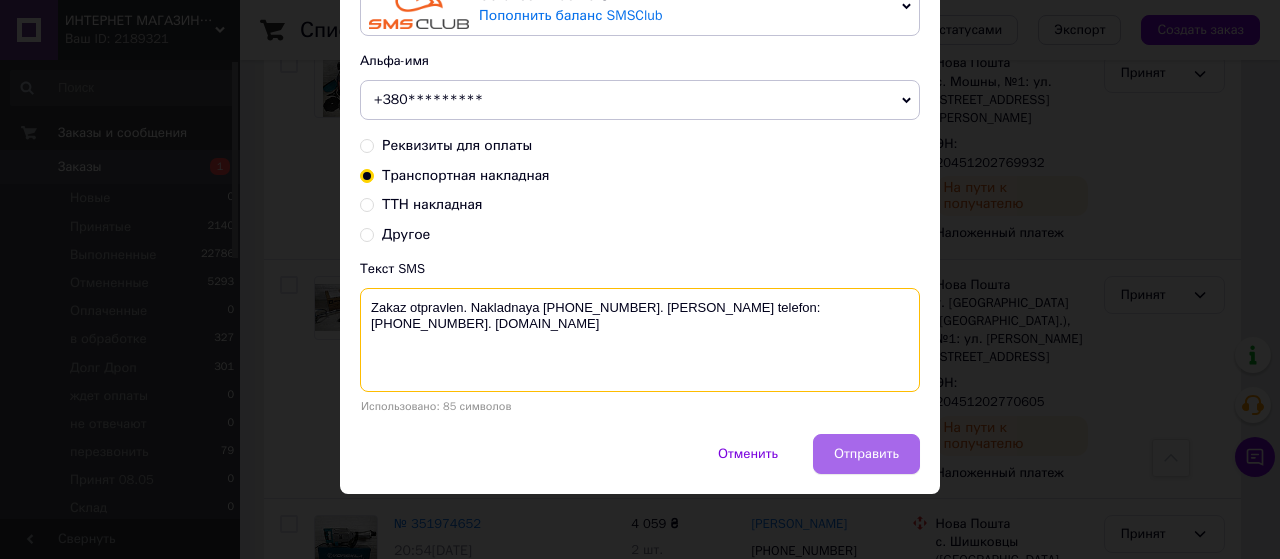 type on "Zakaz otpravlen. Nakladnaya 20451202723540. Nash telefon:+380965761716. 24work.com.ua" 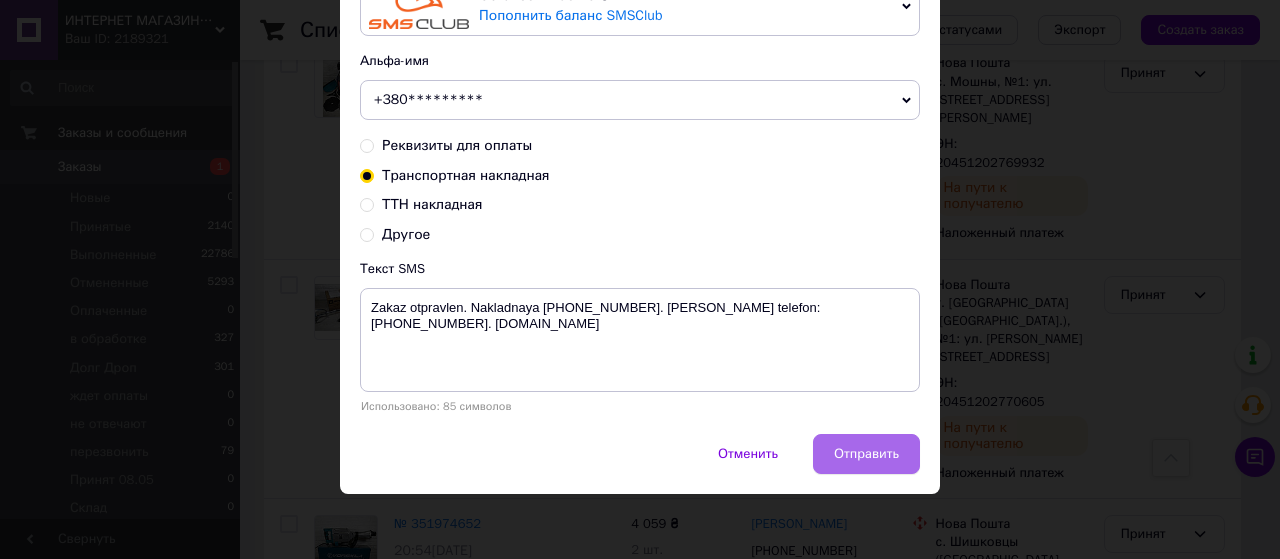 click on "Отправить" at bounding box center (866, 454) 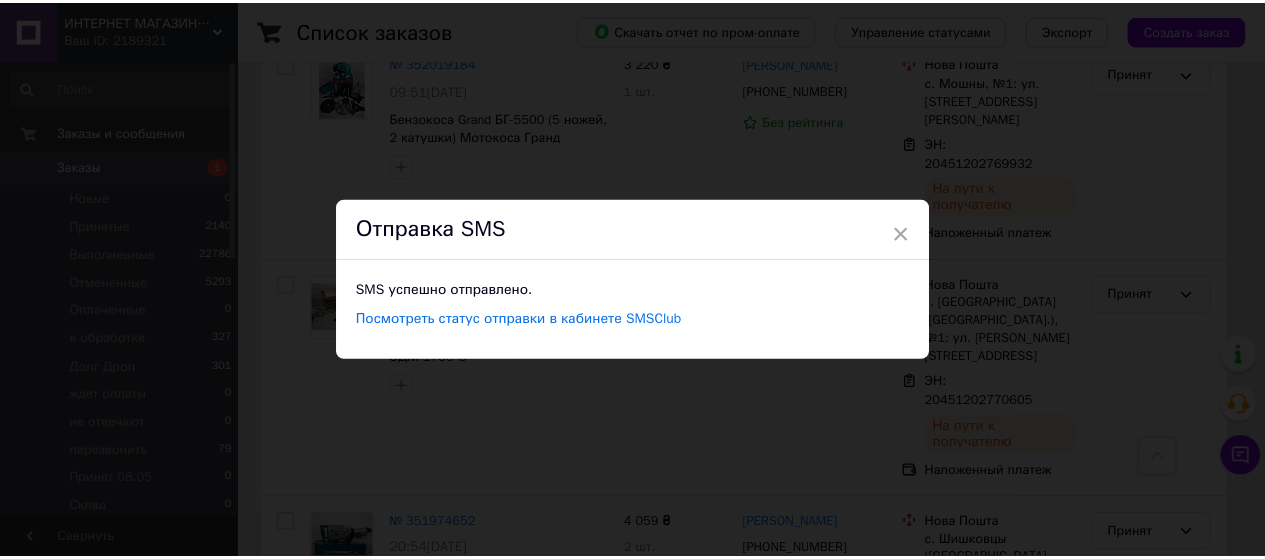 scroll, scrollTop: 0, scrollLeft: 0, axis: both 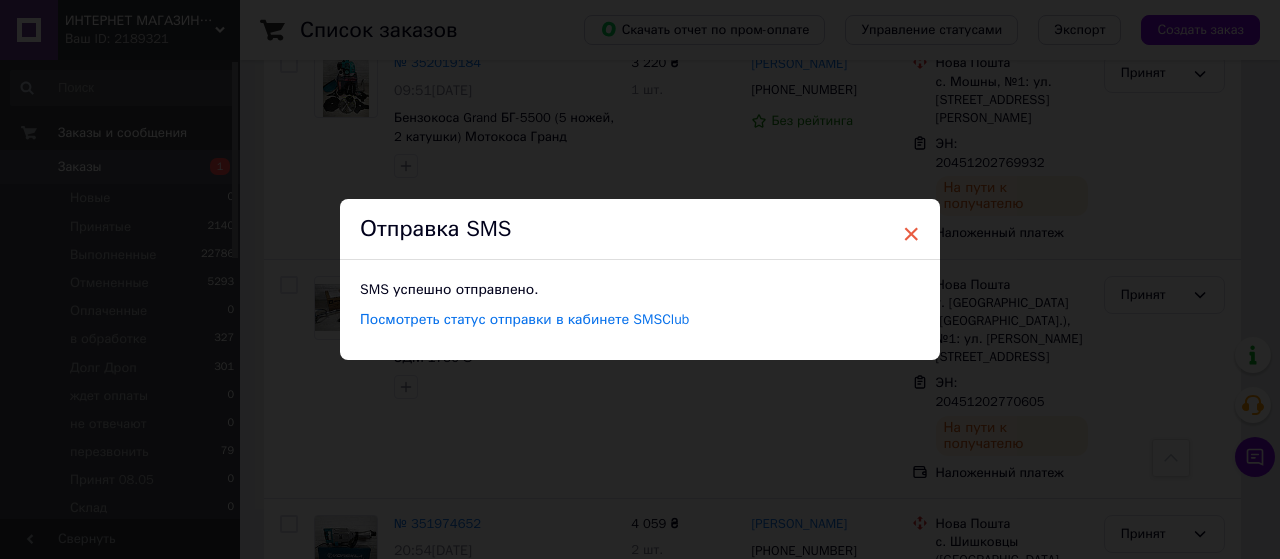 click on "×" at bounding box center [911, 234] 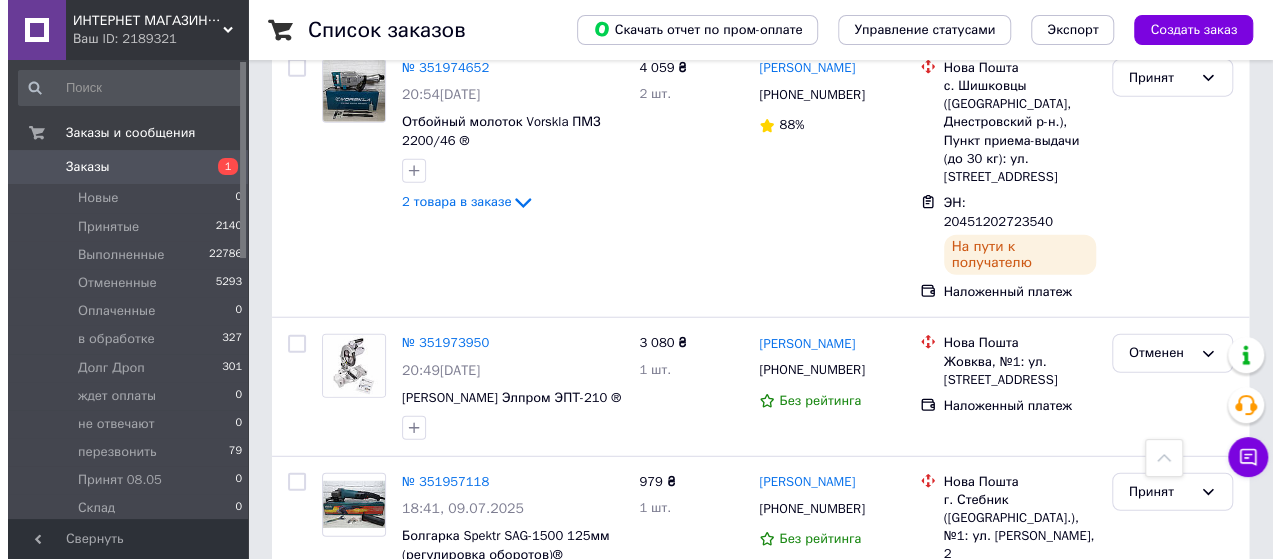 scroll, scrollTop: 2500, scrollLeft: 0, axis: vertical 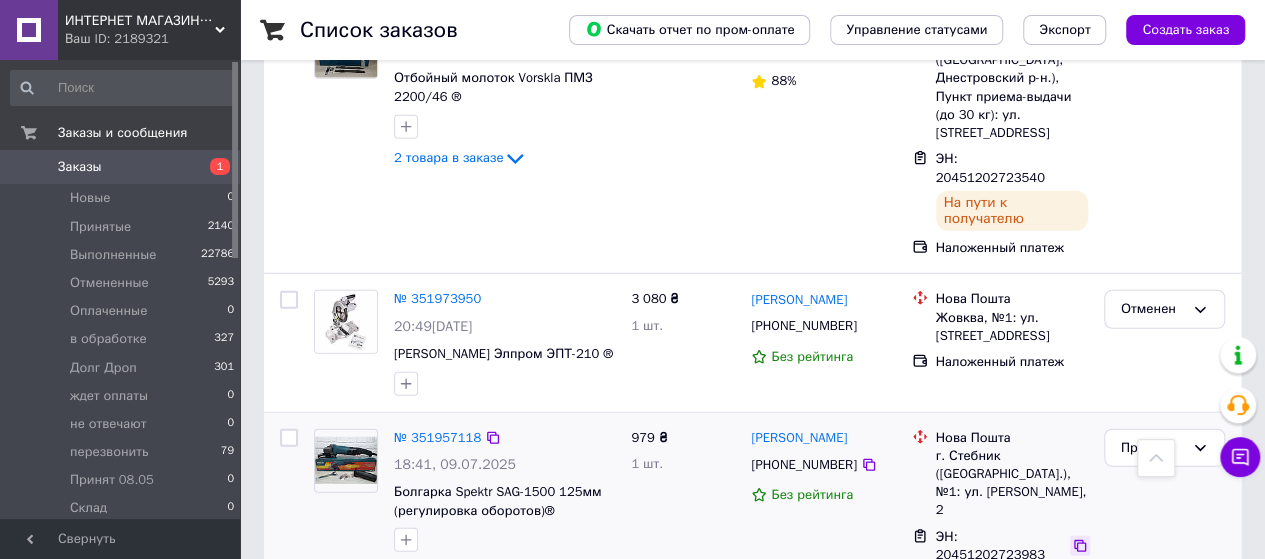click 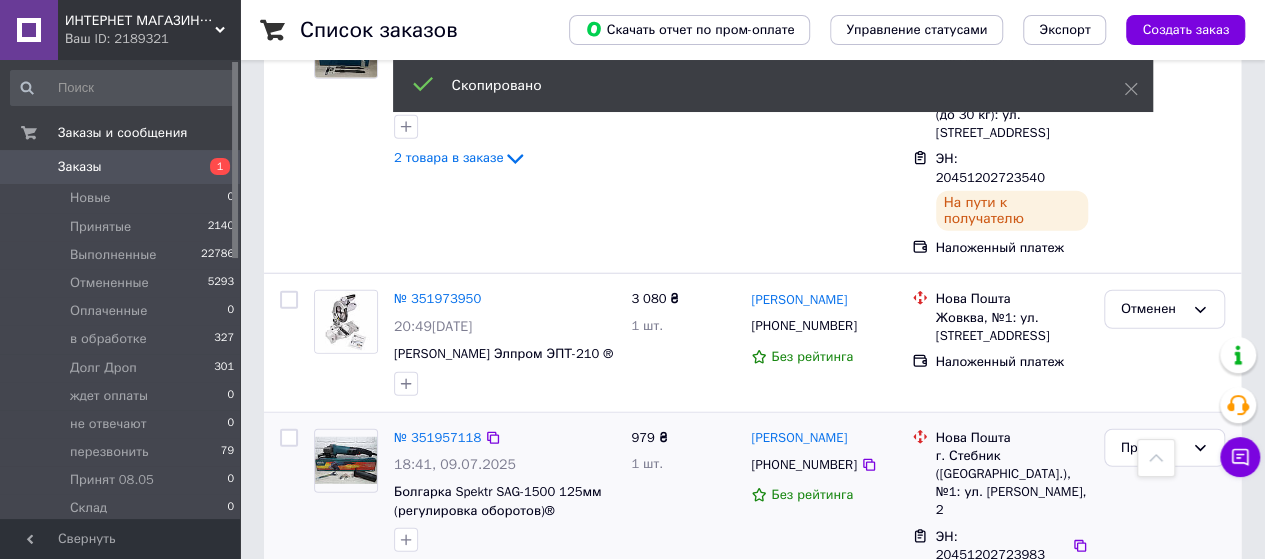 click on "[PHONE_NUMBER]" at bounding box center (803, 464) 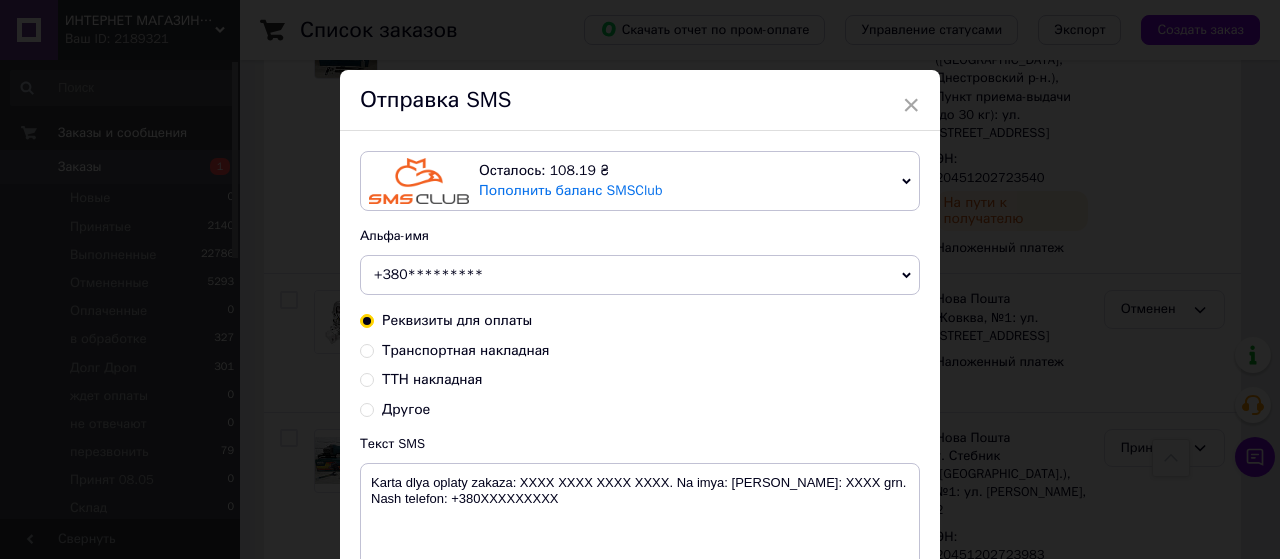 click on "Транспортная накладная" at bounding box center [367, 349] 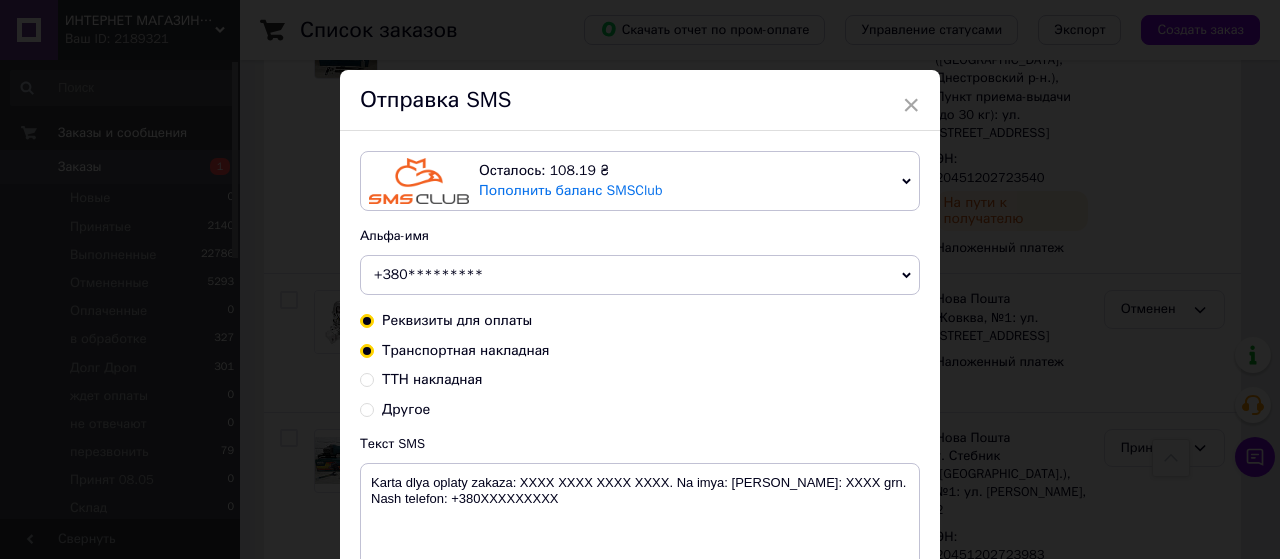 radio on "true" 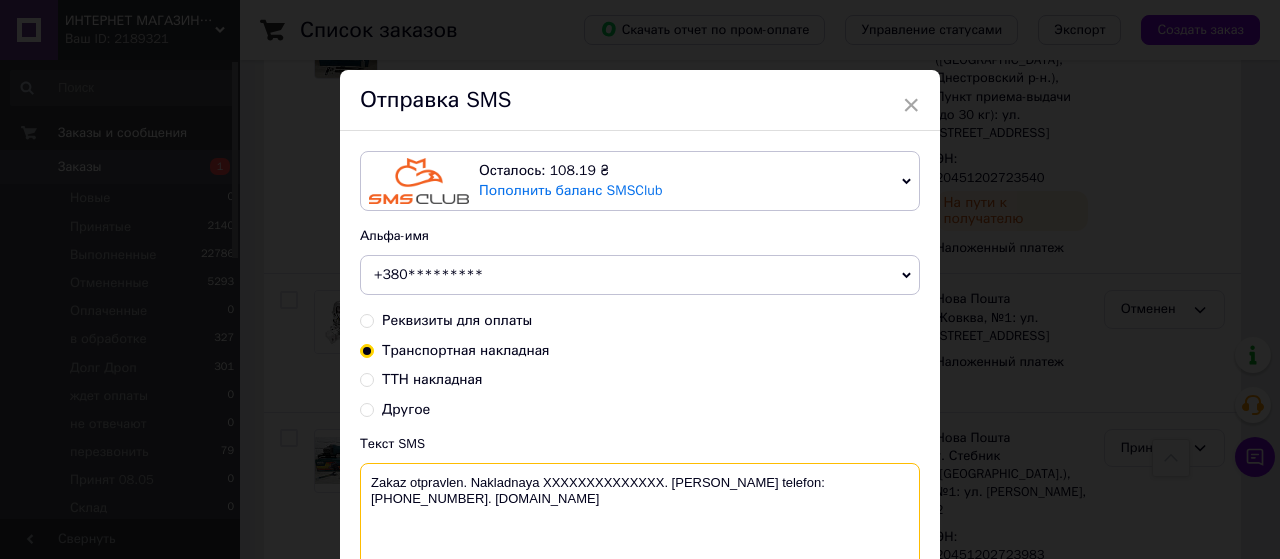 click on "Zakaz otpravlen. Nakladnaya XXXXXXXXXXXXXX. Nash telefon:+380965761716. 24work.com.ua" at bounding box center [640, 515] 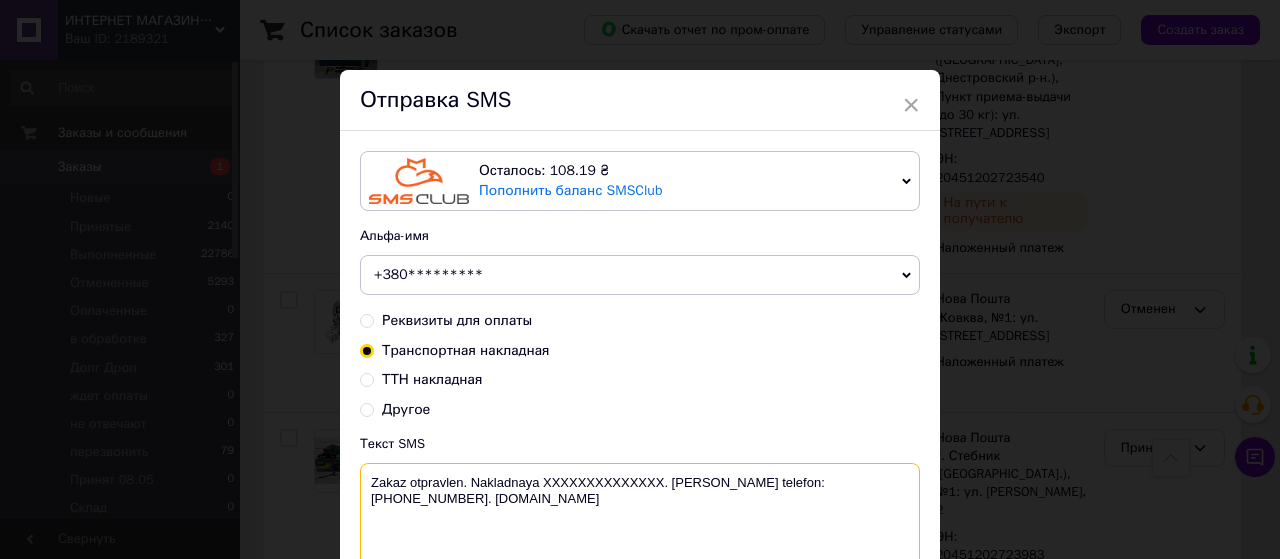 paste on "20451202723983" 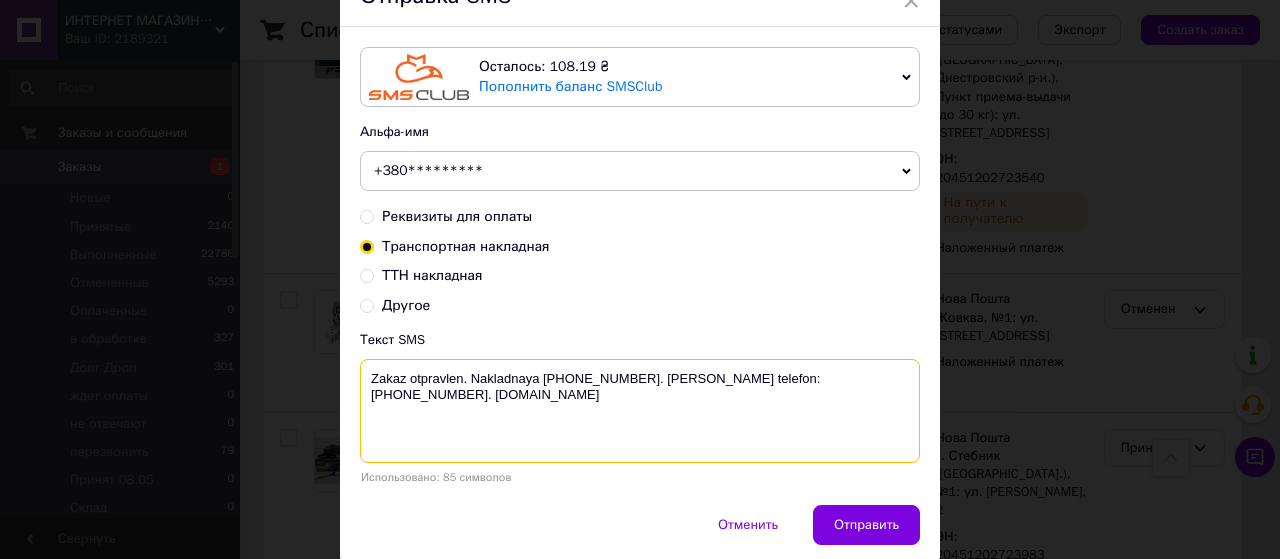 scroll, scrollTop: 175, scrollLeft: 0, axis: vertical 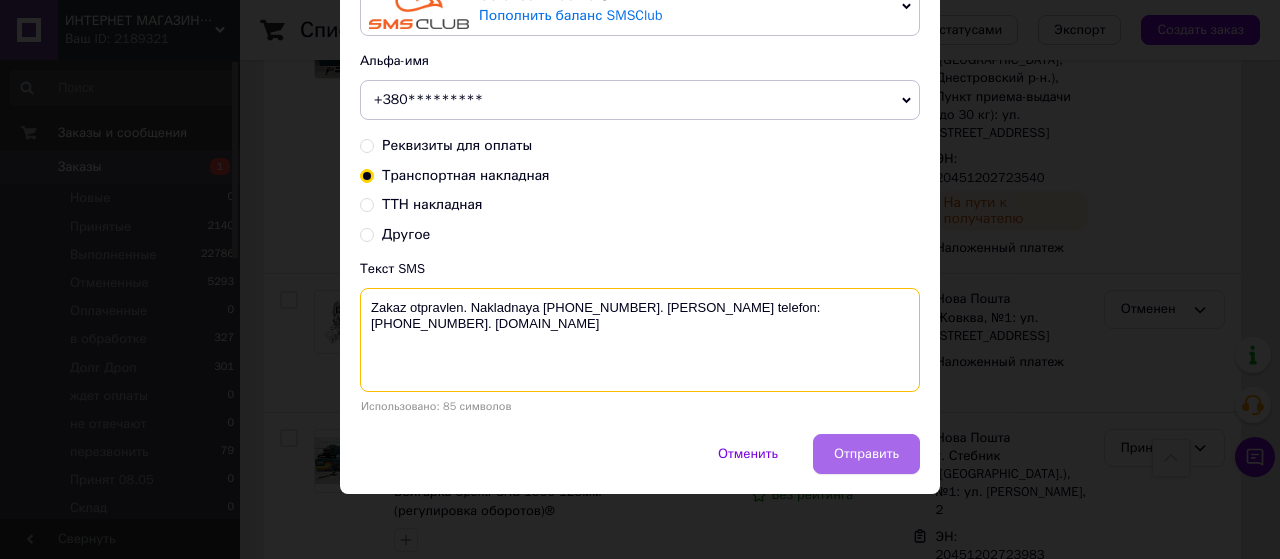 type on "Zakaz otpravlen. Nakladnaya 20451202723983. Nash telefon:+380965761716. 24work.com.ua" 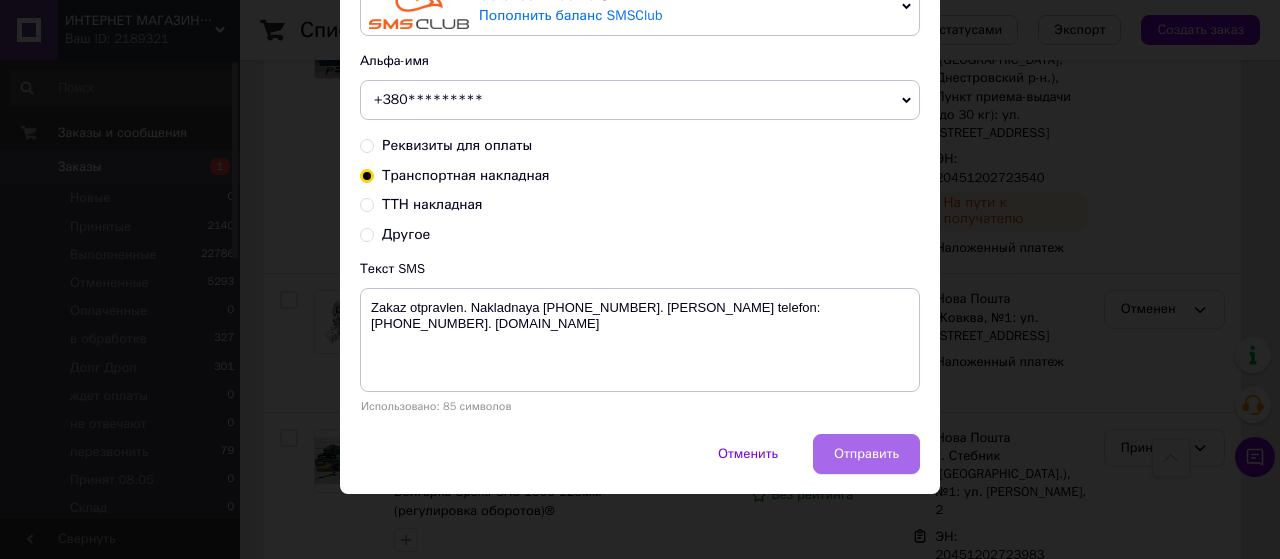 click on "Отправить" at bounding box center (866, 454) 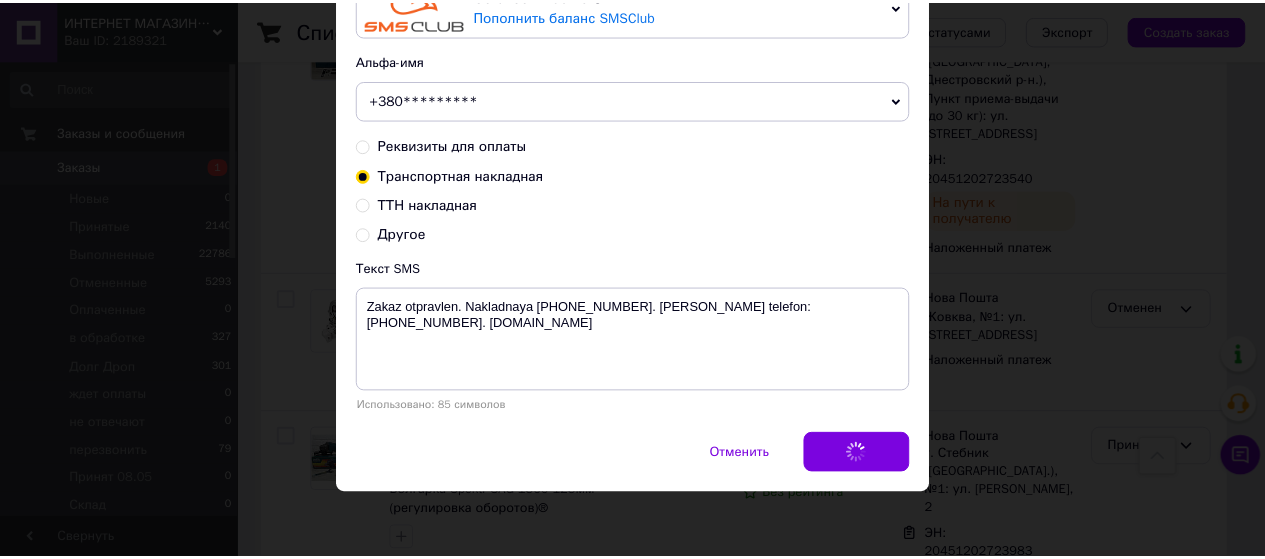 scroll, scrollTop: 0, scrollLeft: 0, axis: both 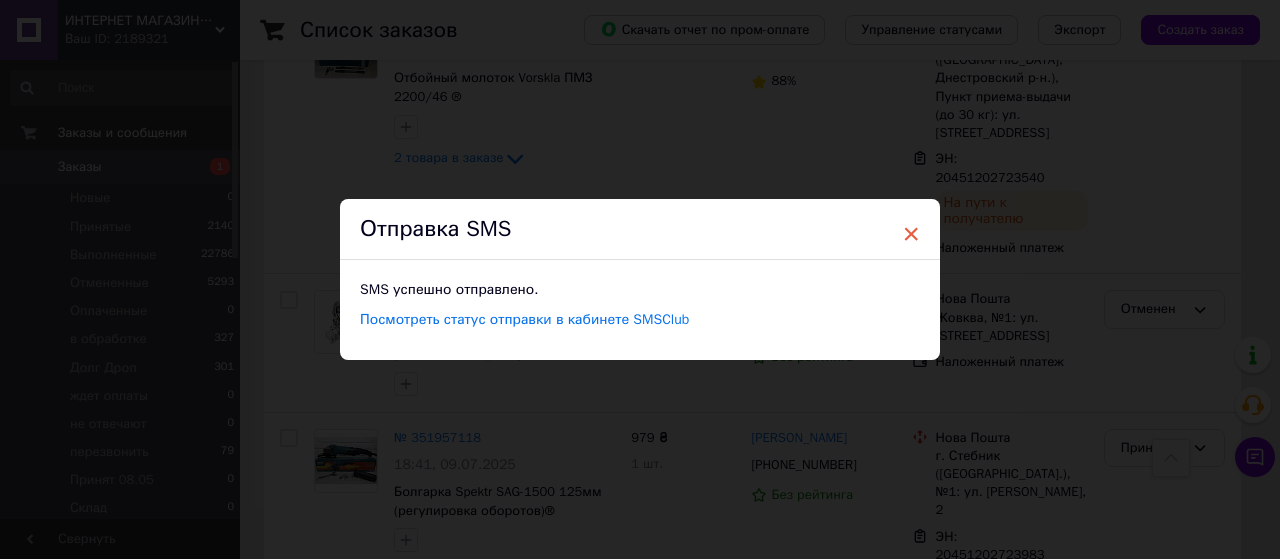 click on "×" at bounding box center [911, 234] 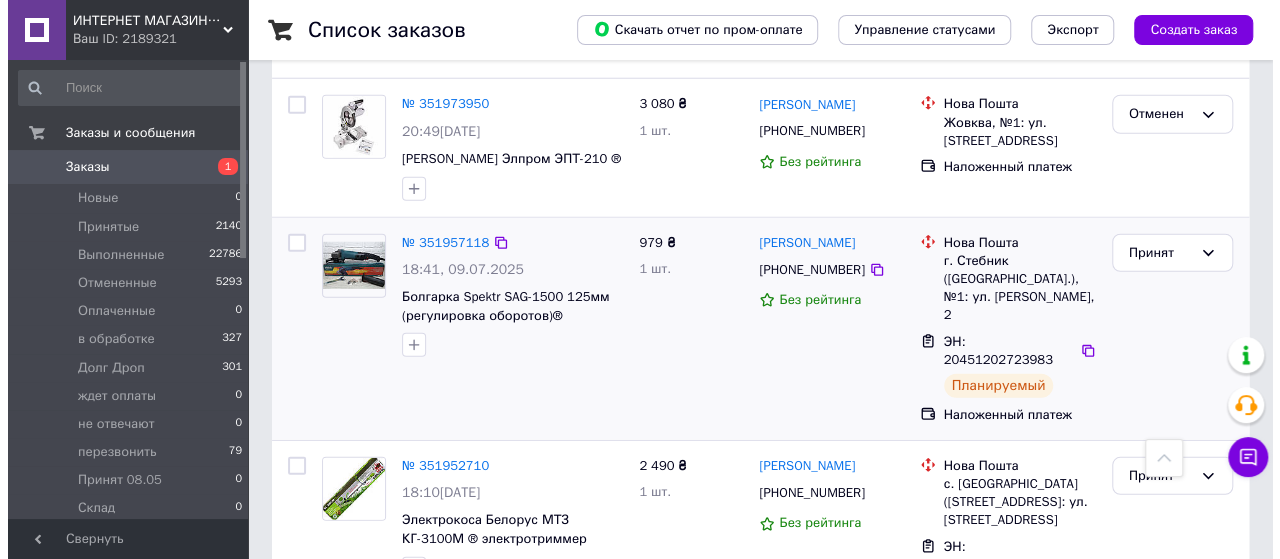 scroll, scrollTop: 2700, scrollLeft: 0, axis: vertical 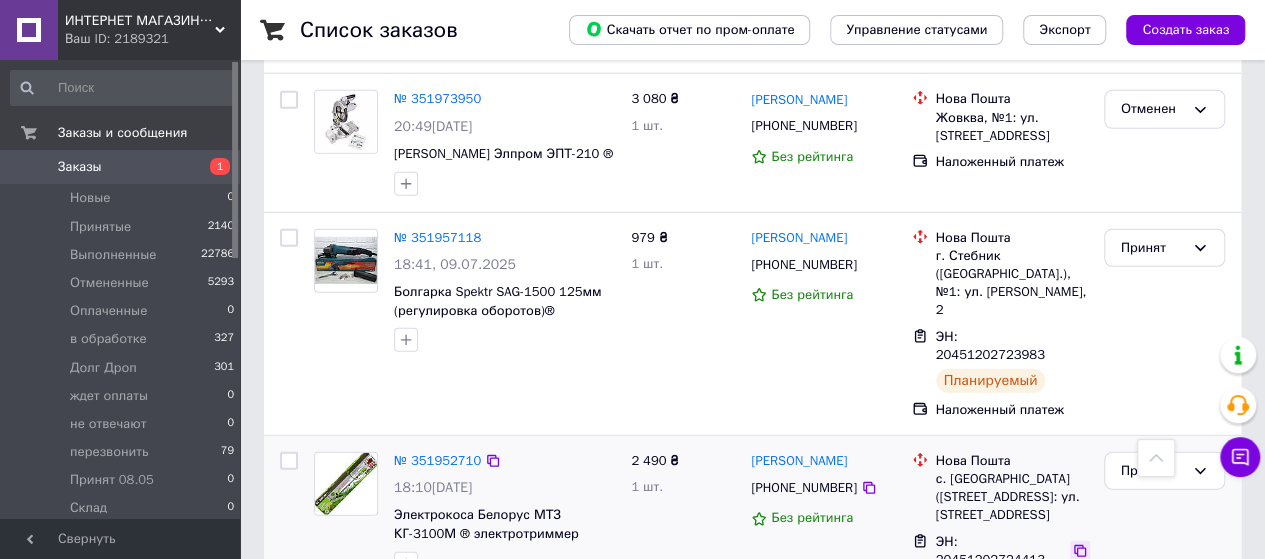 click 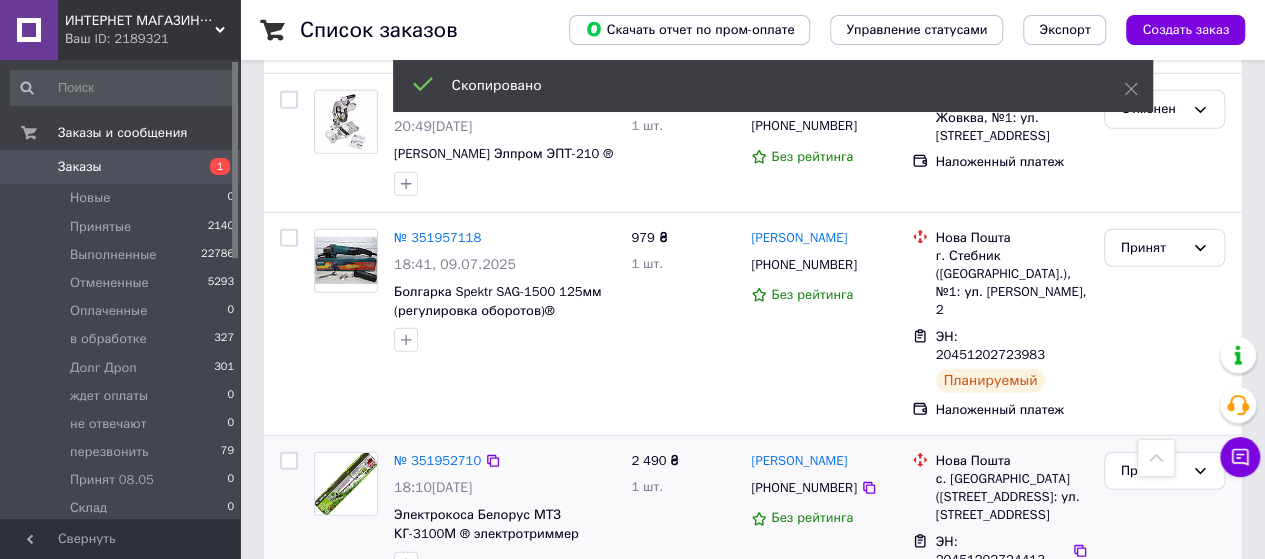 click on "[PHONE_NUMBER]" at bounding box center [803, 487] 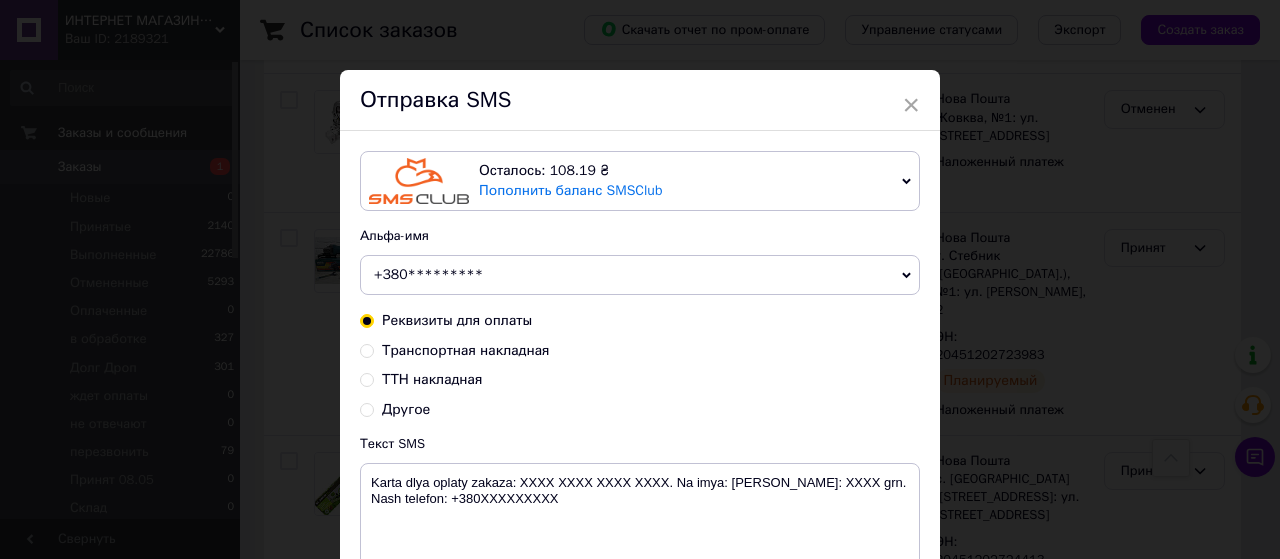 click on "Транспортная накладная" at bounding box center (367, 349) 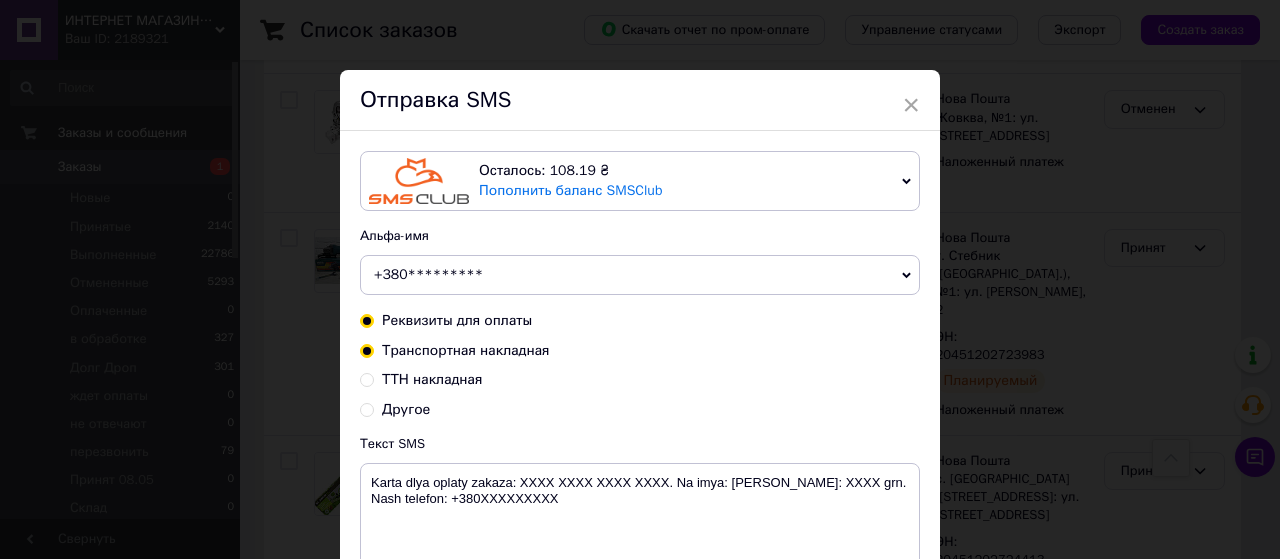 radio on "true" 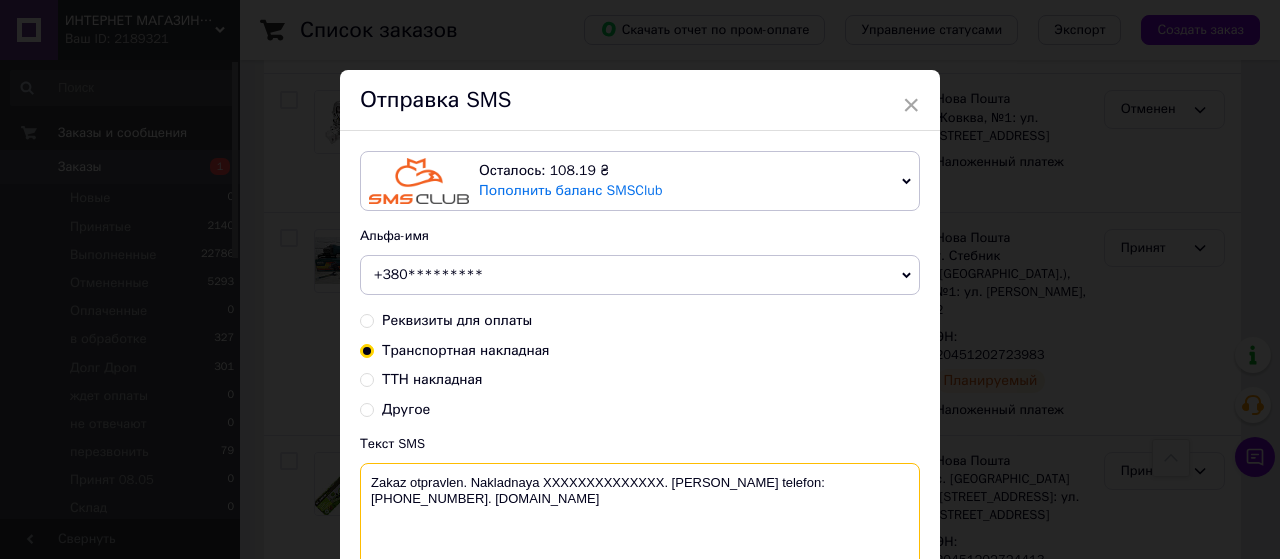 click on "Zakaz otpravlen. Nakladnaya XXXXXXXXXXXXXX. Nash telefon:+380965761716. 24work.com.ua" at bounding box center [640, 515] 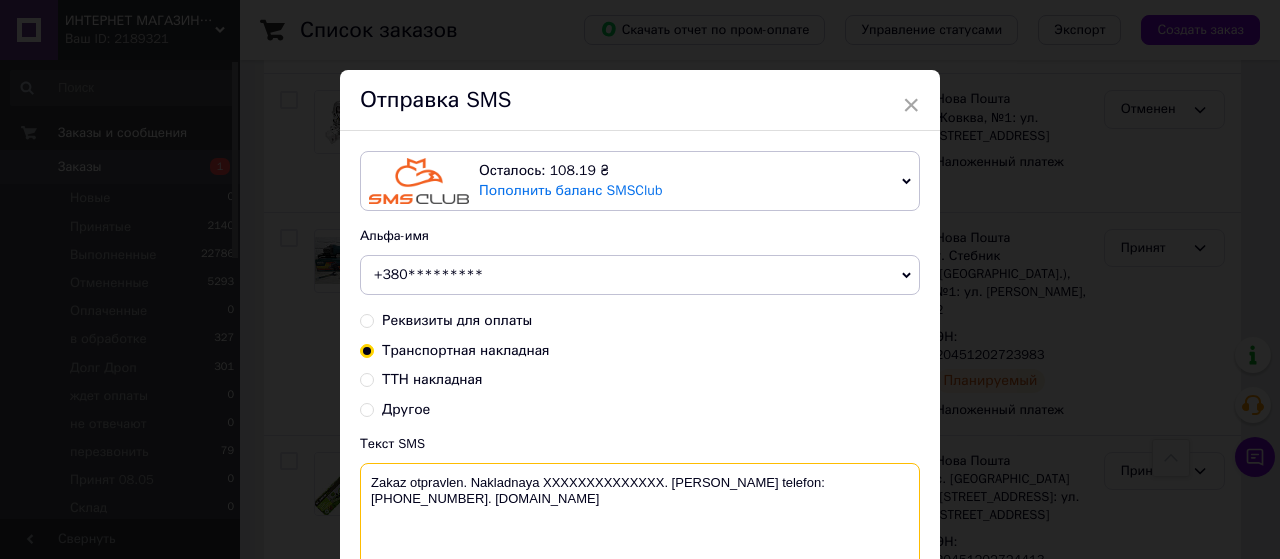 paste on "20451202724413" 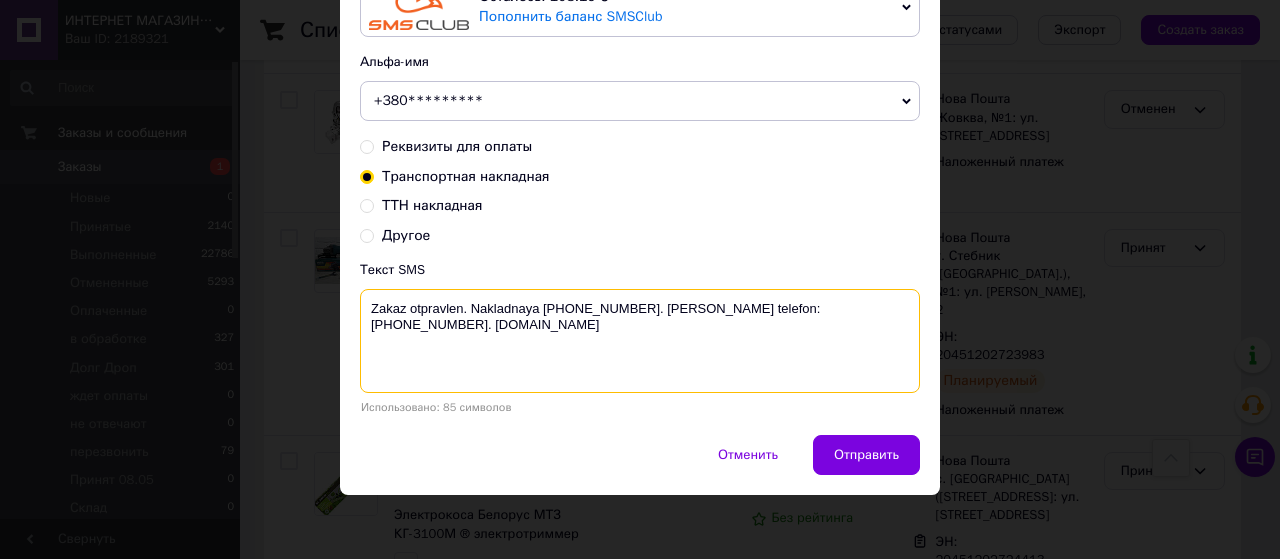 scroll, scrollTop: 175, scrollLeft: 0, axis: vertical 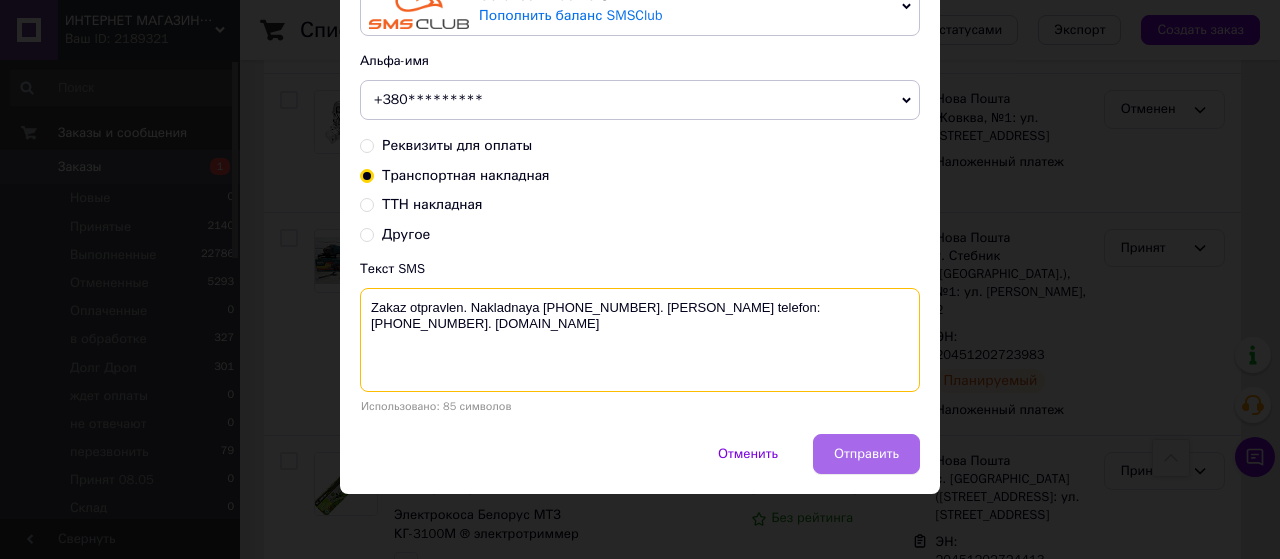 type on "Zakaz otpravlen. Nakladnaya 20451202724413. Nash telefon:+380965761716. 24work.com.ua" 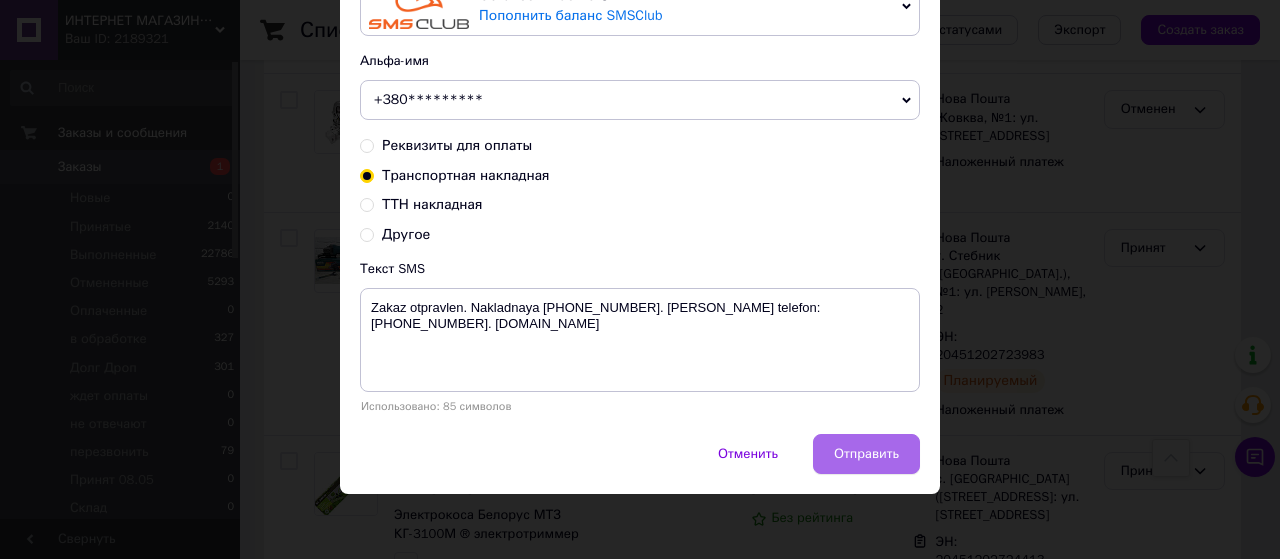 click on "Отправить" at bounding box center [866, 454] 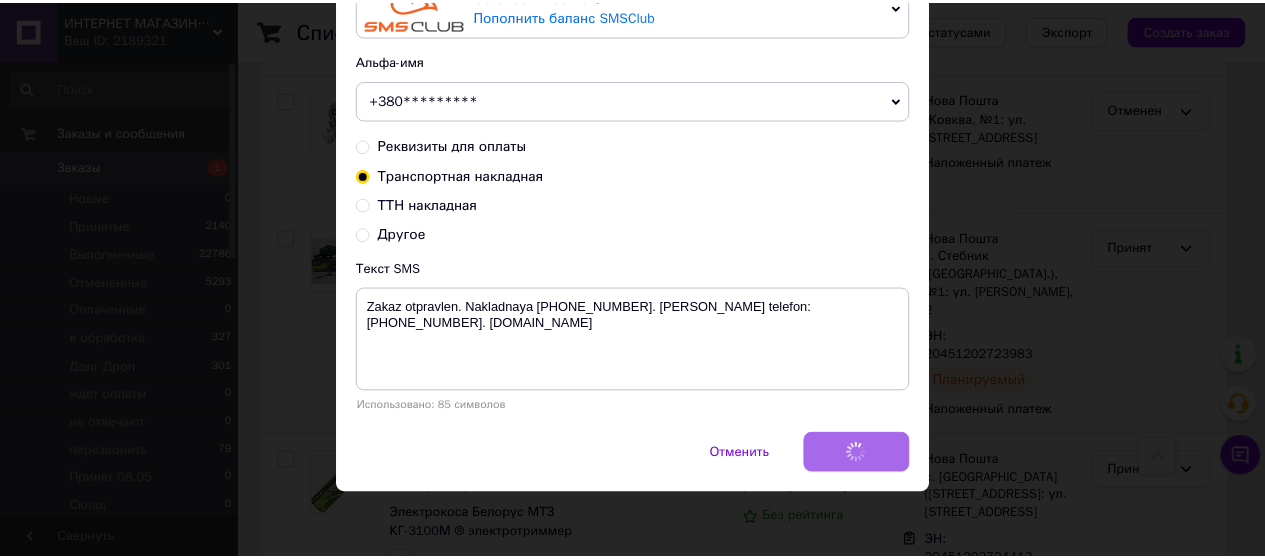 scroll, scrollTop: 0, scrollLeft: 0, axis: both 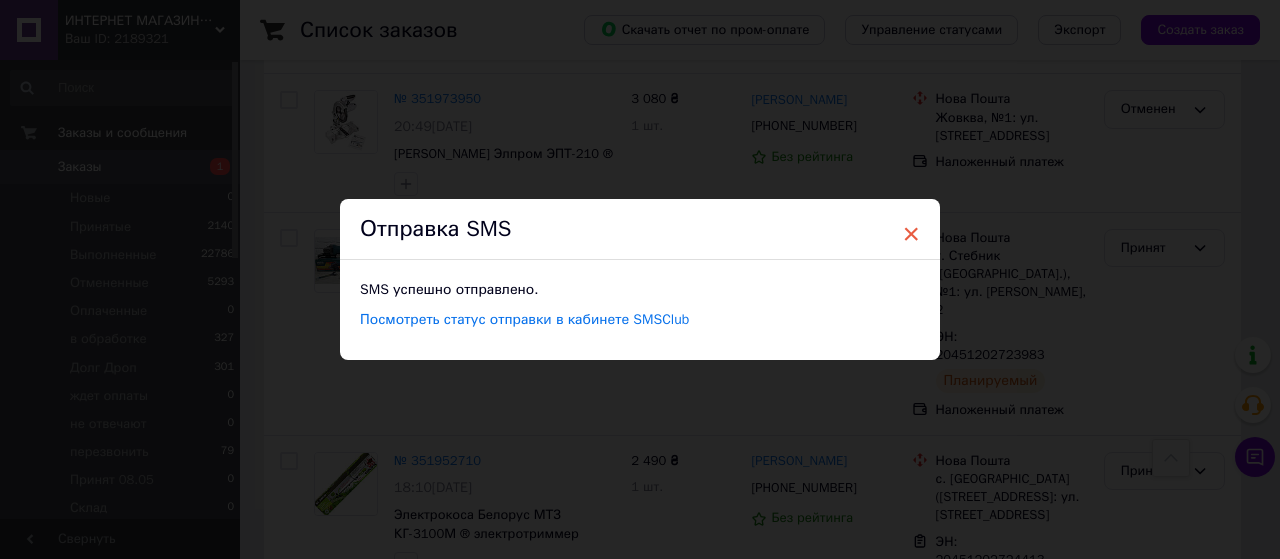 click on "×" at bounding box center (911, 234) 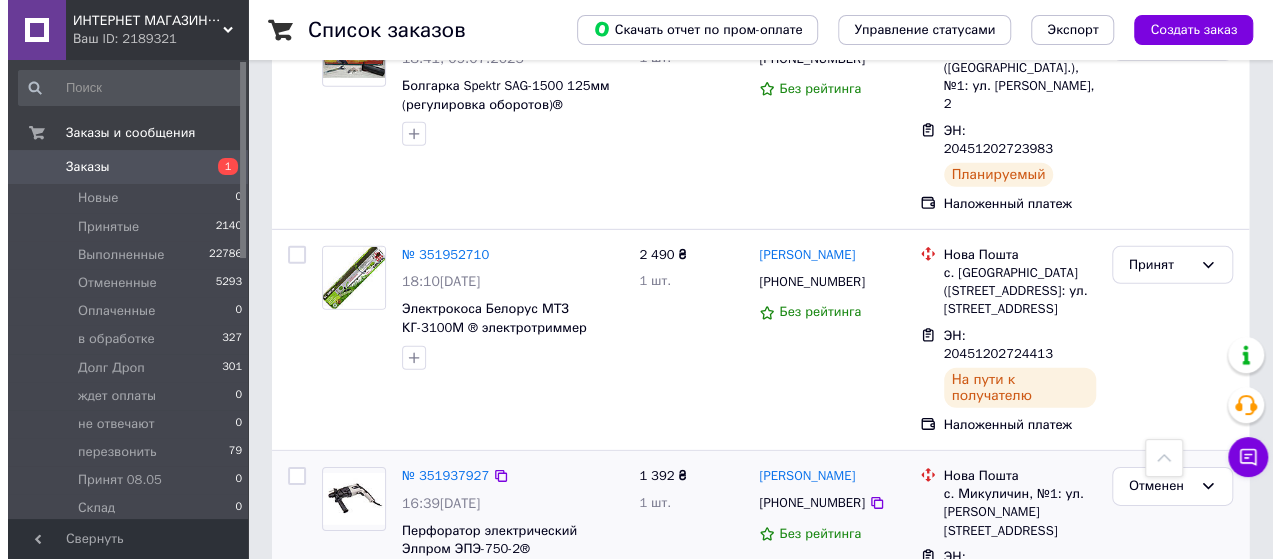 scroll, scrollTop: 3000, scrollLeft: 0, axis: vertical 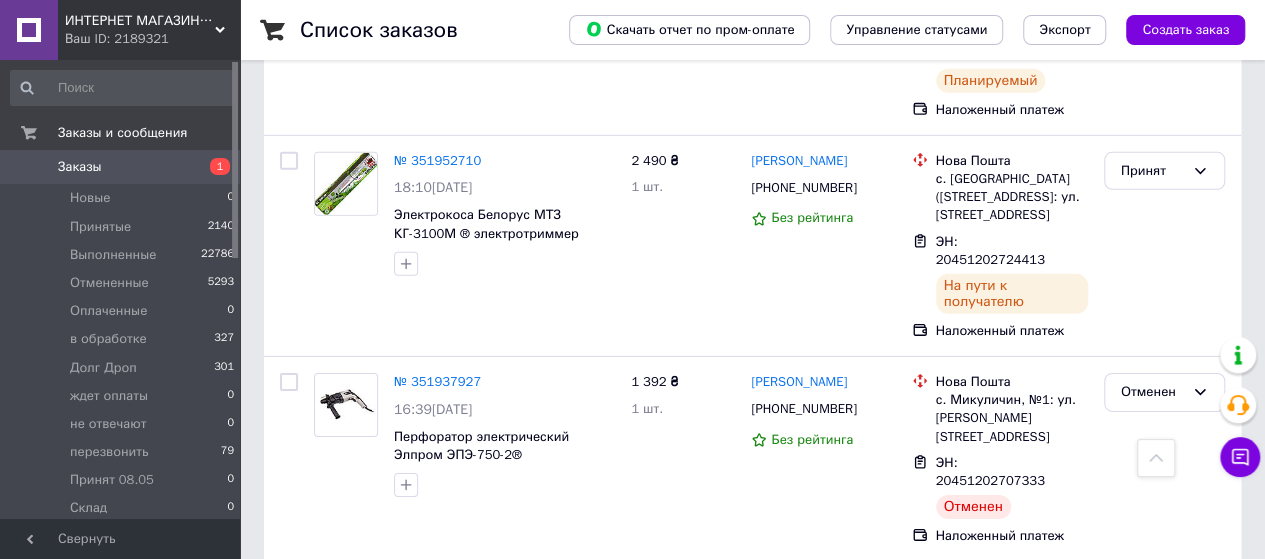 click 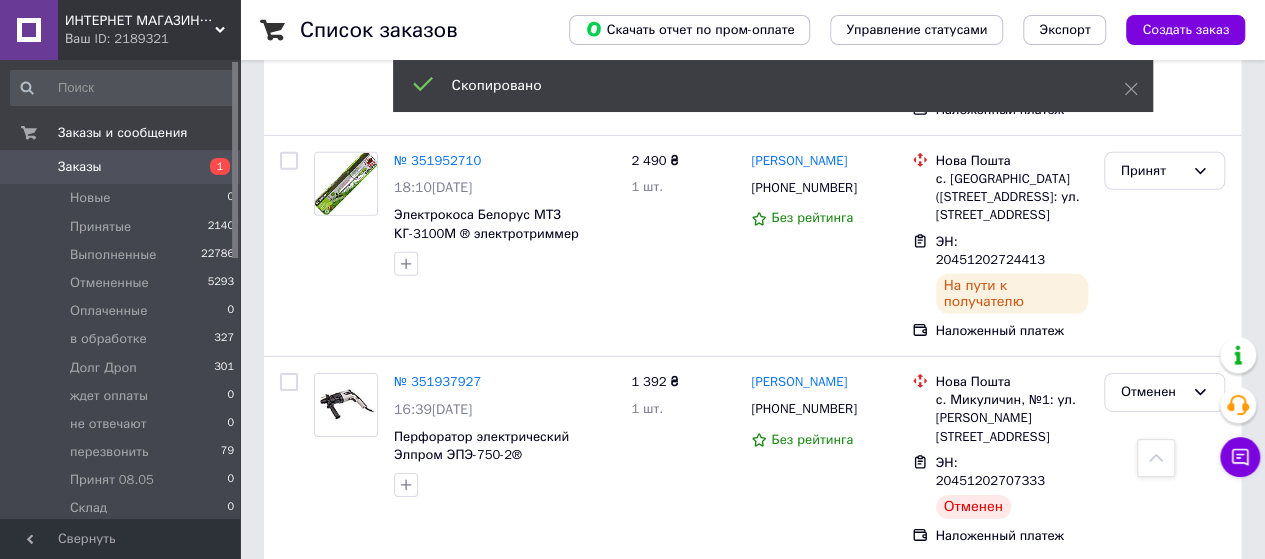 click on "[PHONE_NUMBER]" at bounding box center [803, 613] 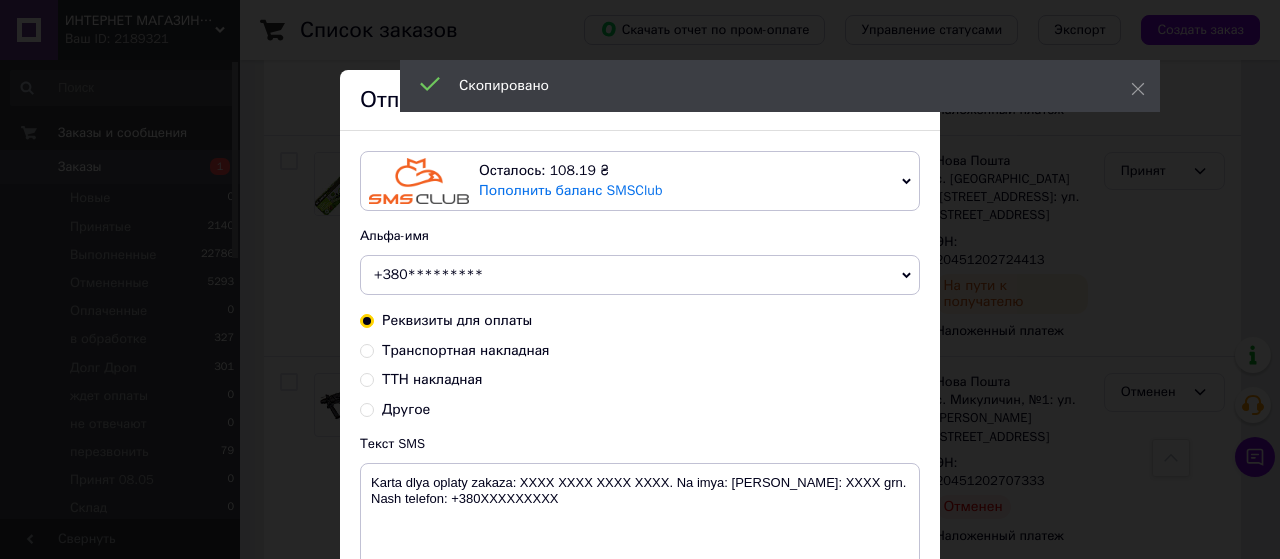 click on "Транспортная накладная" at bounding box center (367, 349) 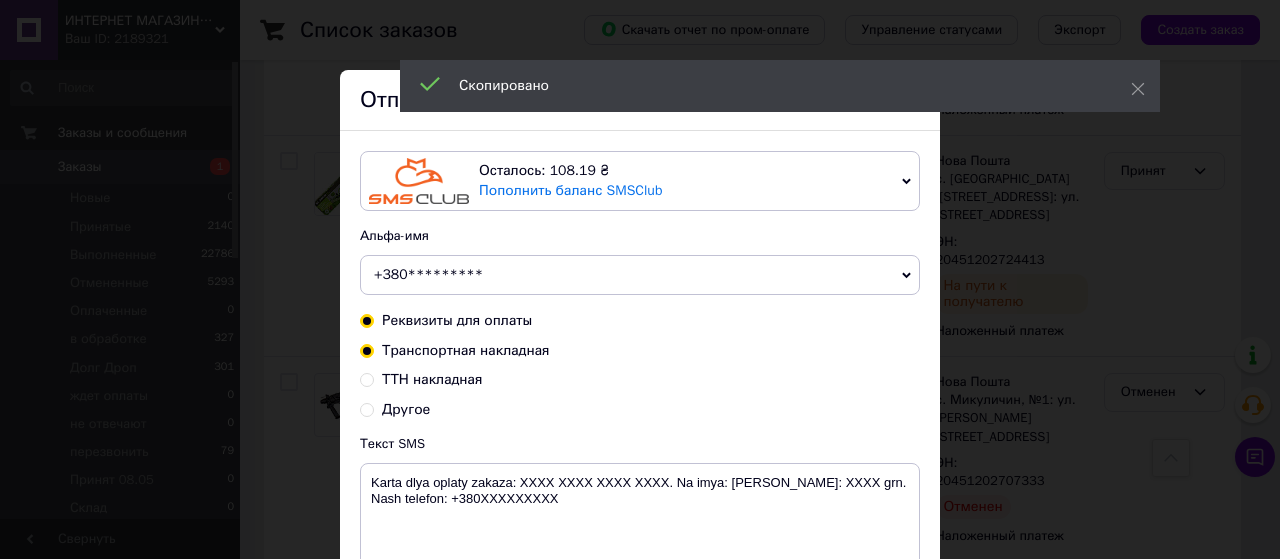radio on "true" 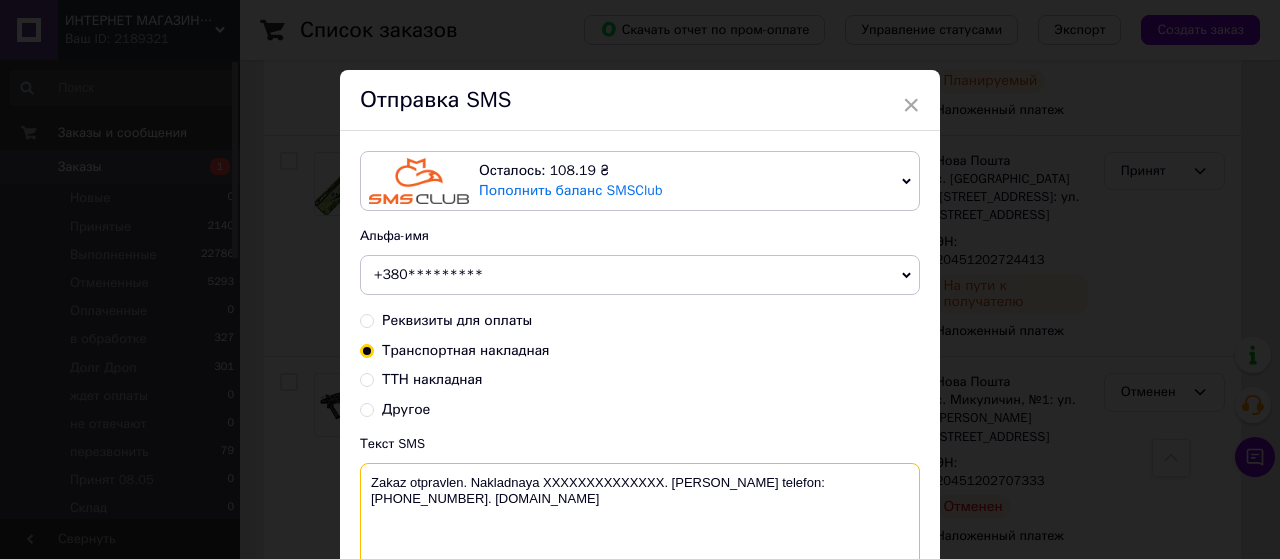 click on "Zakaz otpravlen. Nakladnaya XXXXXXXXXXXXXX. Nash telefon:+380965761716. 24work.com.ua" at bounding box center (640, 515) 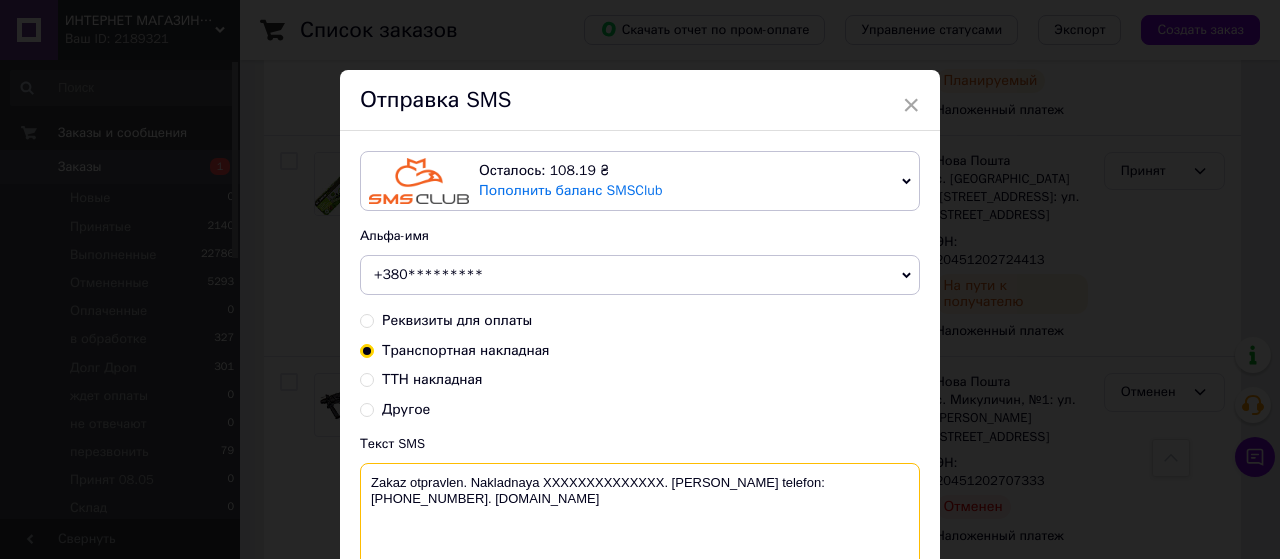 paste on "20451202707399" 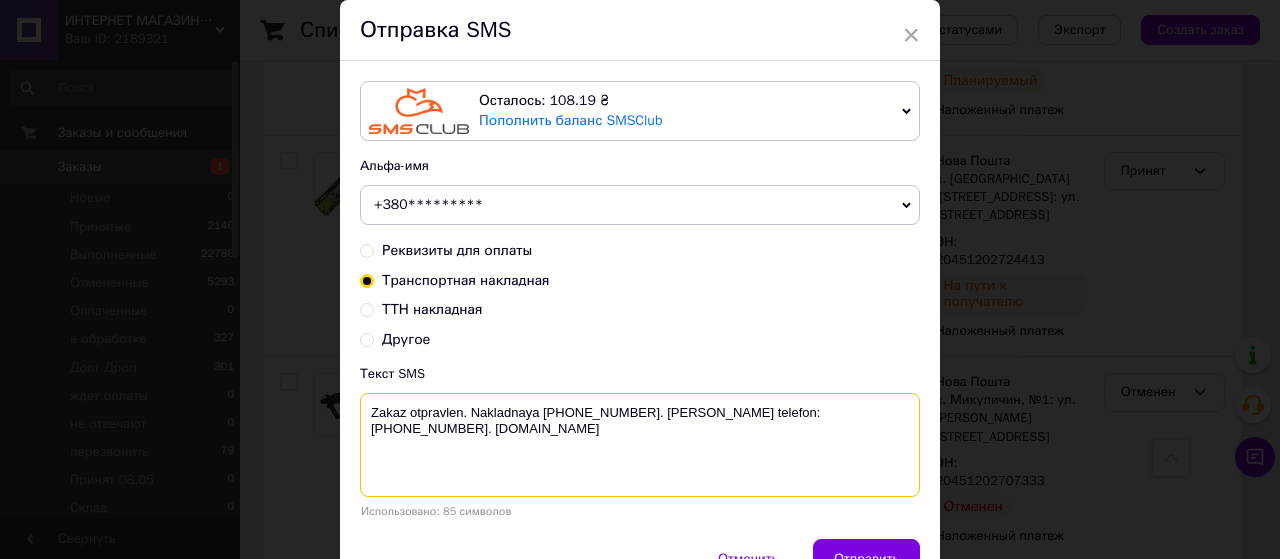 scroll, scrollTop: 175, scrollLeft: 0, axis: vertical 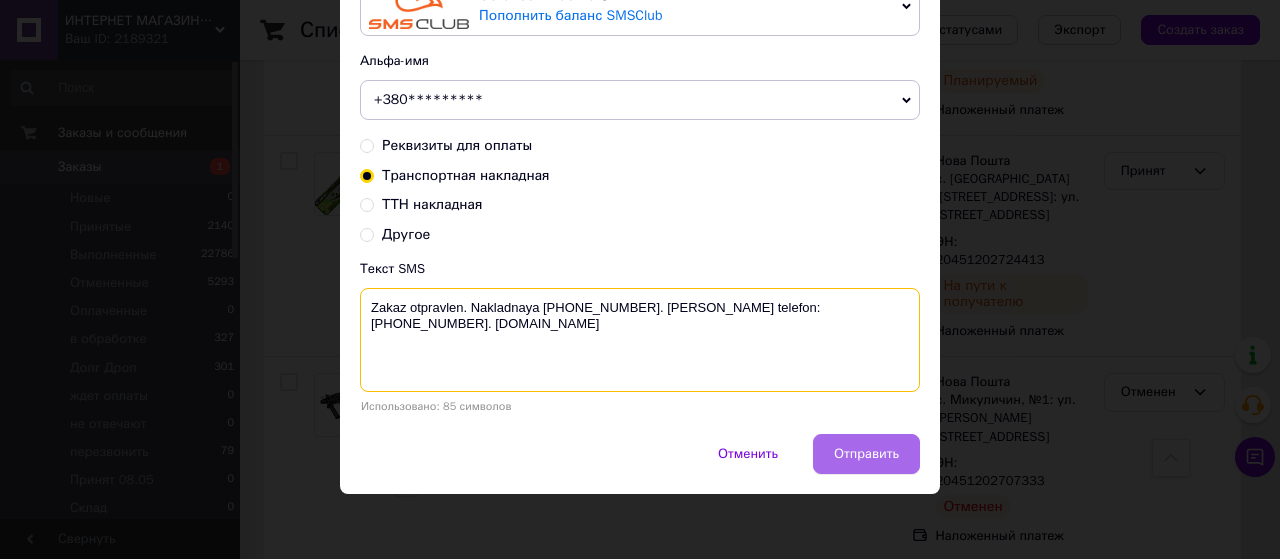 type on "Zakaz otpravlen. Nakladnaya 20451202707399. Nash telefon:+380965761716. 24work.com.ua" 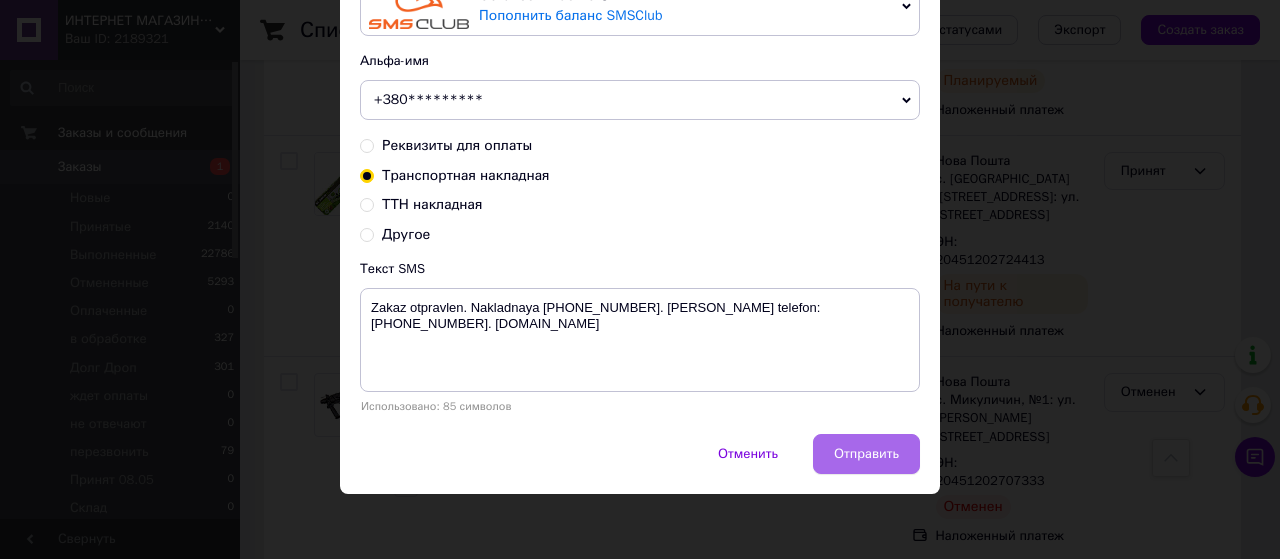click on "Отправить" at bounding box center (866, 454) 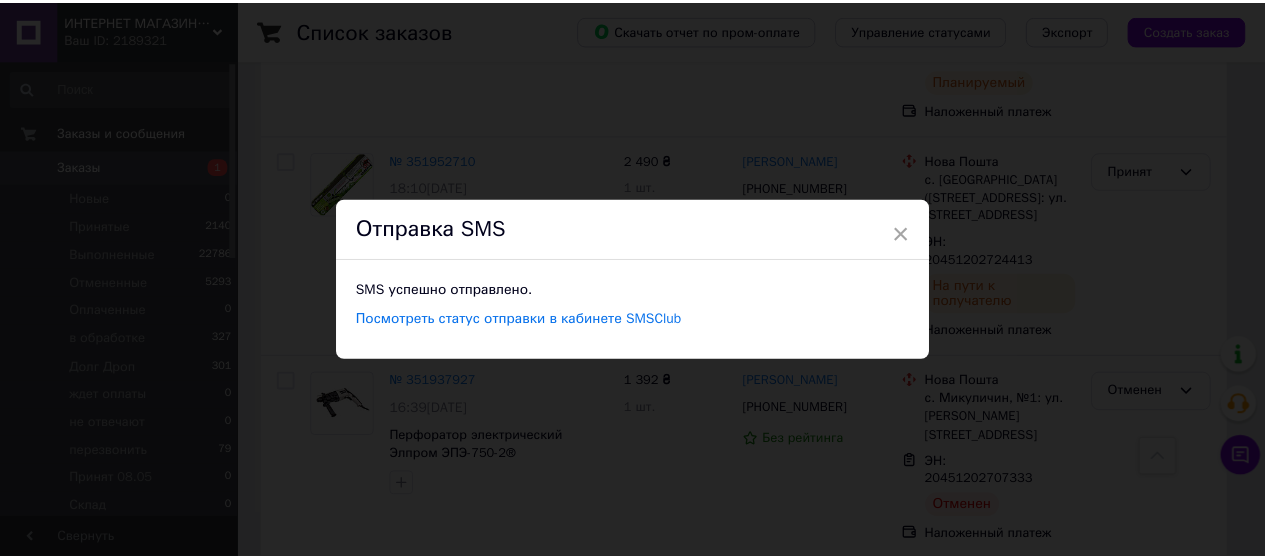 scroll, scrollTop: 0, scrollLeft: 0, axis: both 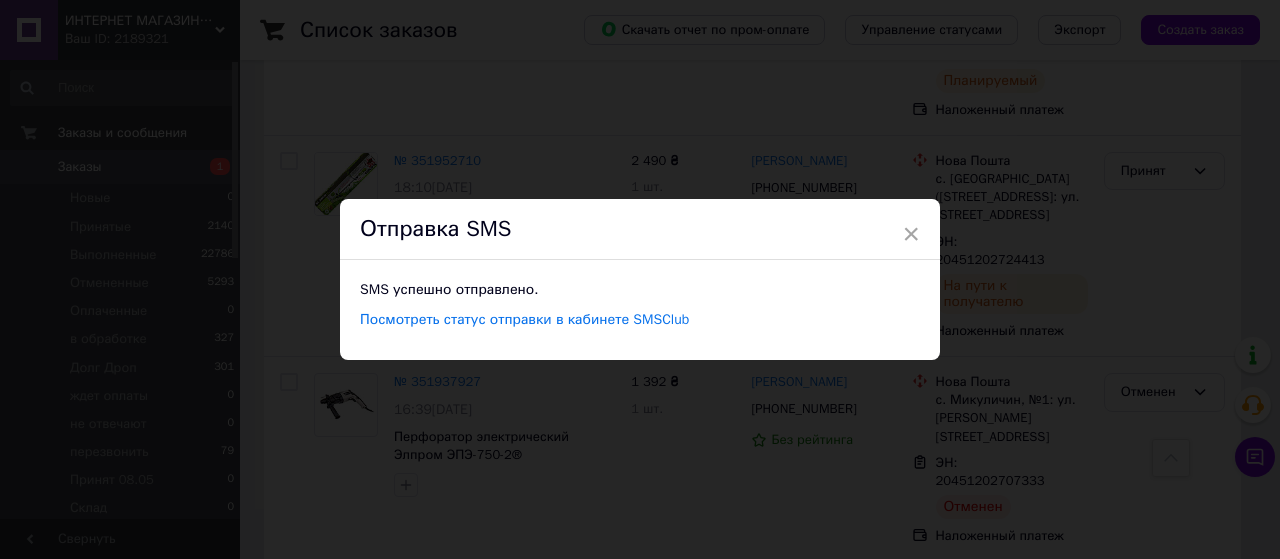click on "×" at bounding box center (911, 234) 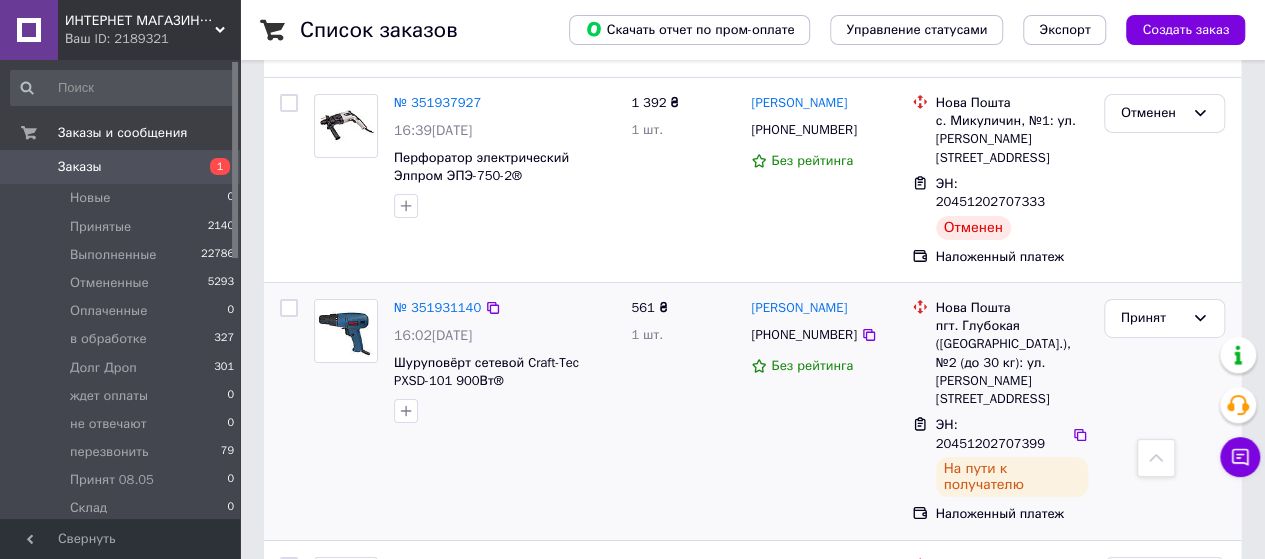 scroll, scrollTop: 3300, scrollLeft: 0, axis: vertical 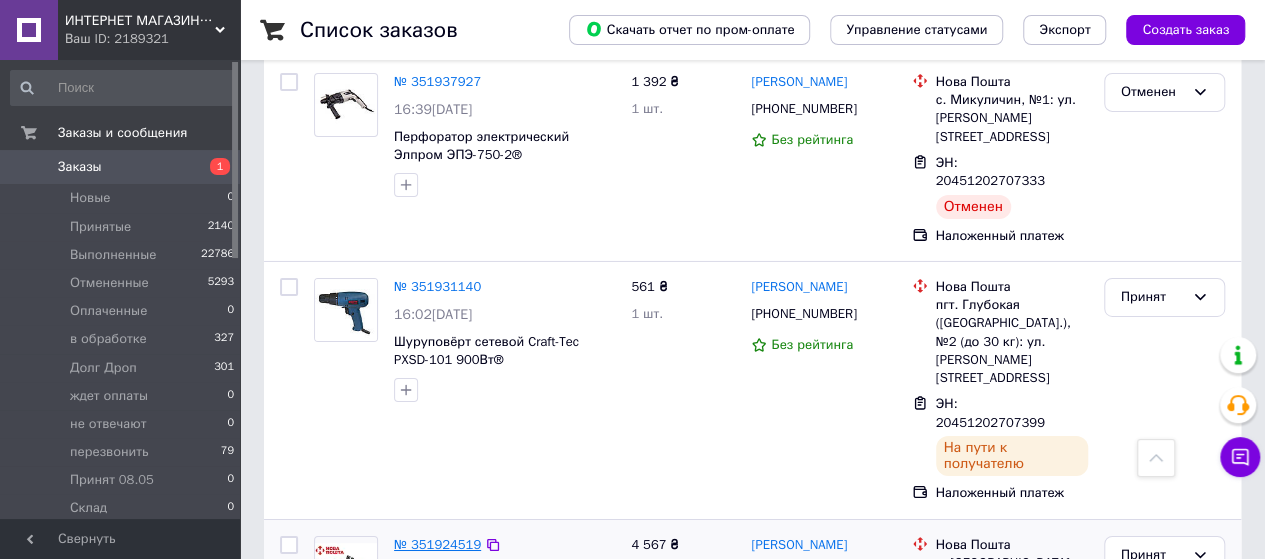 click on "№ 351924519" at bounding box center (437, 544) 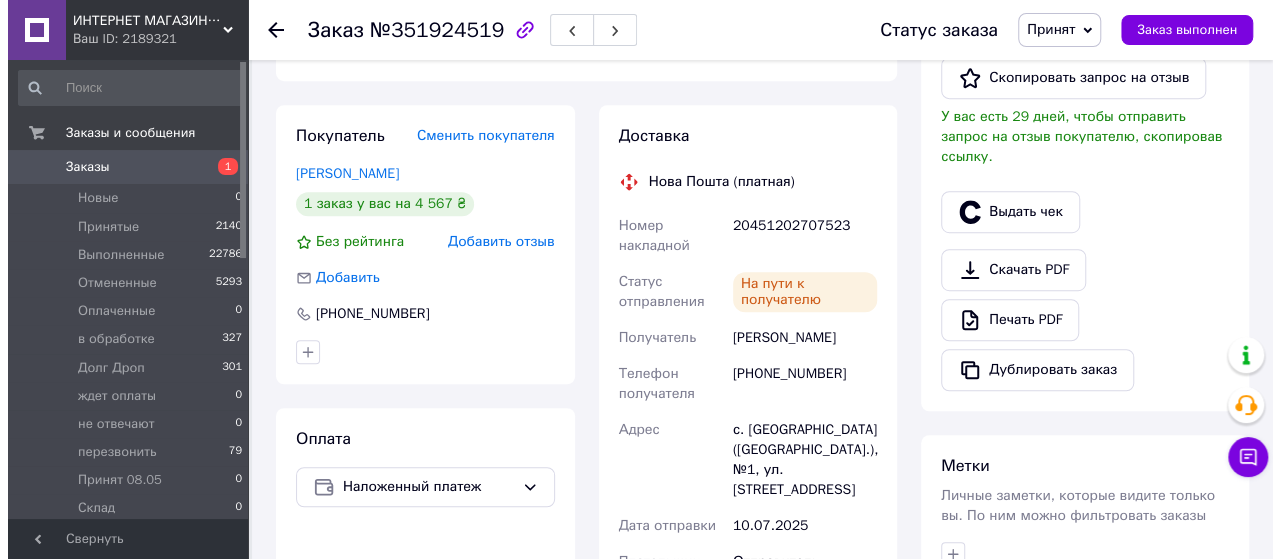 scroll, scrollTop: 500, scrollLeft: 0, axis: vertical 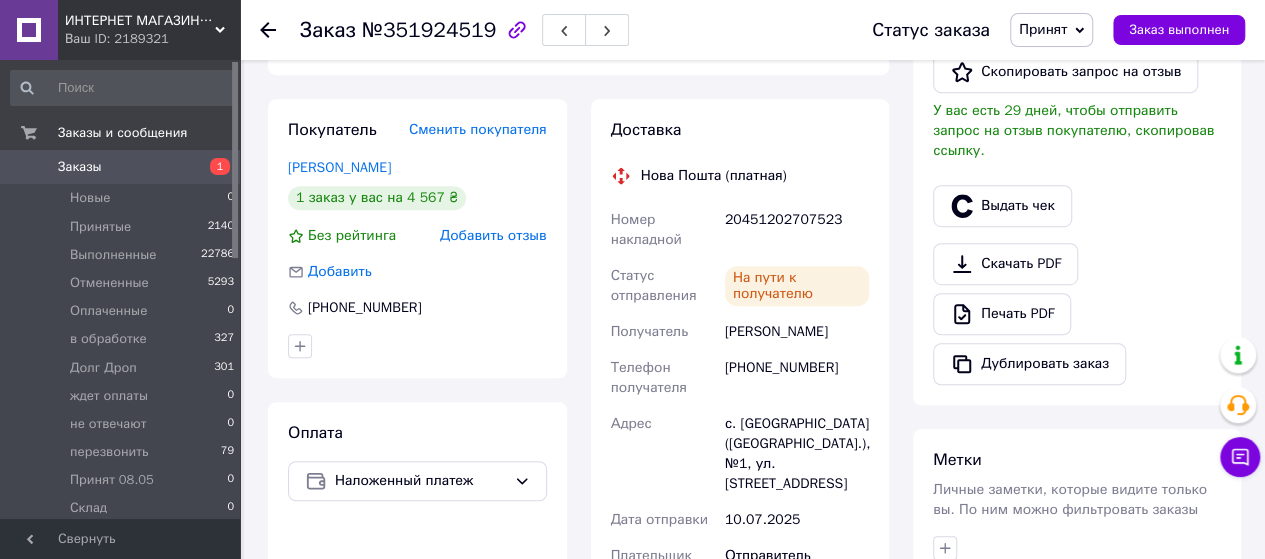 click on "20451202707523" at bounding box center (797, 230) 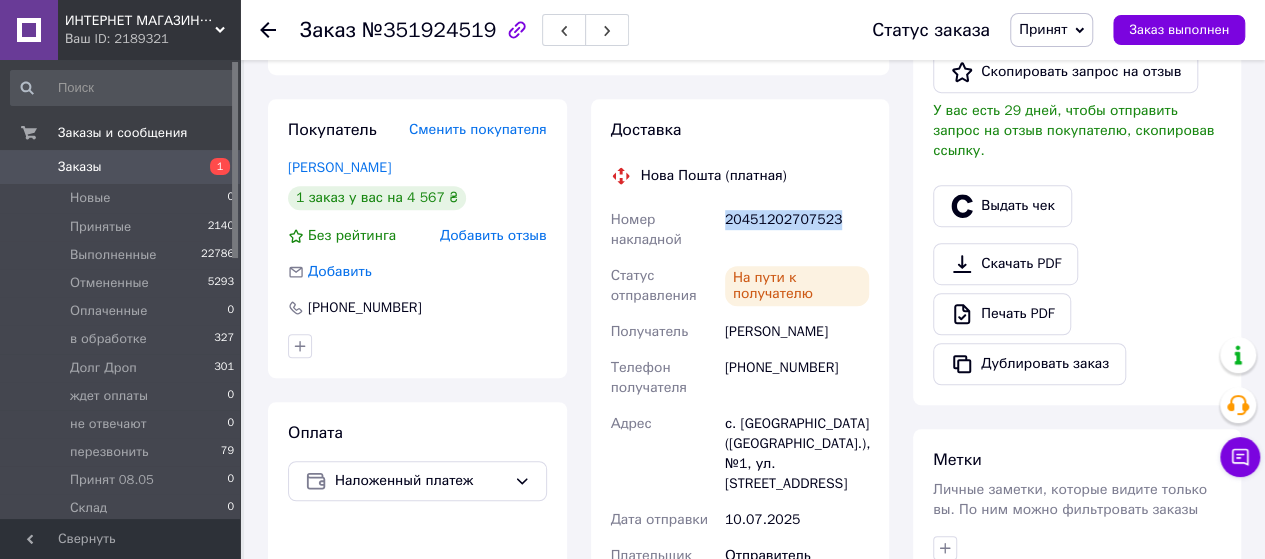 click on "20451202707523" at bounding box center [797, 230] 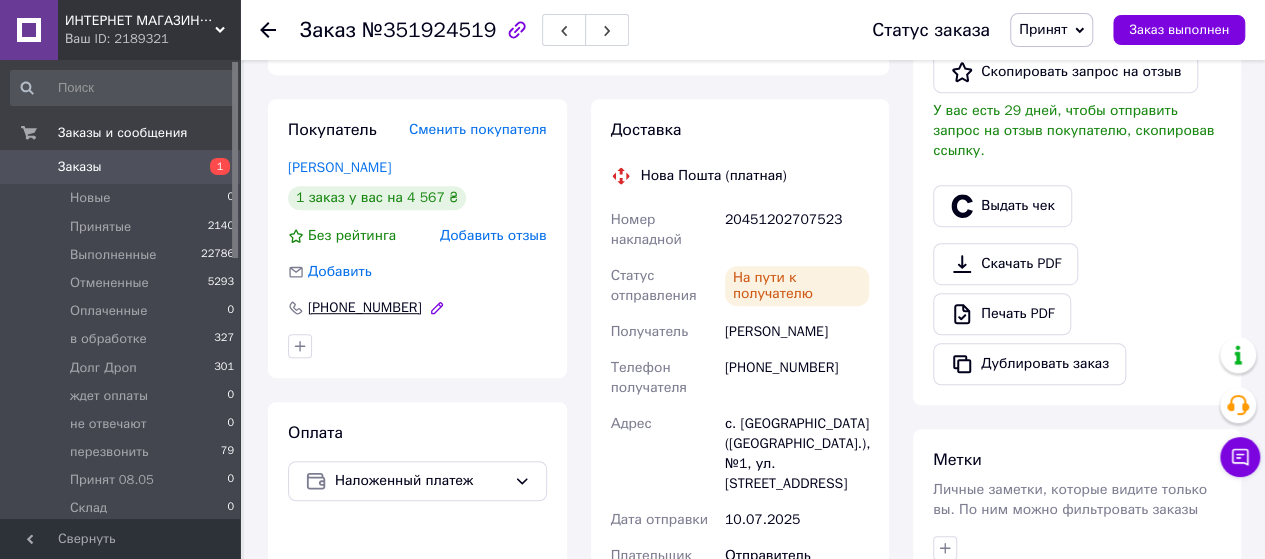 click on "[PHONE_NUMBER]" at bounding box center (365, 308) 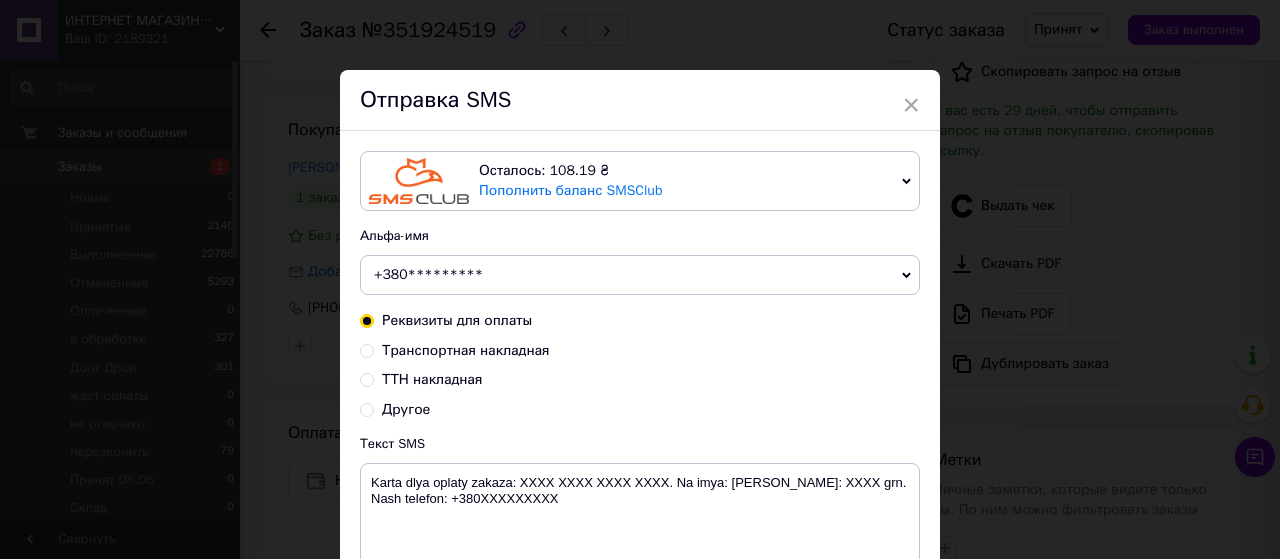 click on "Транспортная накладная" at bounding box center [367, 349] 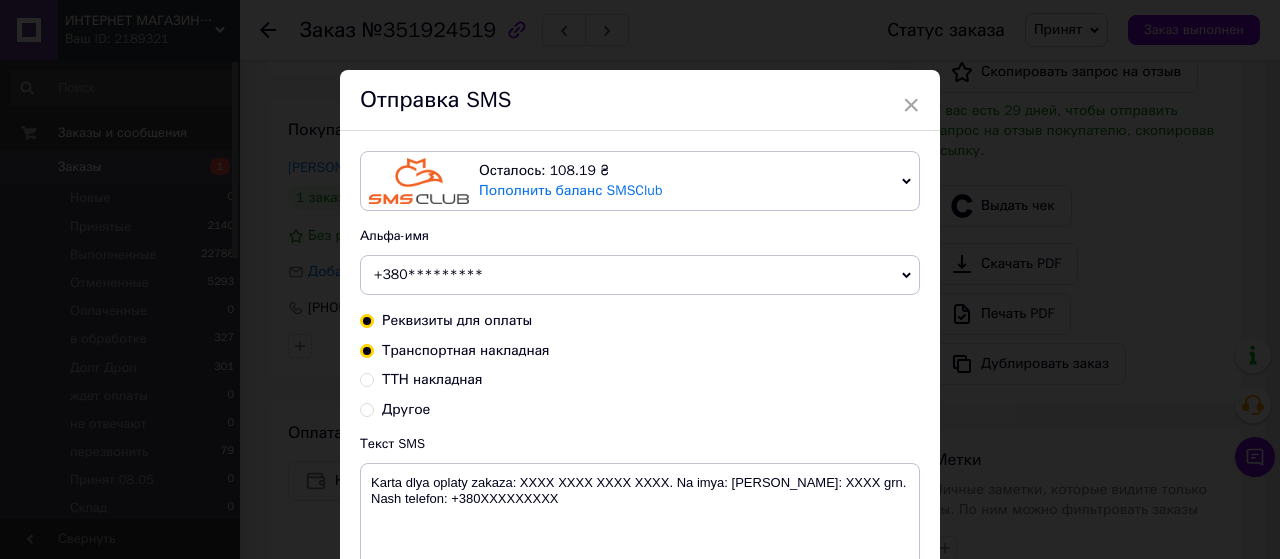 radio on "true" 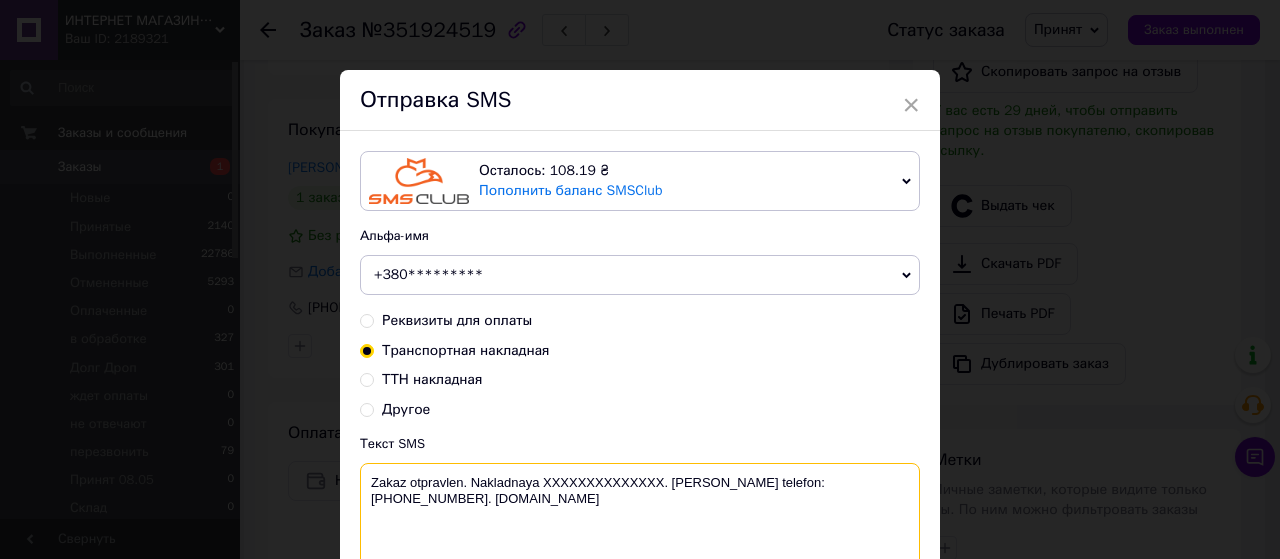 click on "Zakaz otpravlen. Nakladnaya XXXXXXXXXXXXXX. Nash telefon:+380965761716. 24work.com.ua" at bounding box center [640, 515] 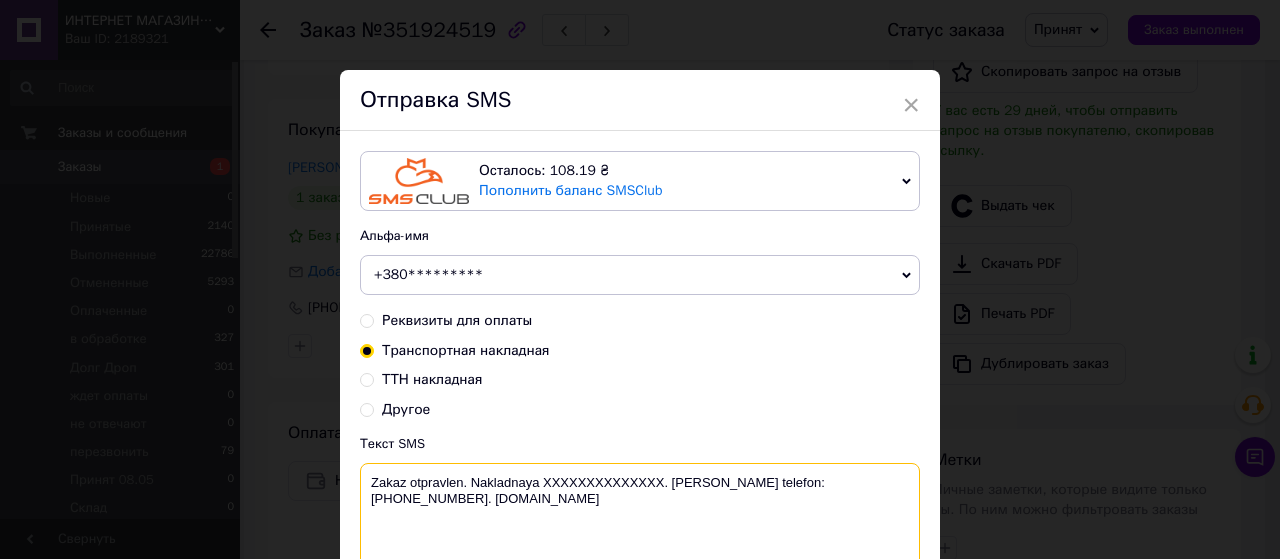 paste on "20451202707523" 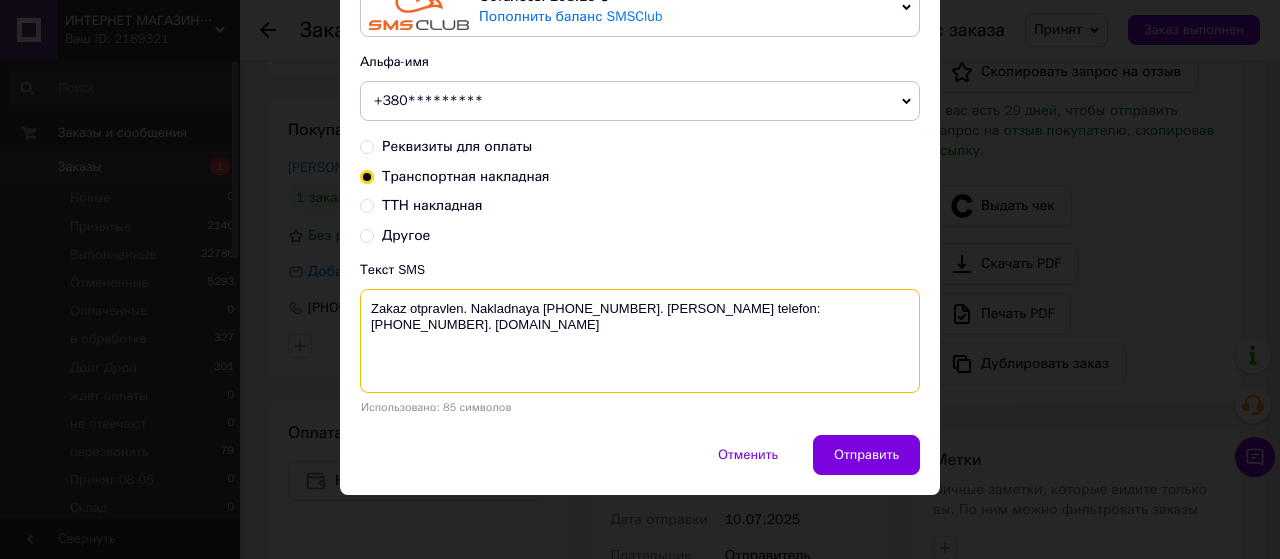 scroll, scrollTop: 175, scrollLeft: 0, axis: vertical 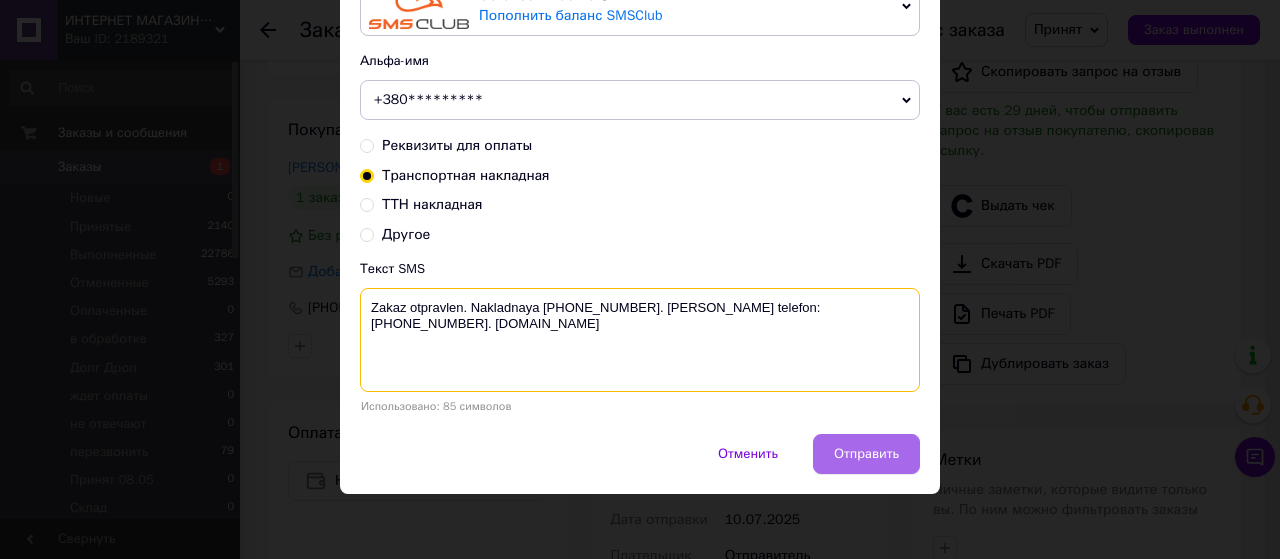 type on "Zakaz otpravlen. Nakladnaya 20451202707523. Nash telefon:+380965761716. 24work.com.ua" 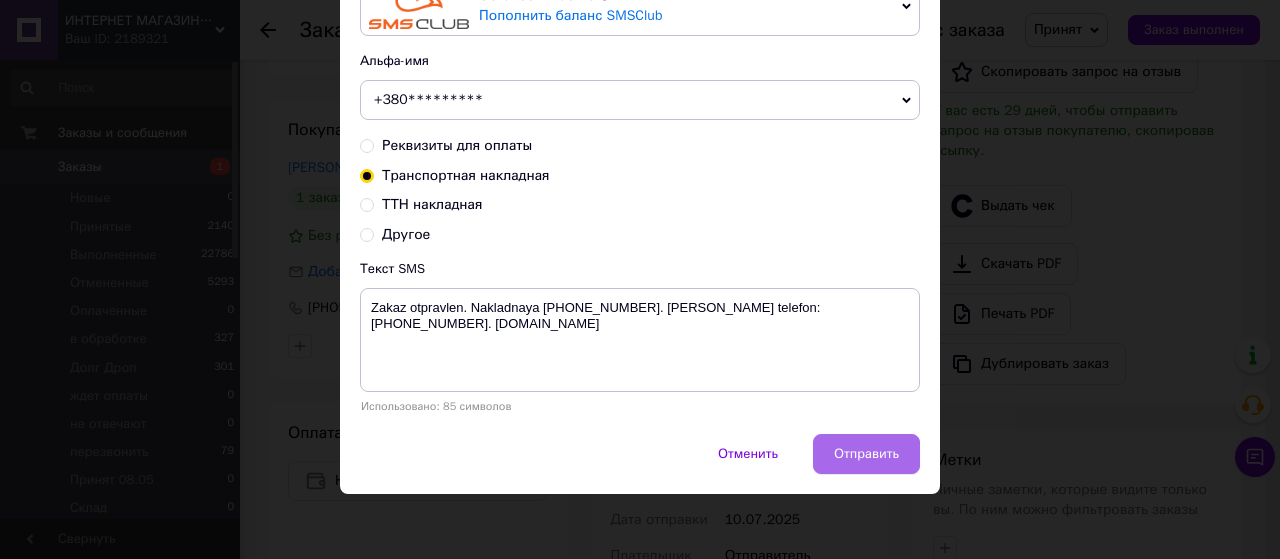 click on "Отправить" at bounding box center [866, 454] 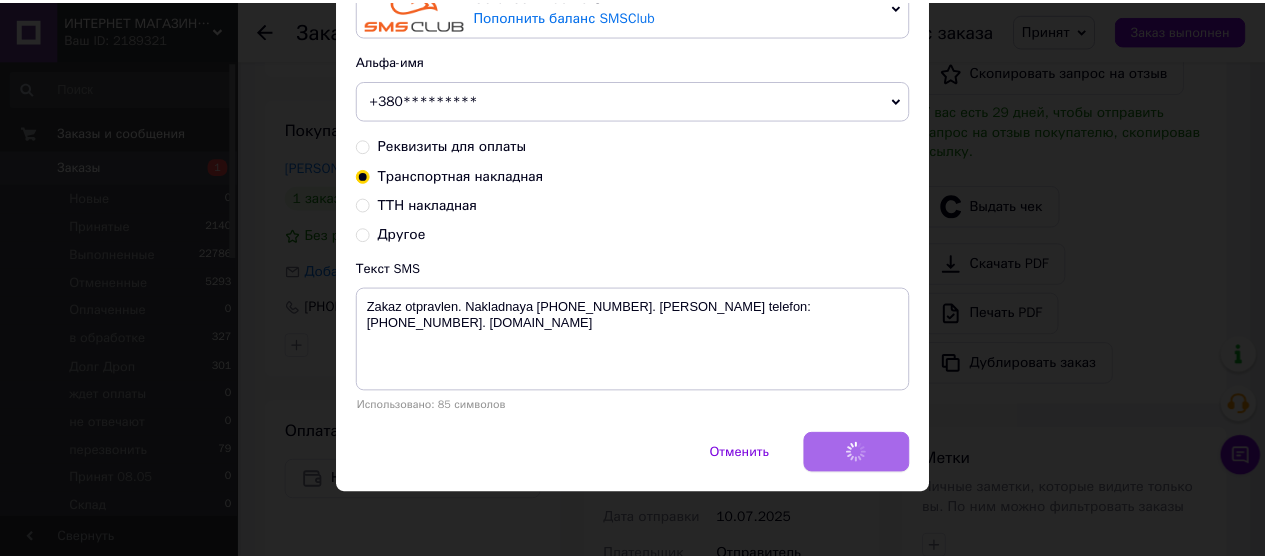scroll, scrollTop: 0, scrollLeft: 0, axis: both 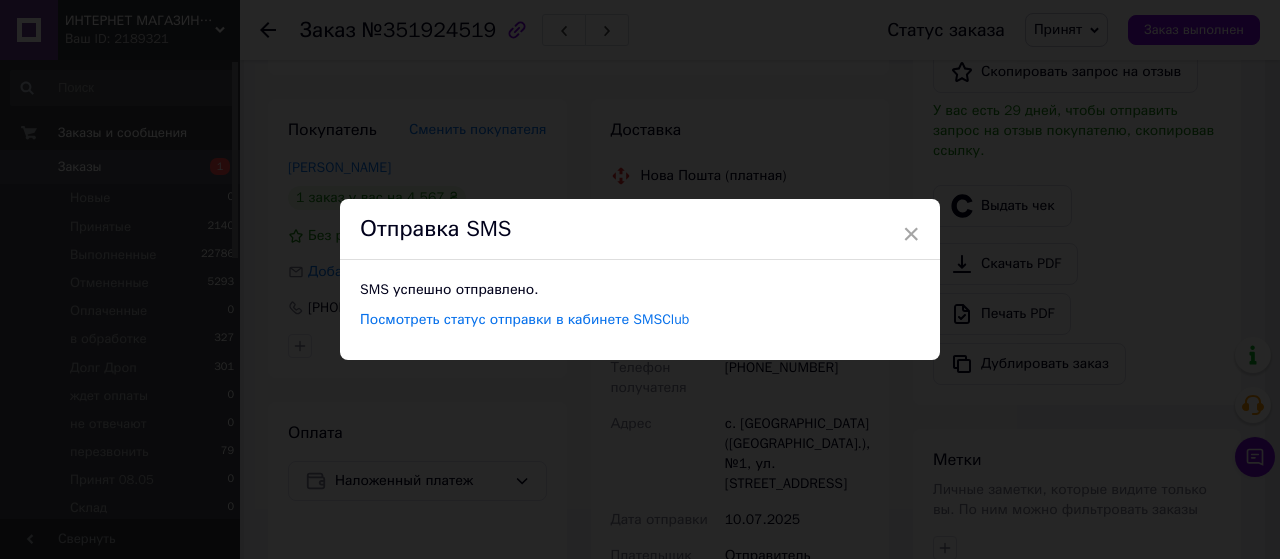click on "×" at bounding box center (911, 234) 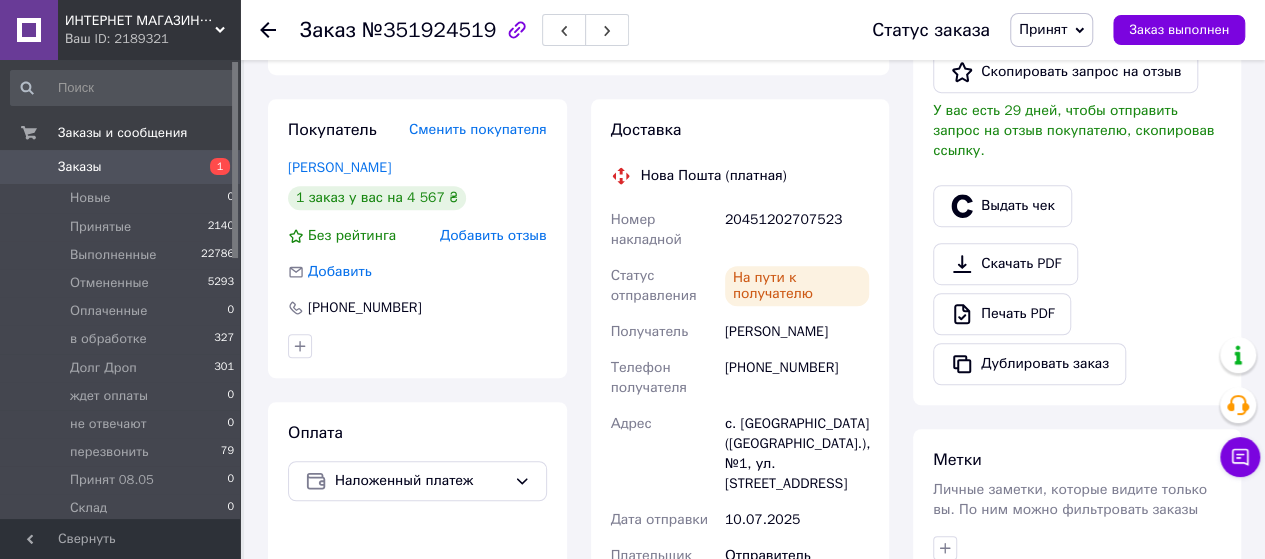 click 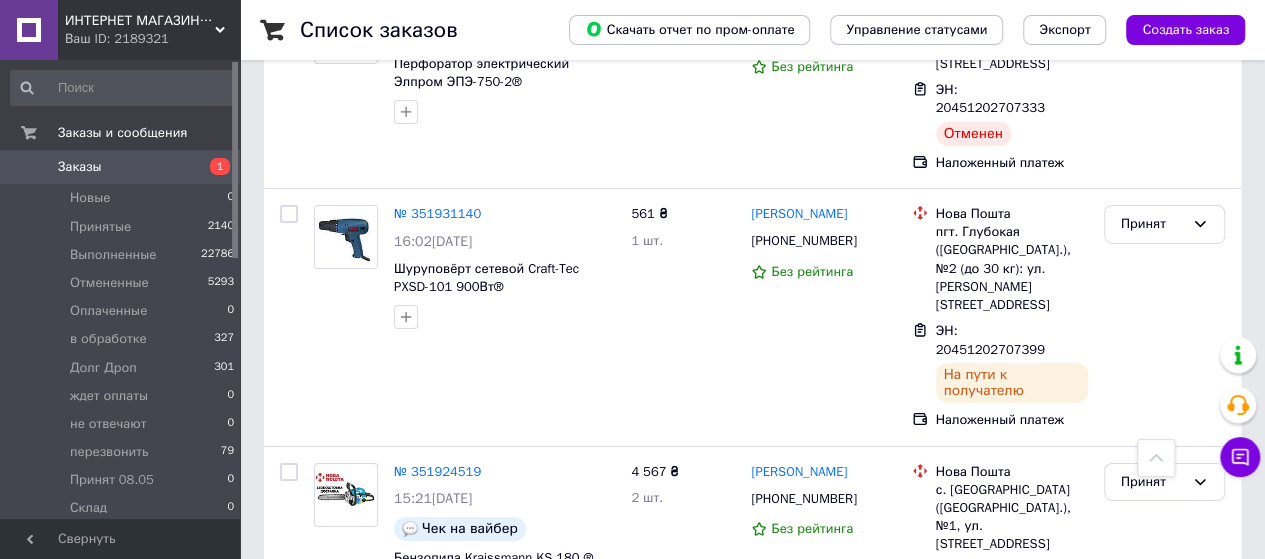scroll, scrollTop: 3400, scrollLeft: 0, axis: vertical 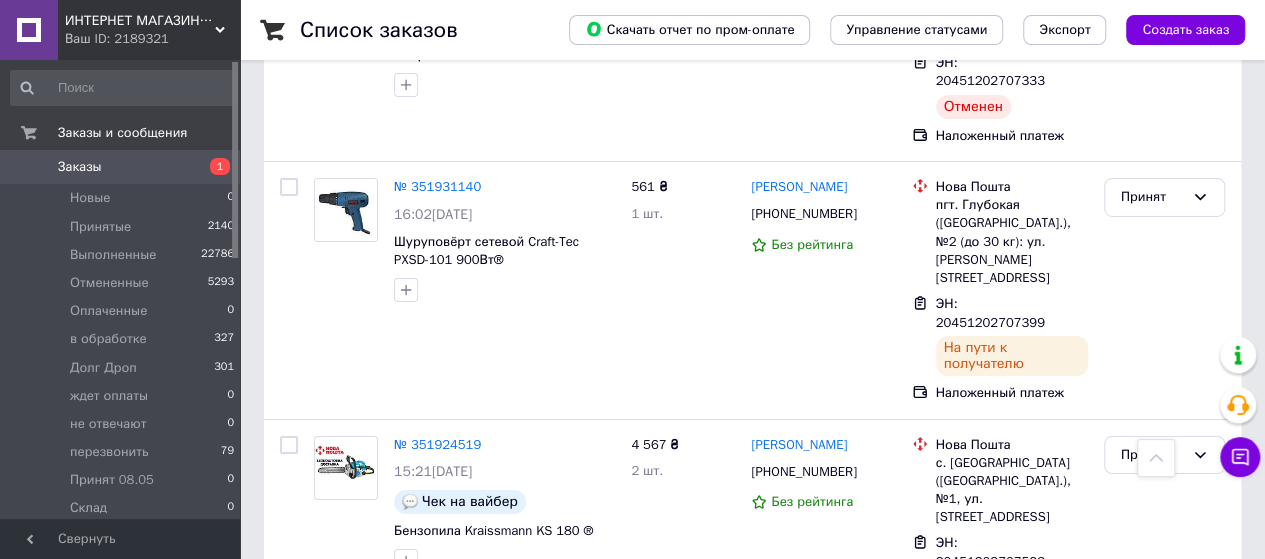click on "№ 351863734" at bounding box center [437, 683] 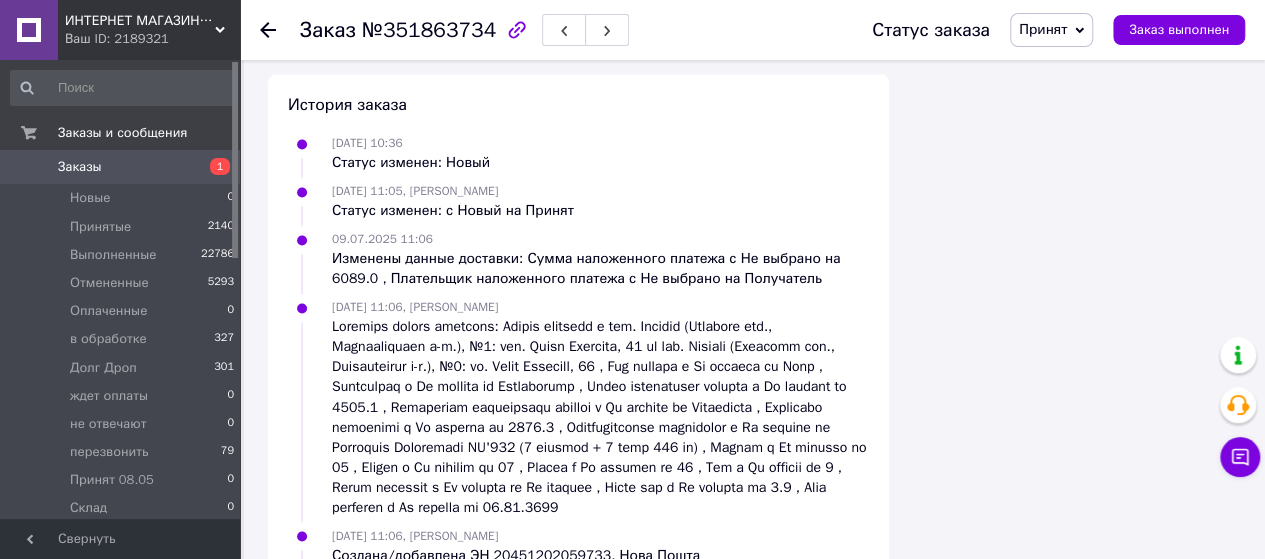 scroll, scrollTop: 1689, scrollLeft: 0, axis: vertical 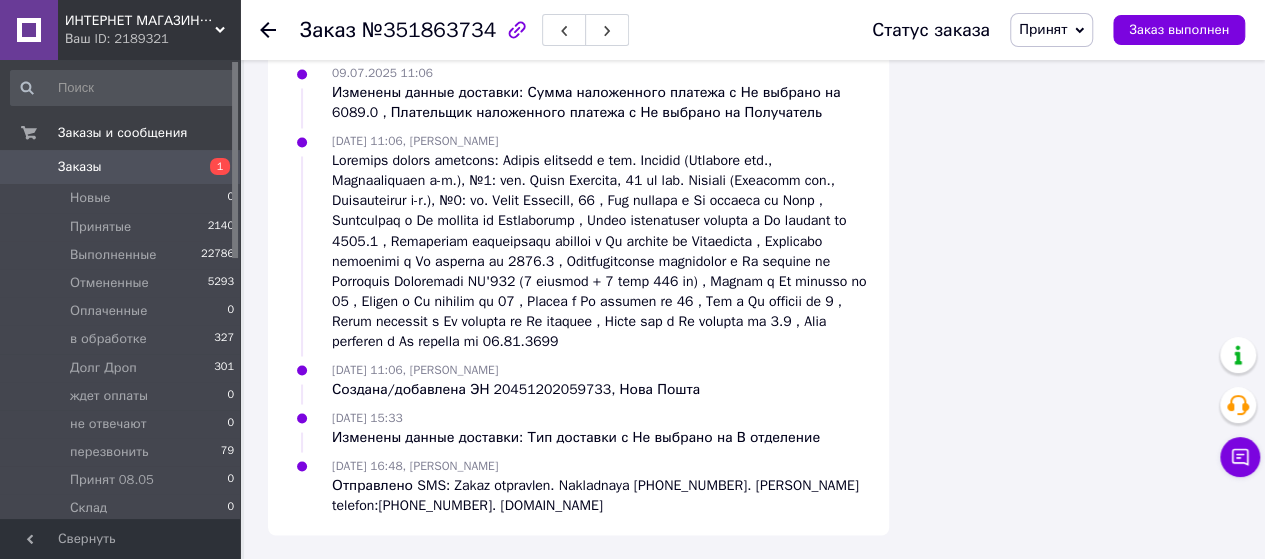 click 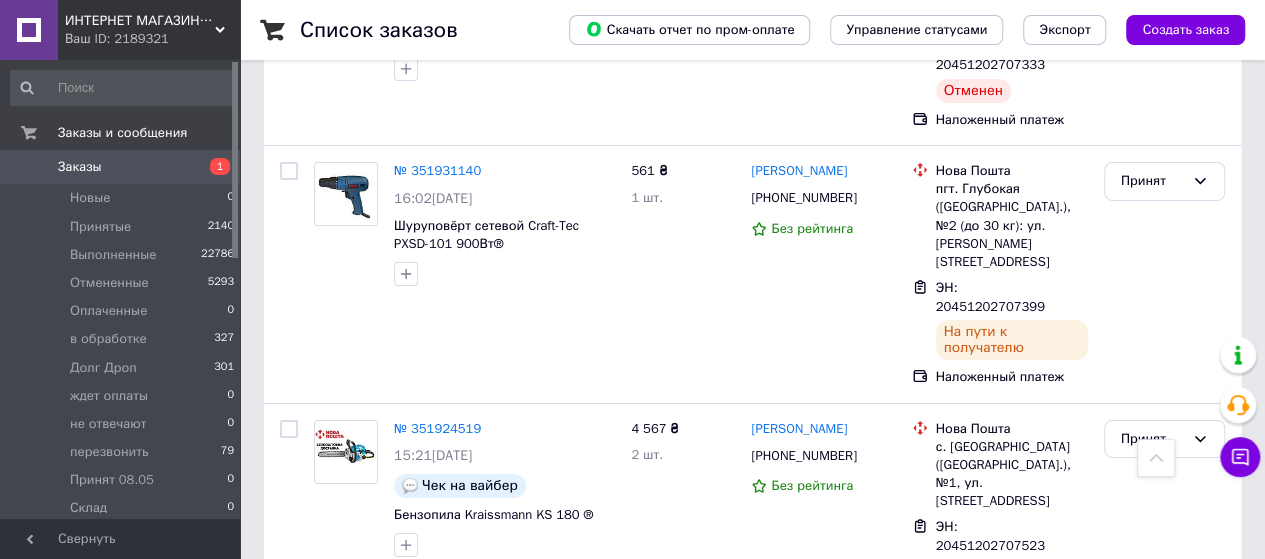 scroll, scrollTop: 3600, scrollLeft: 0, axis: vertical 